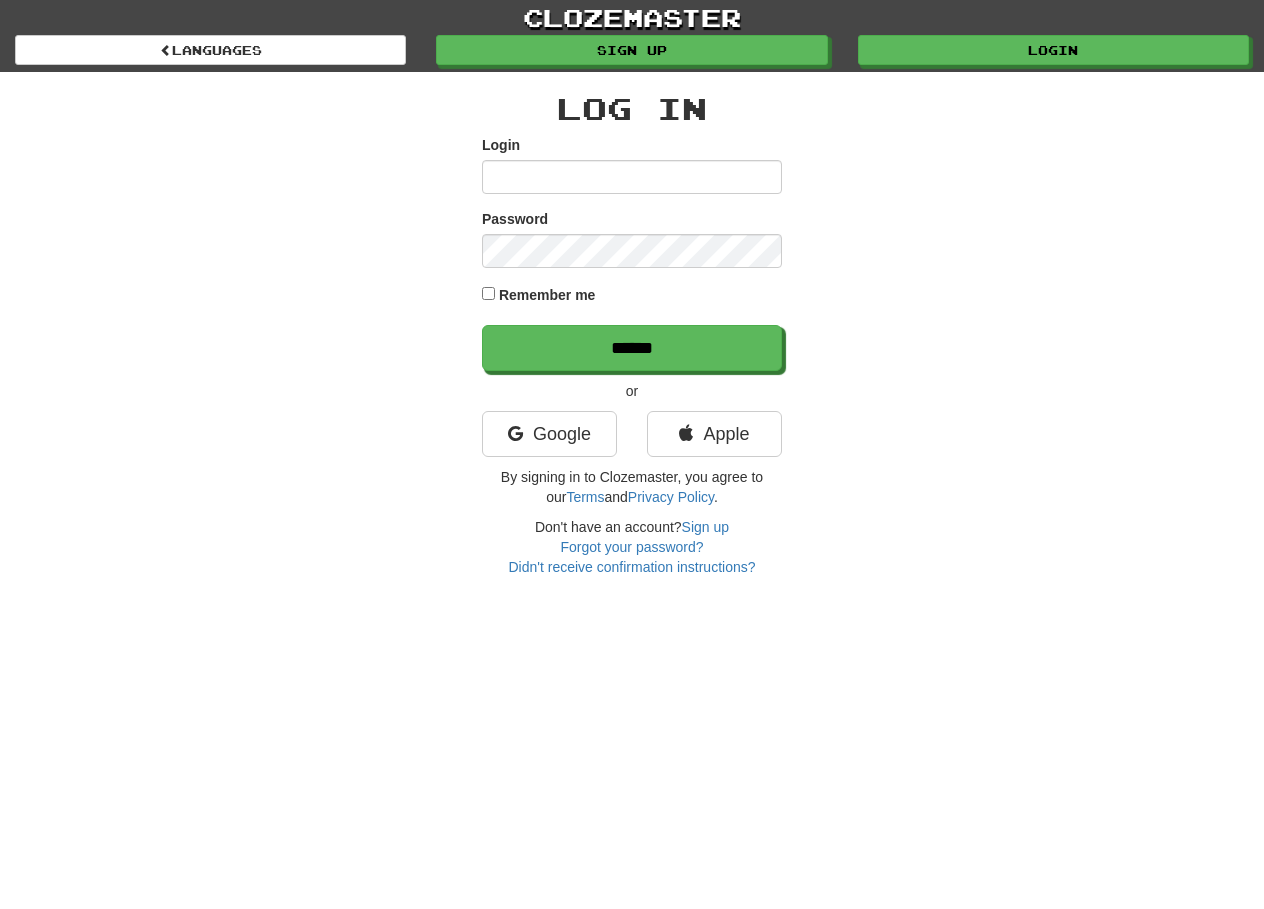 scroll, scrollTop: 0, scrollLeft: 0, axis: both 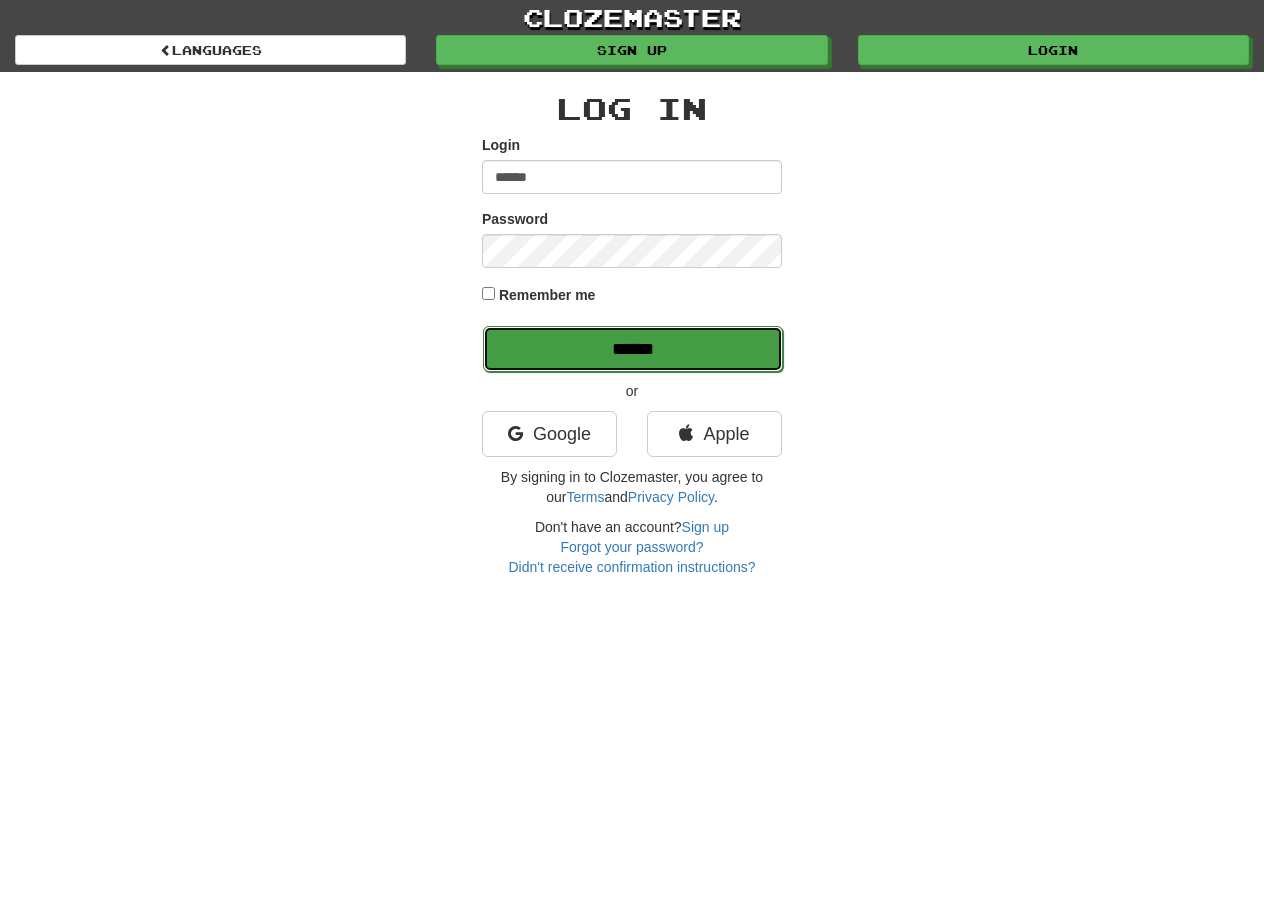 click on "******" at bounding box center [633, 349] 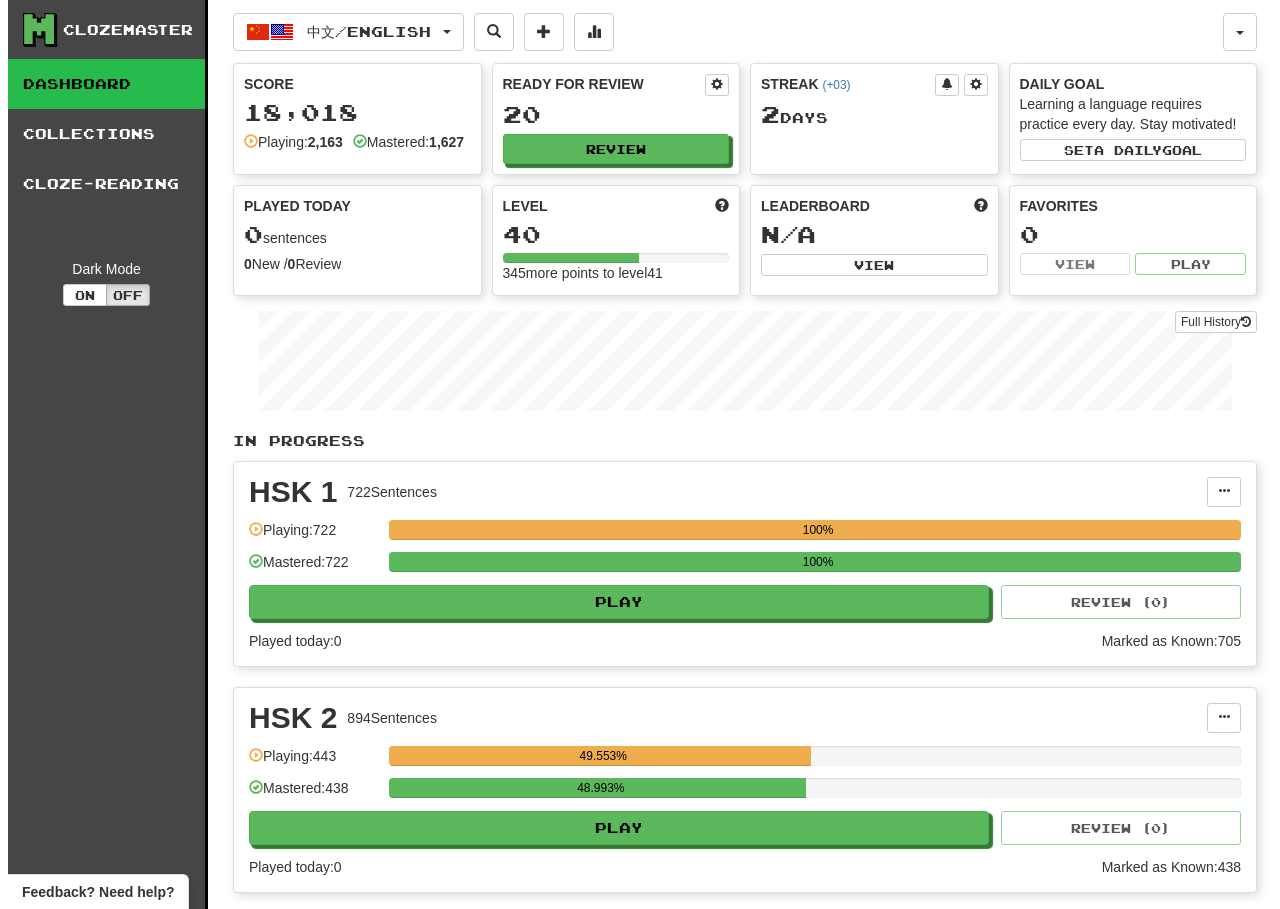 scroll, scrollTop: 200, scrollLeft: 0, axis: vertical 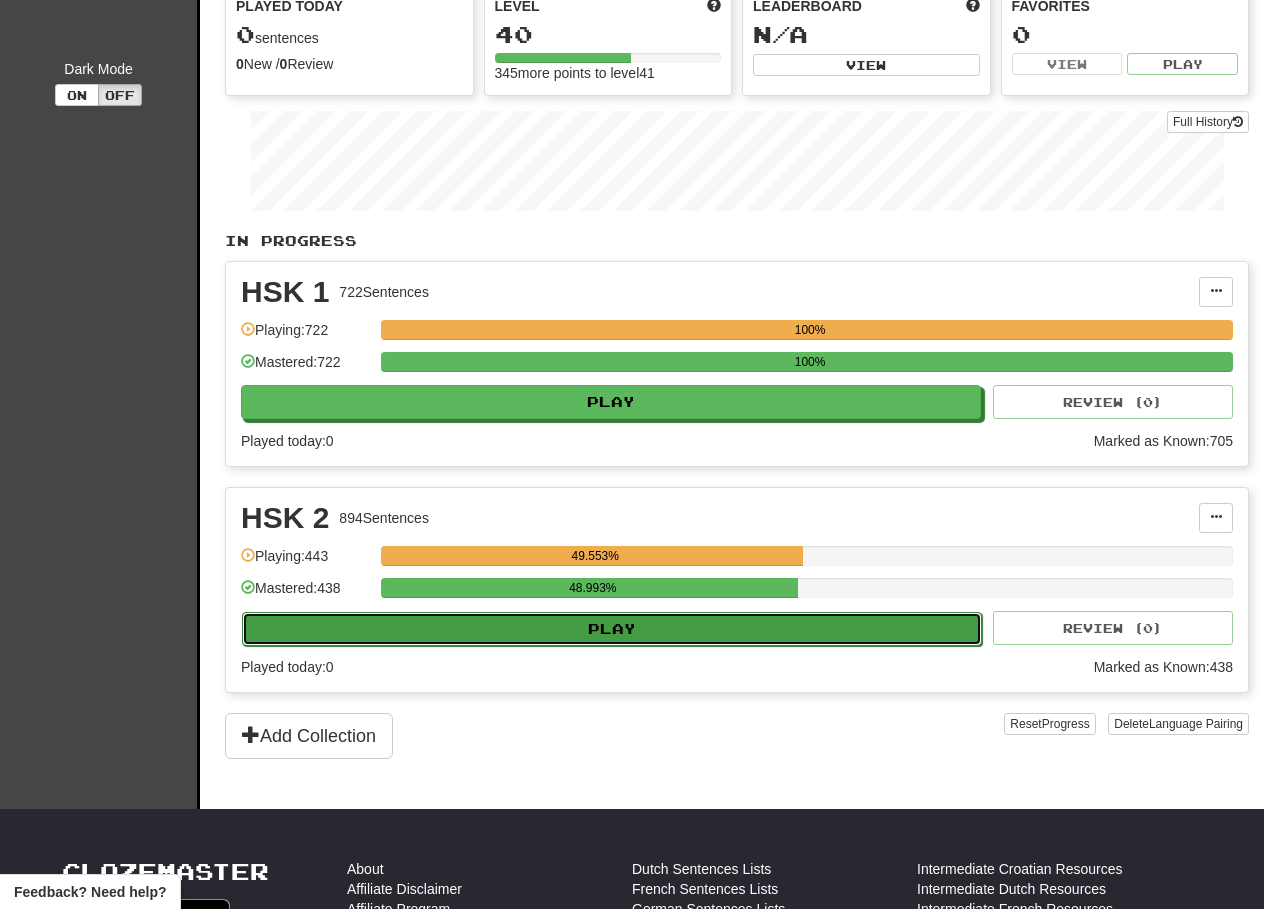 click on "Play" at bounding box center (612, 629) 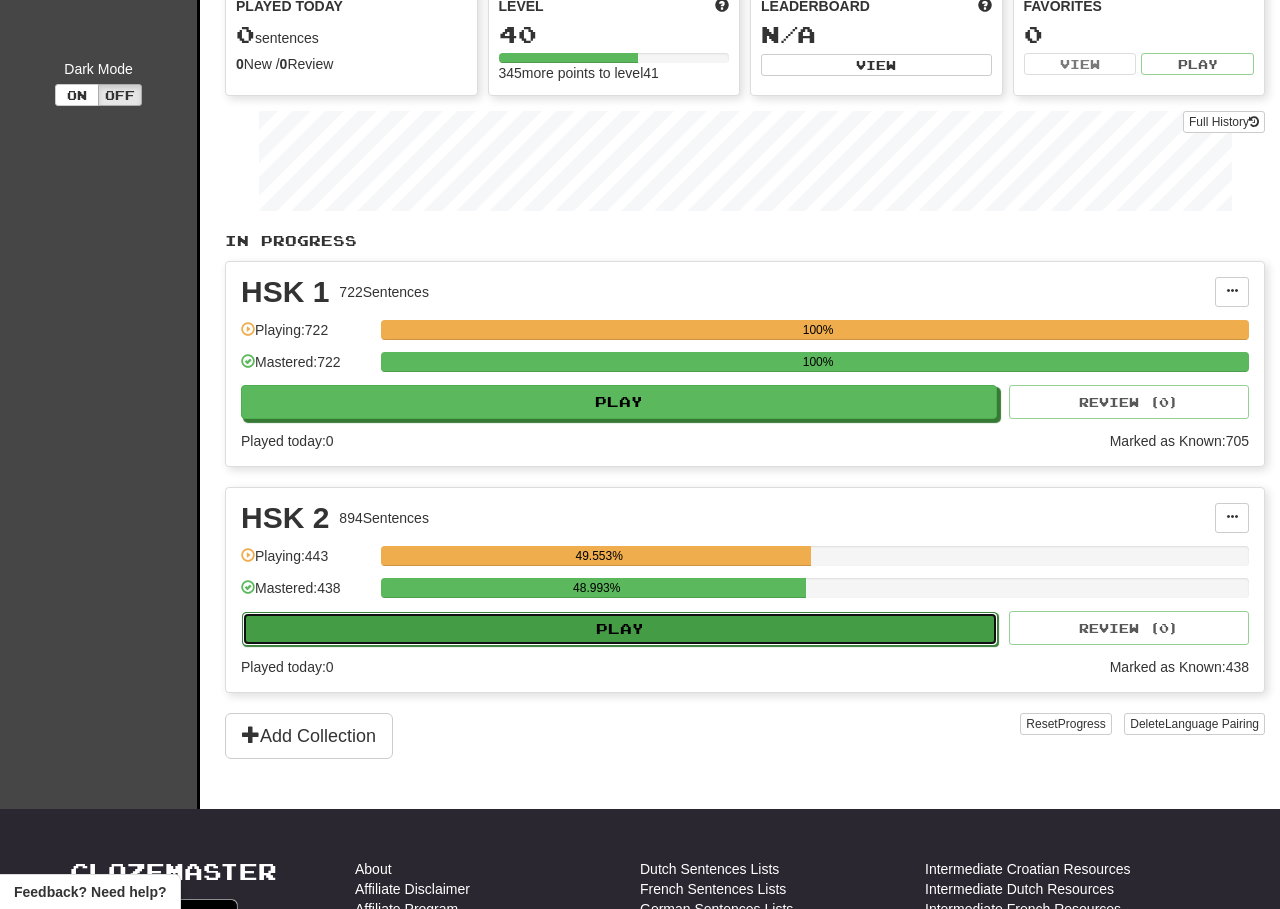 select on "********" 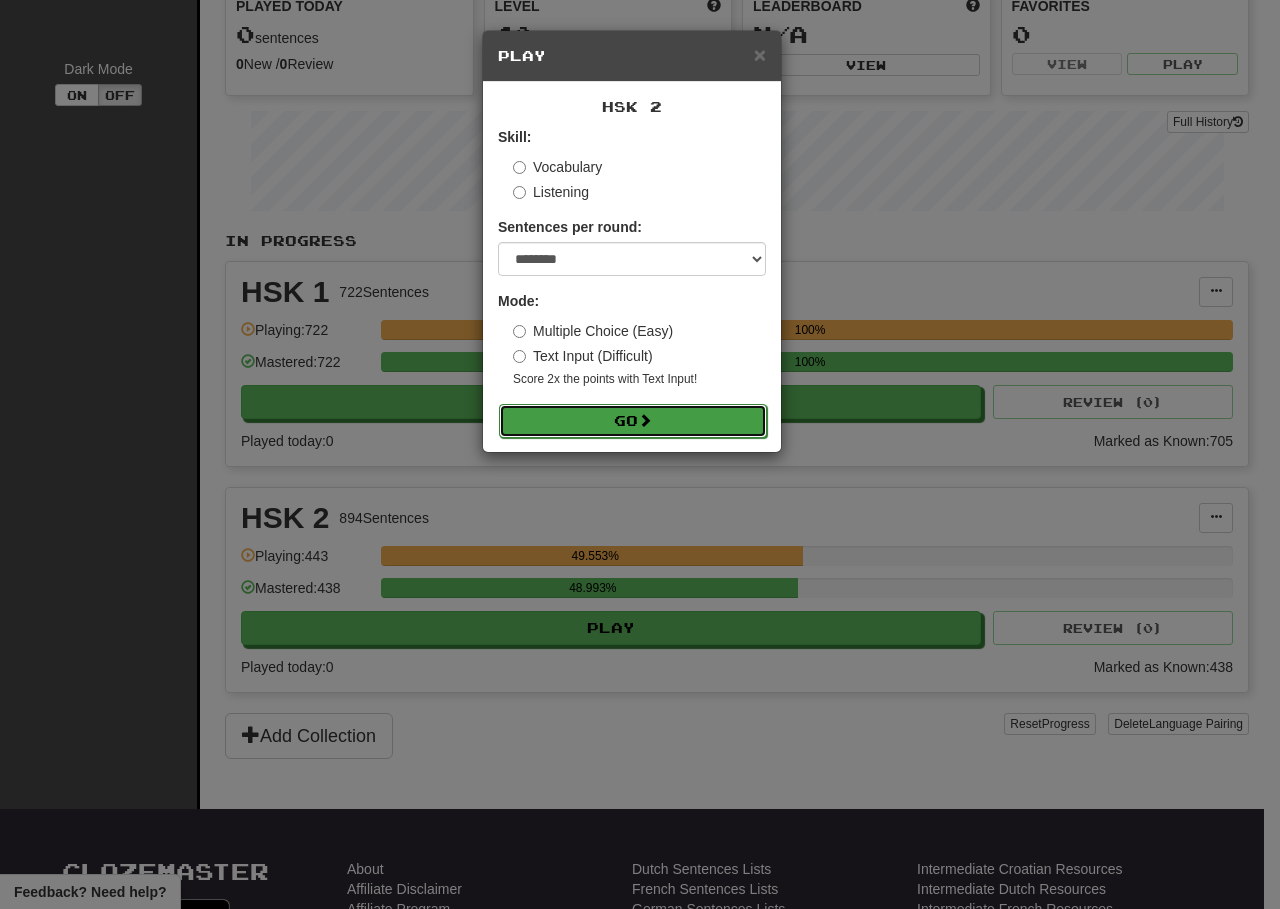 click on "Go" at bounding box center [633, 421] 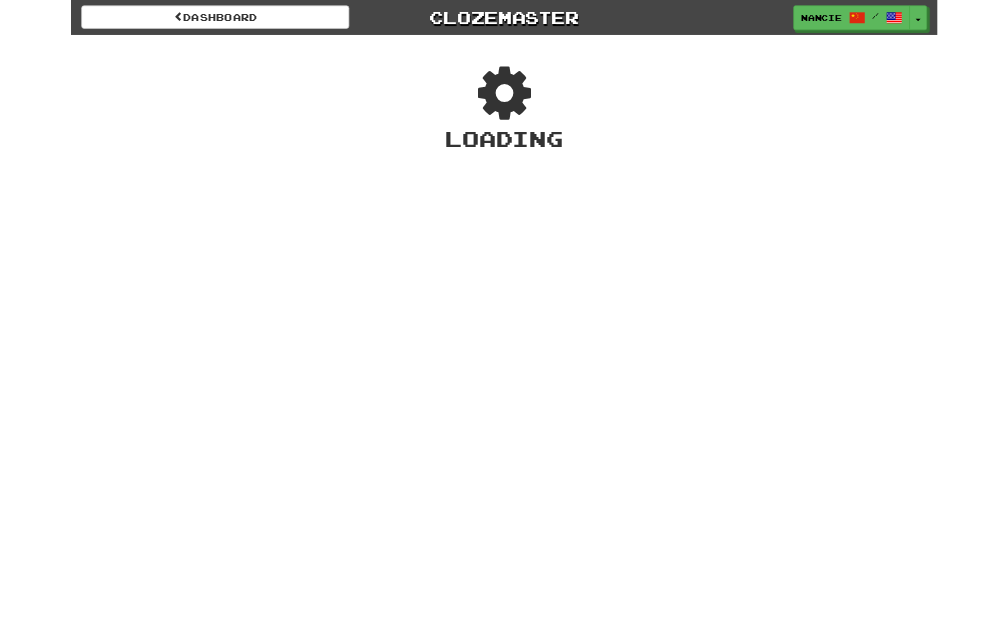 scroll, scrollTop: 0, scrollLeft: 0, axis: both 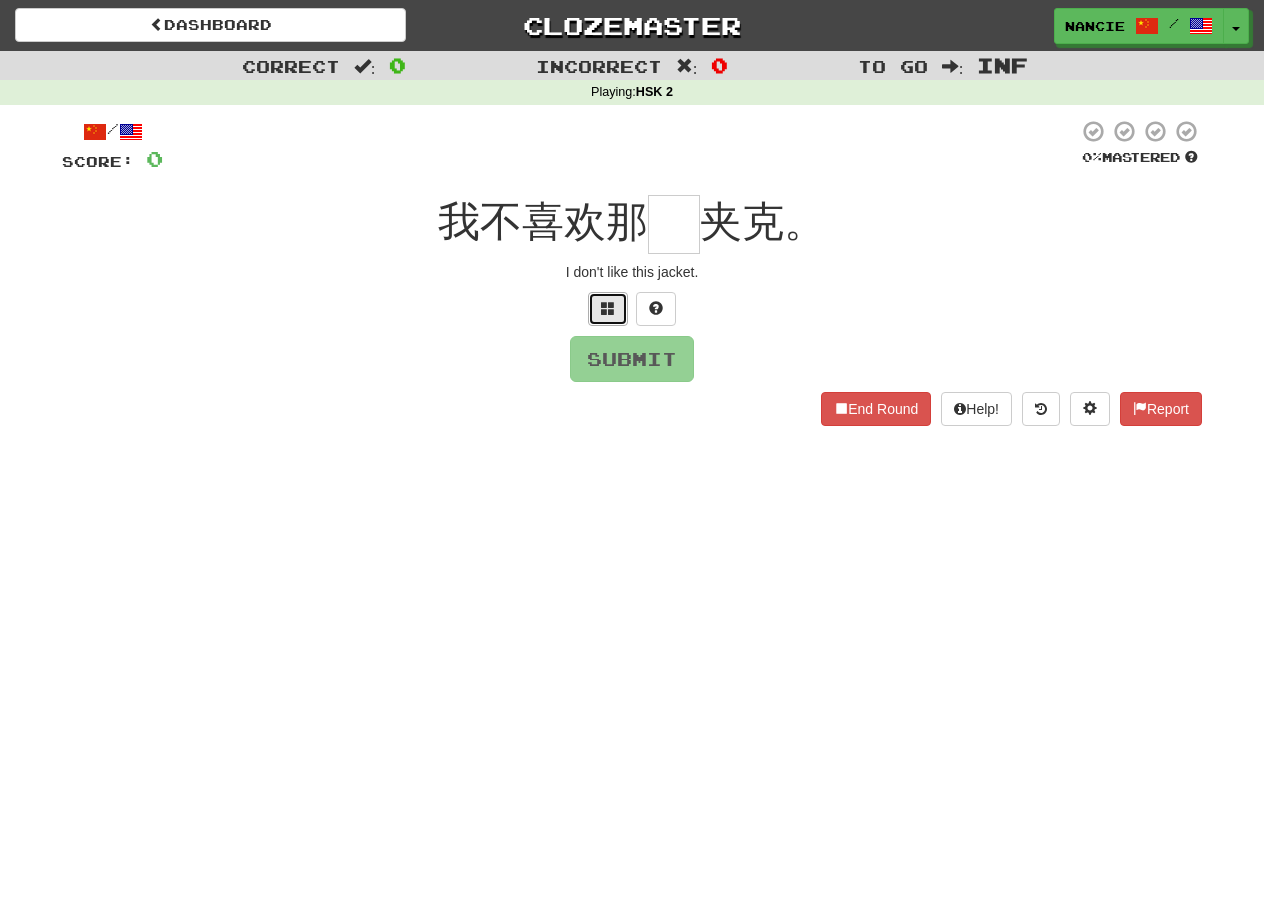 click at bounding box center [608, 309] 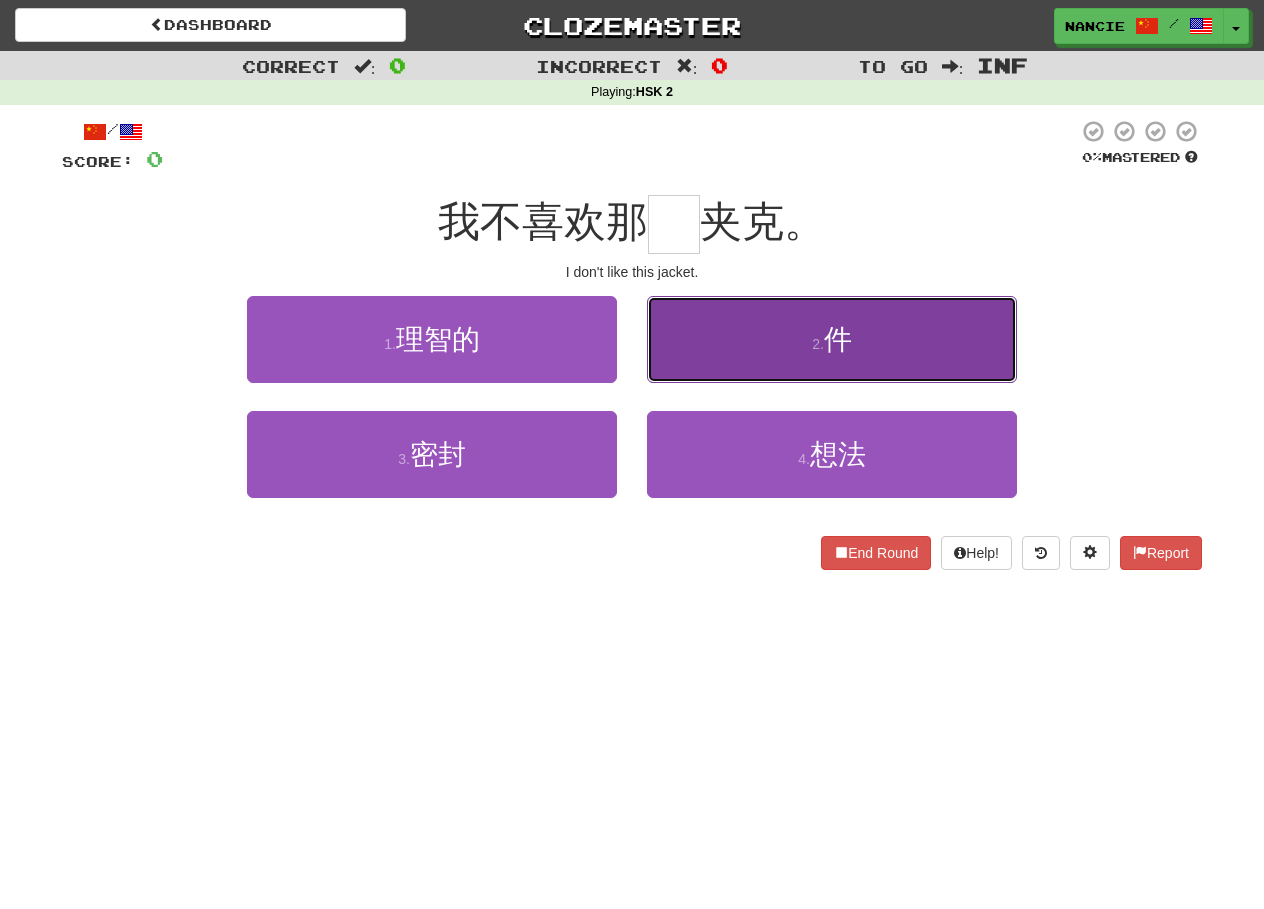 click on "2 .  件" at bounding box center (832, 339) 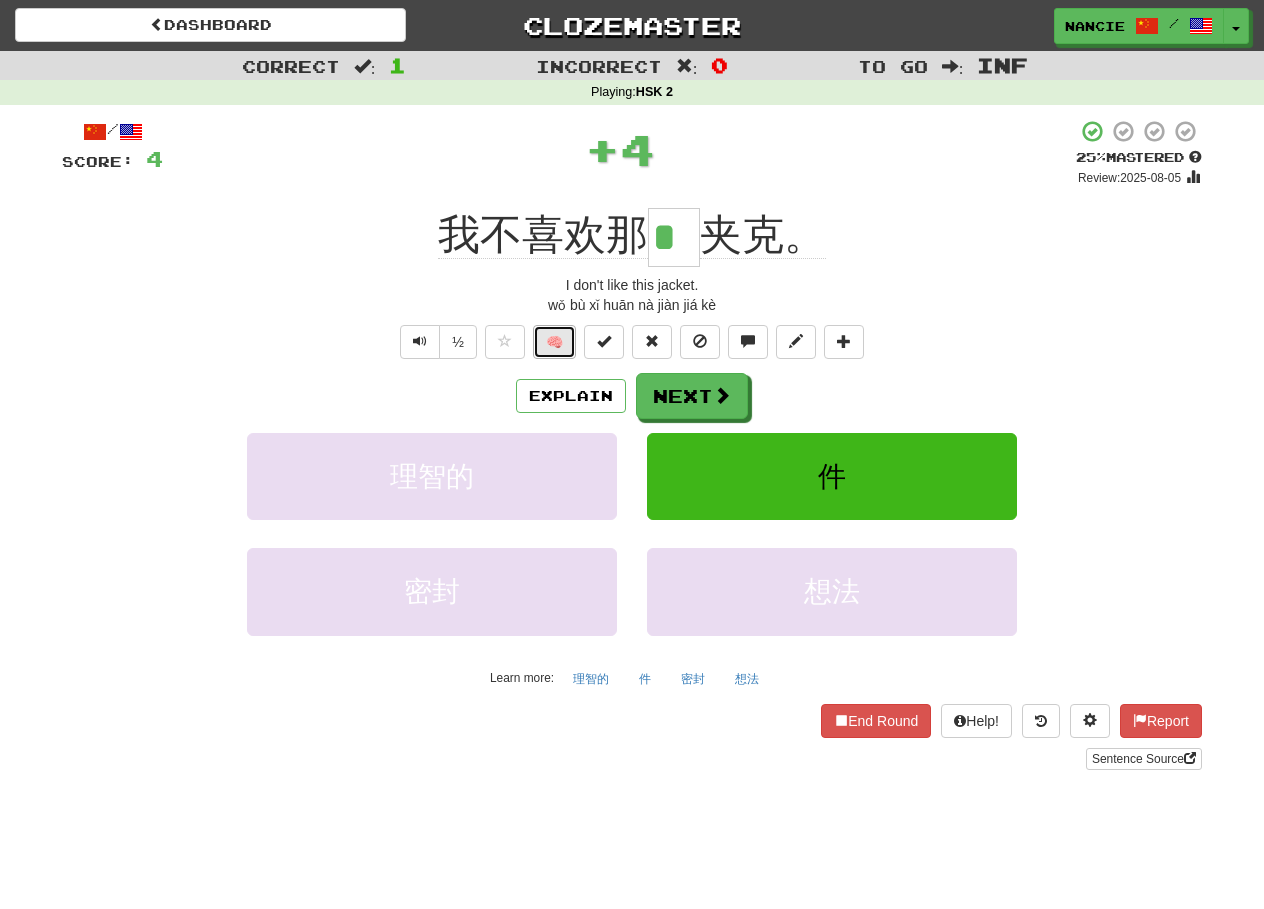 click on "🧠" at bounding box center [554, 342] 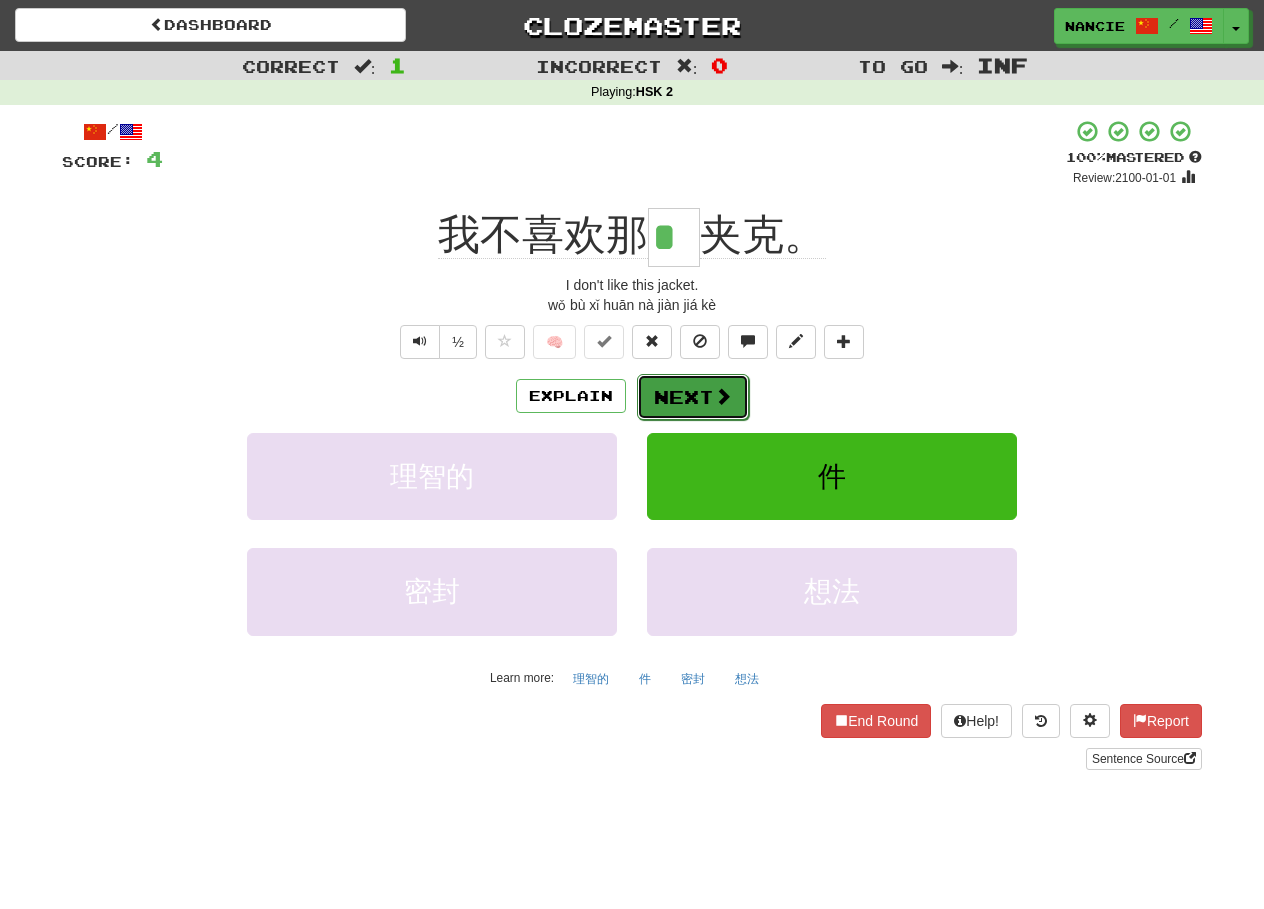 click on "Next" at bounding box center [693, 397] 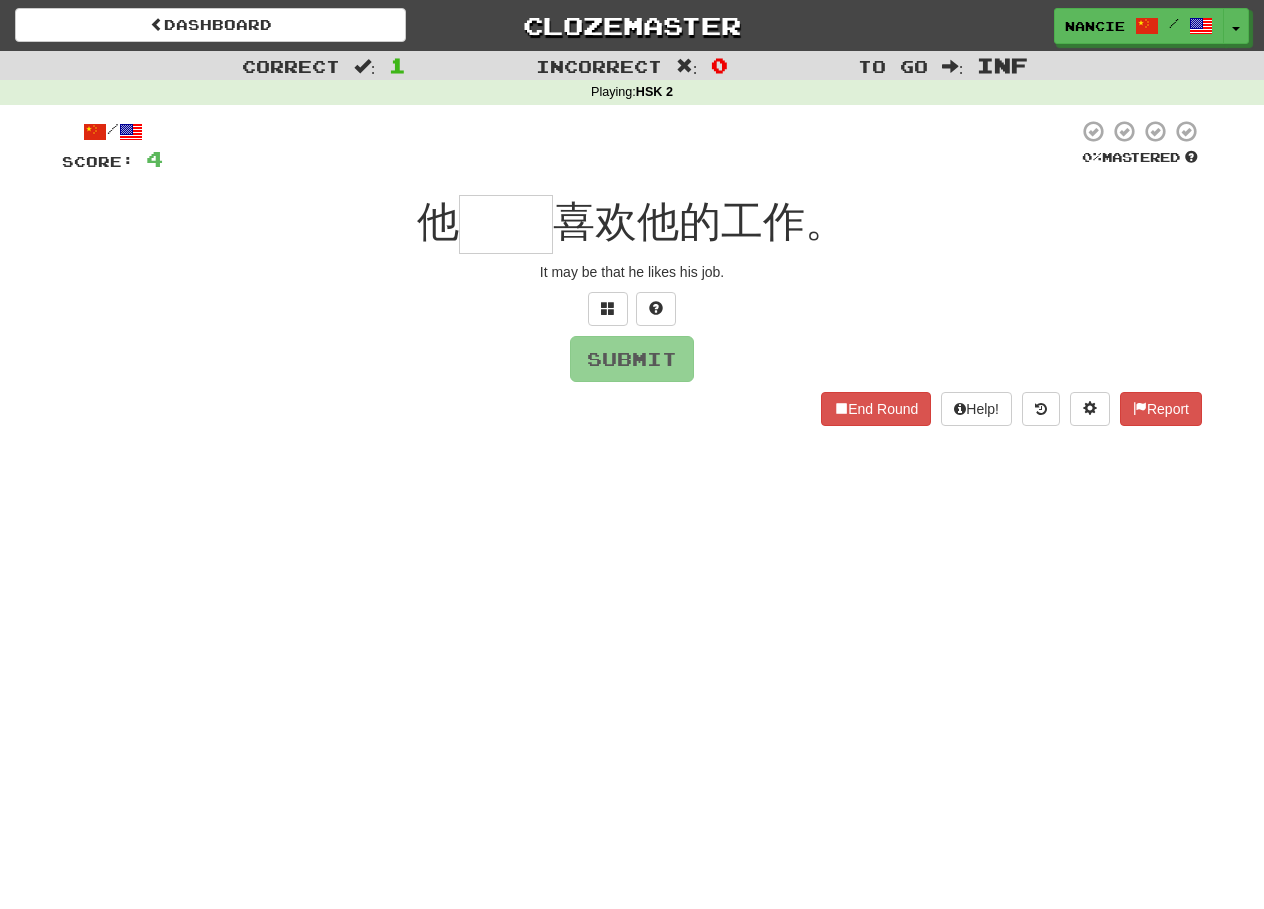 click on "/  Score:   4 0 %  Mastered 他 喜欢他的工作。 It may be that he likes his job. Submit  End Round  Help!  Report" at bounding box center [632, 272] 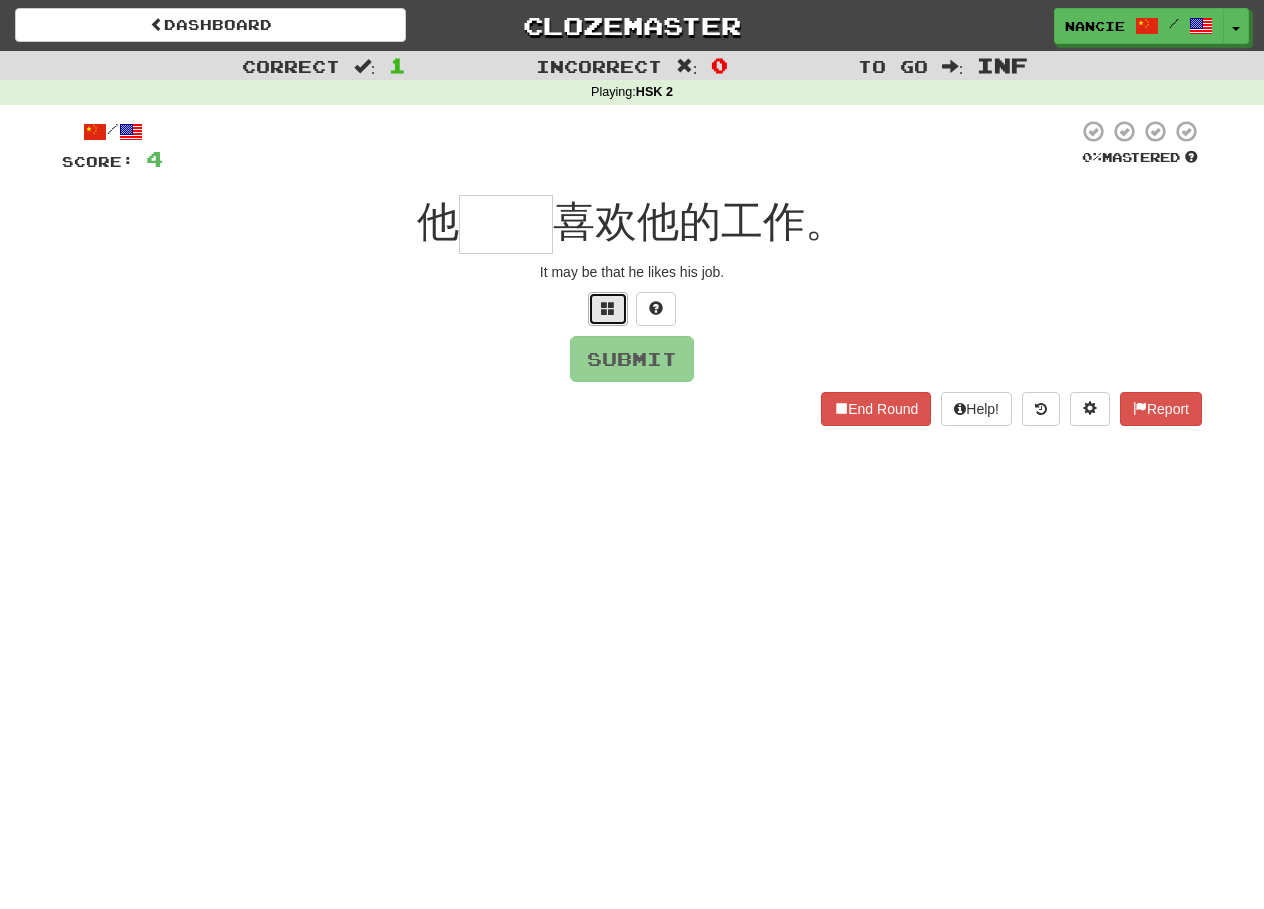 click at bounding box center [608, 309] 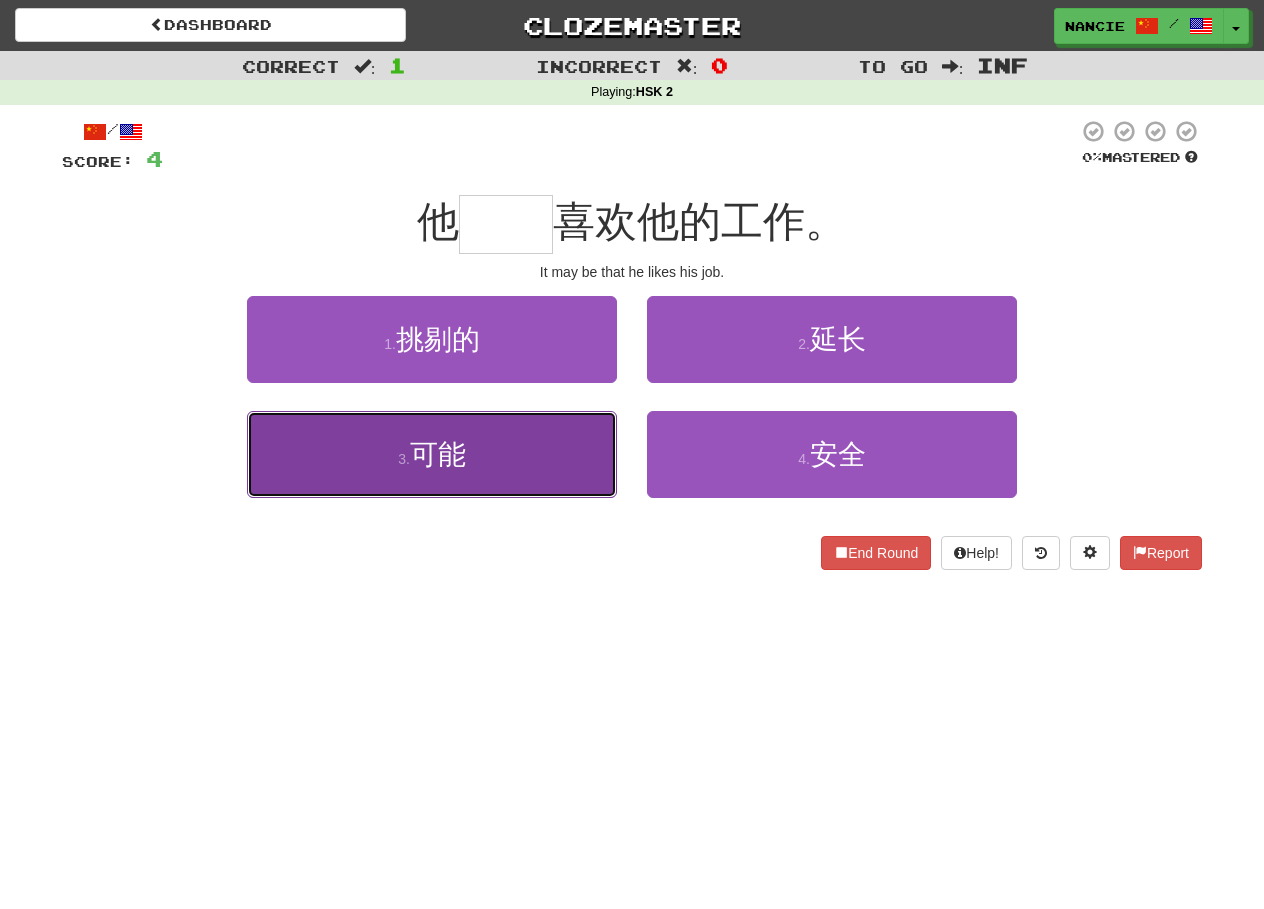 click on "3 .  可能" at bounding box center [432, 454] 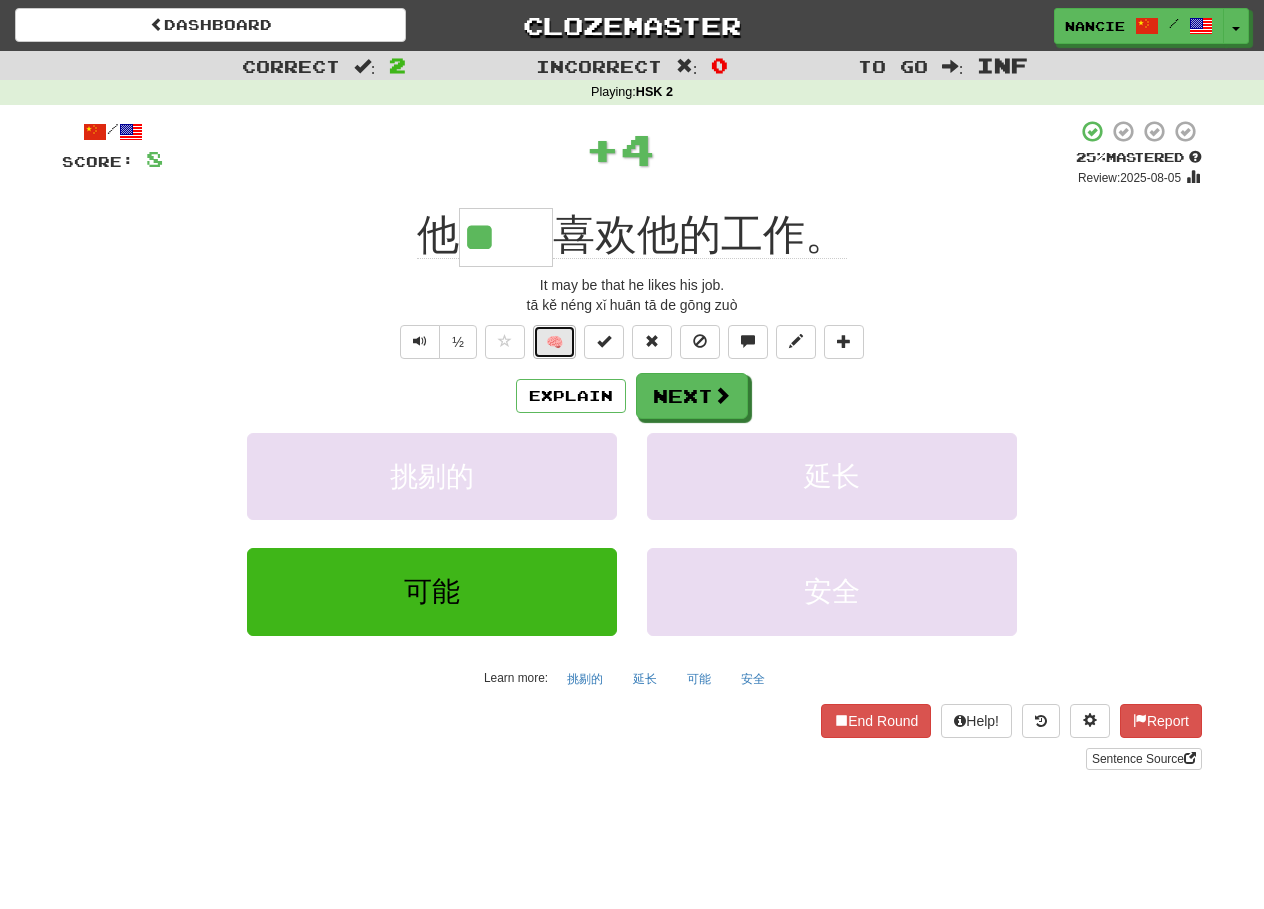 click on "🧠" at bounding box center [554, 342] 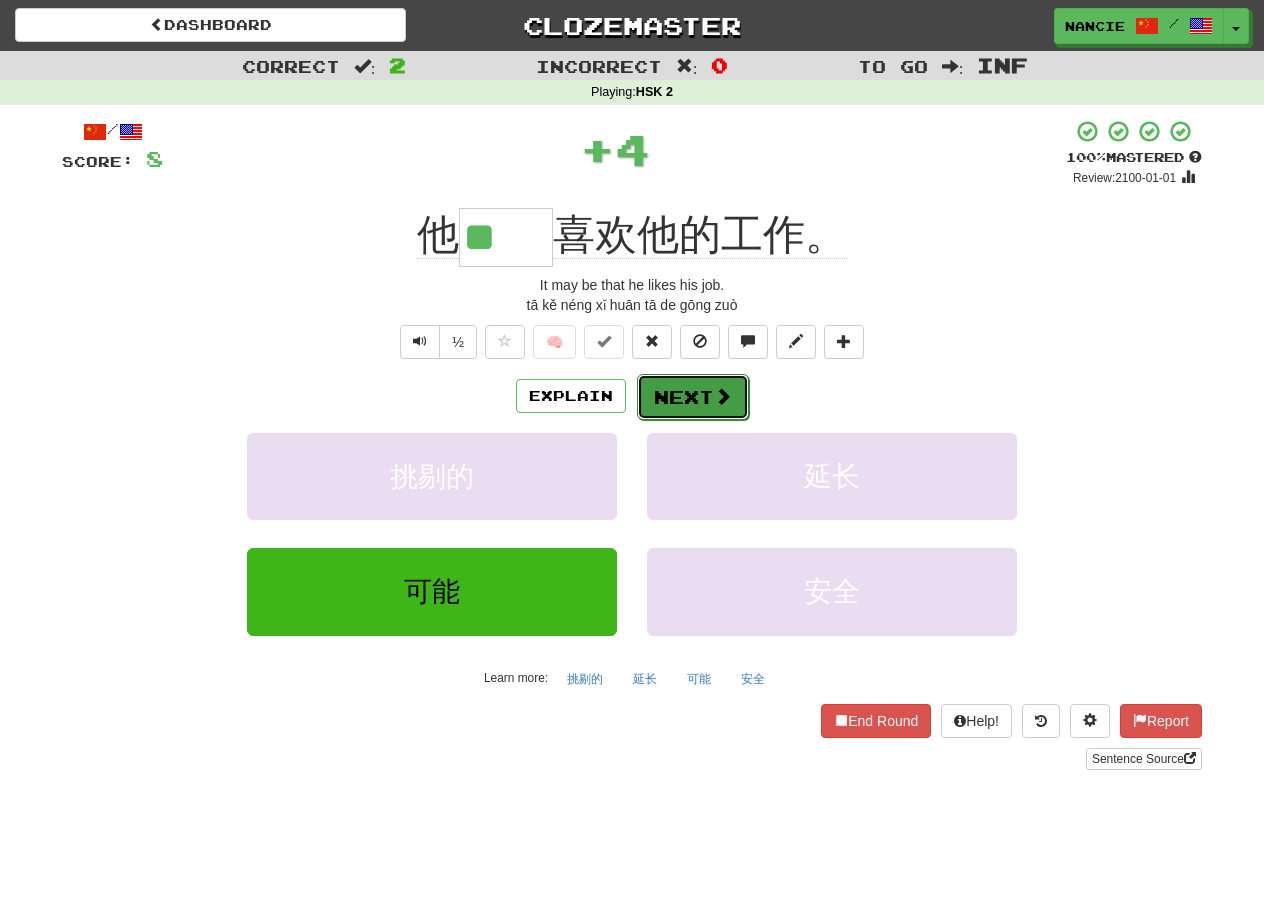 click on "Next" at bounding box center (693, 397) 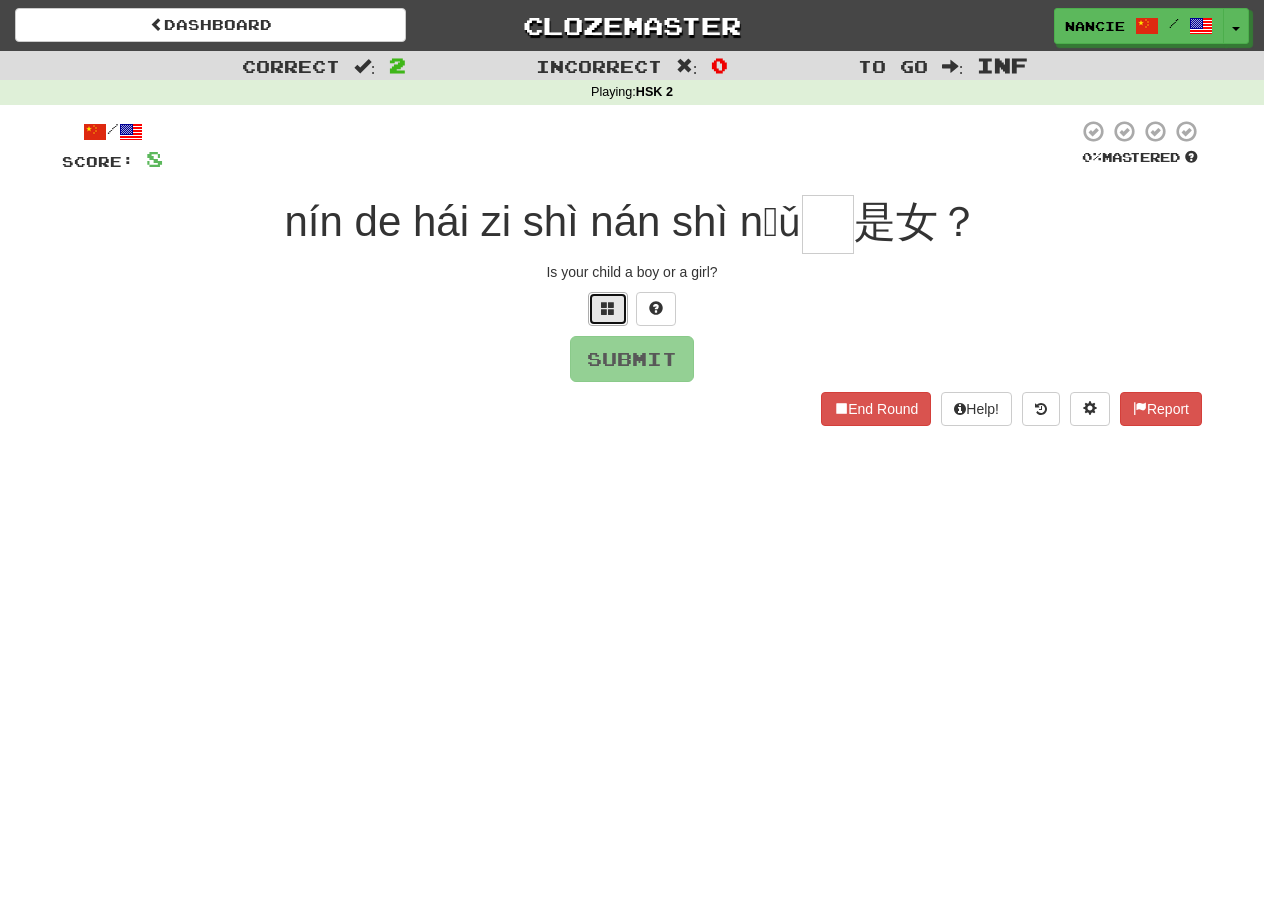 click at bounding box center (608, 309) 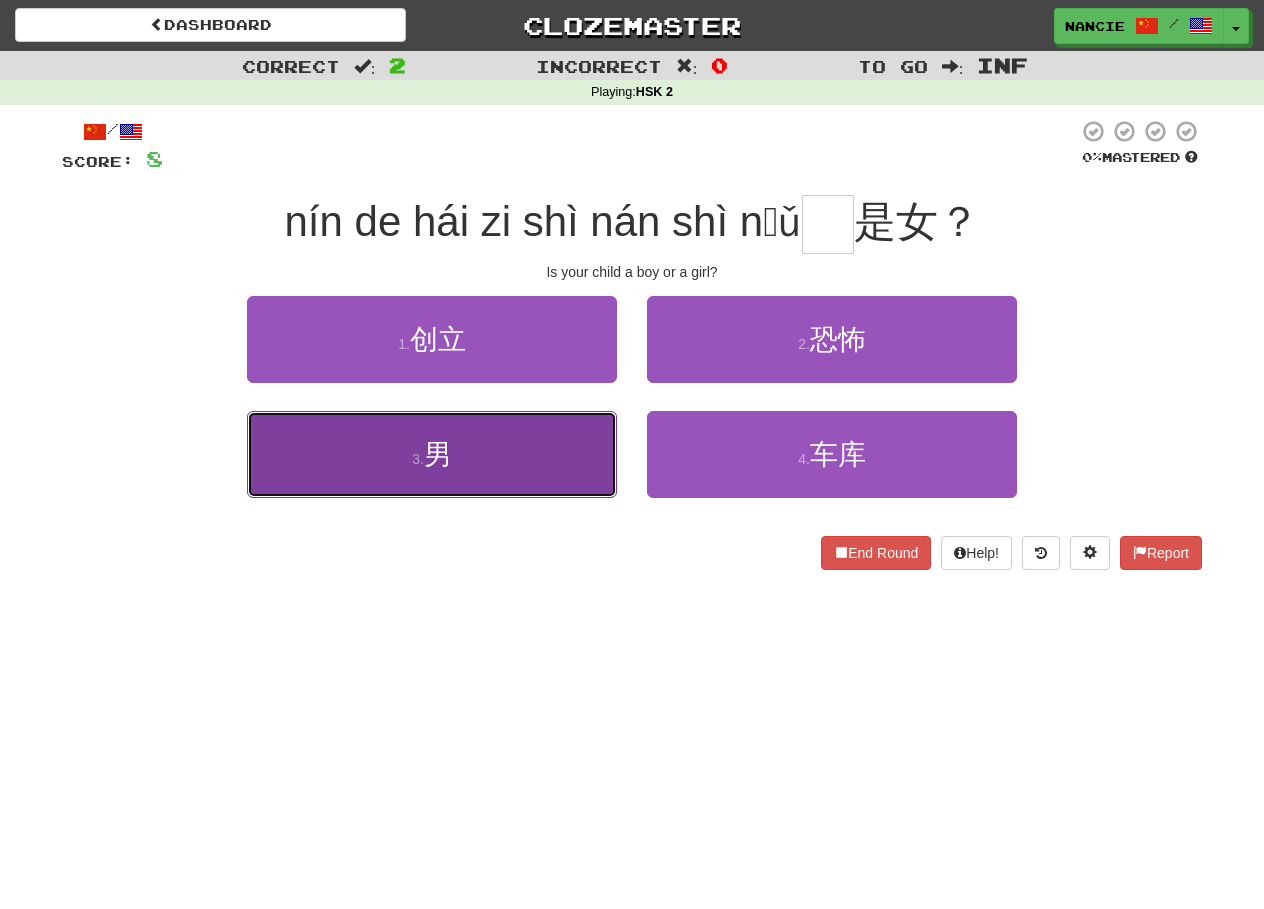 click on "3 .  男" at bounding box center [432, 454] 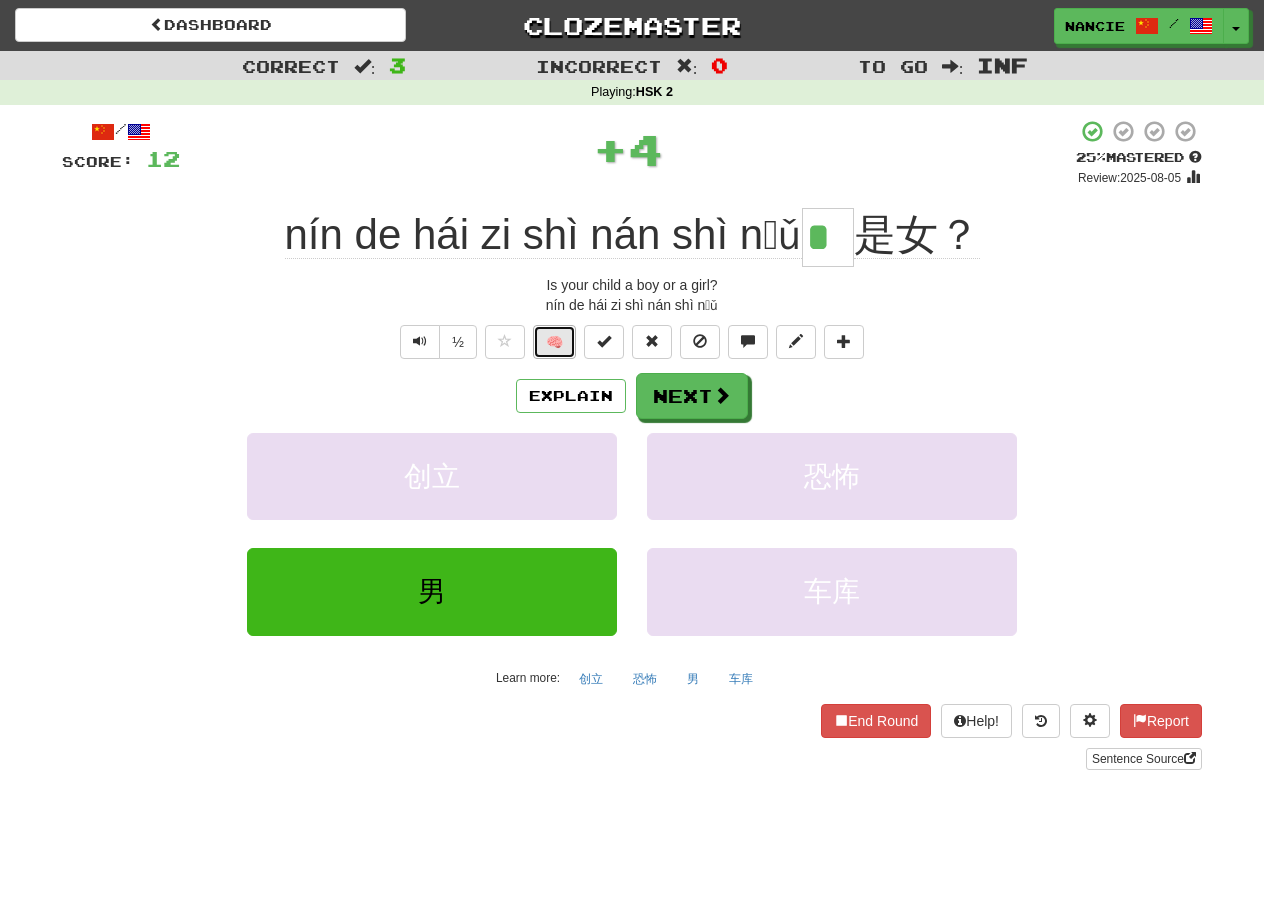 click on "🧠" at bounding box center (554, 342) 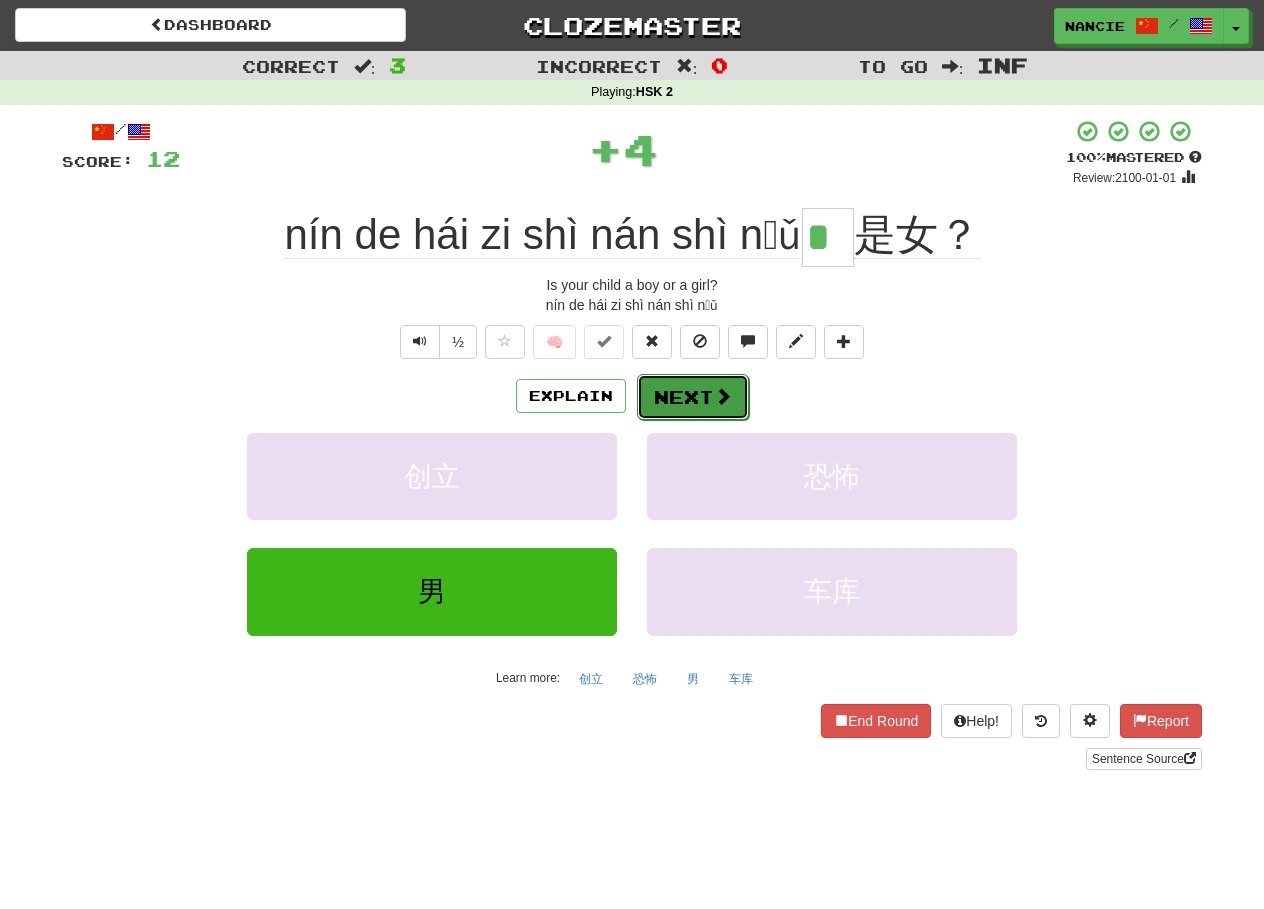 click on "Next" at bounding box center [693, 397] 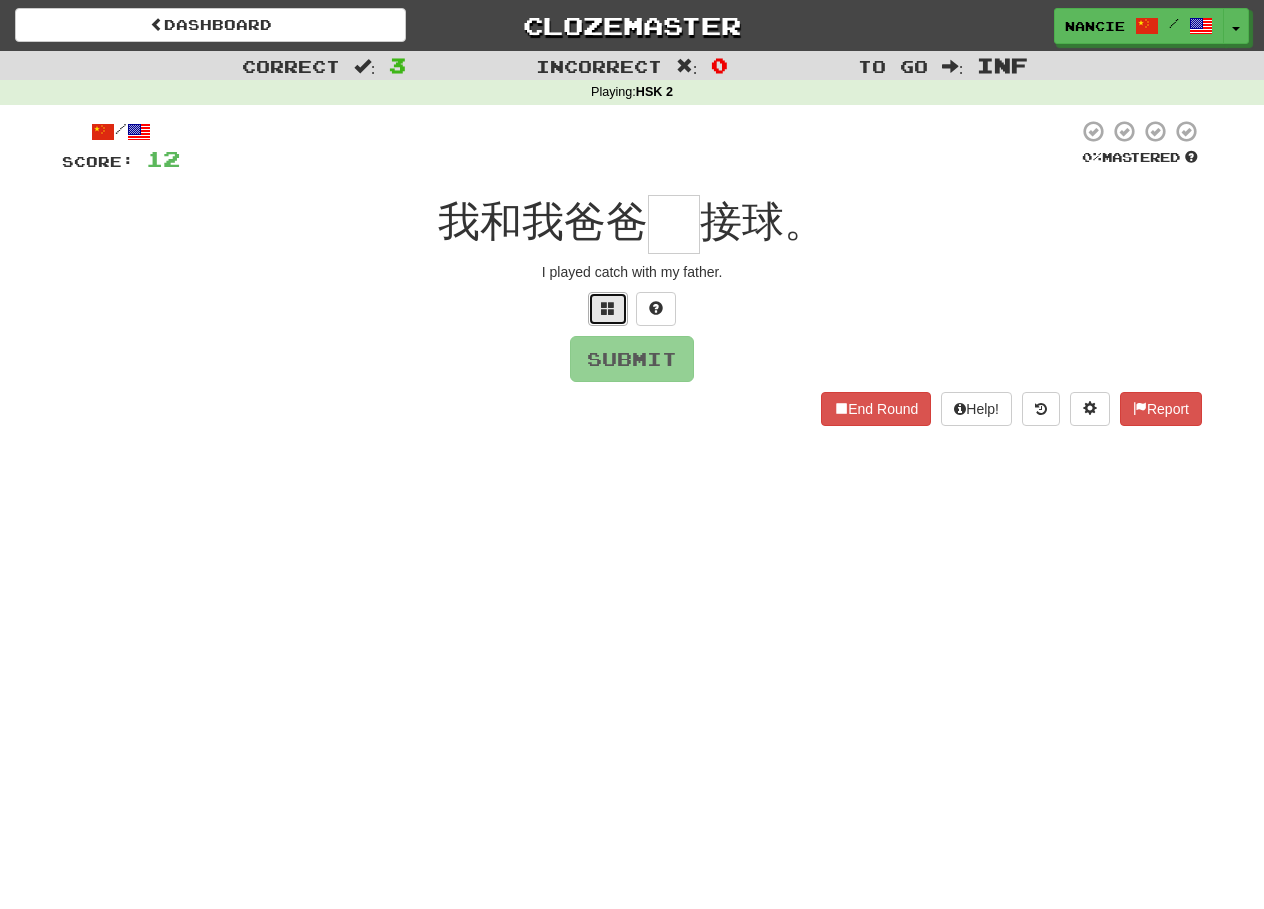 click at bounding box center [608, 309] 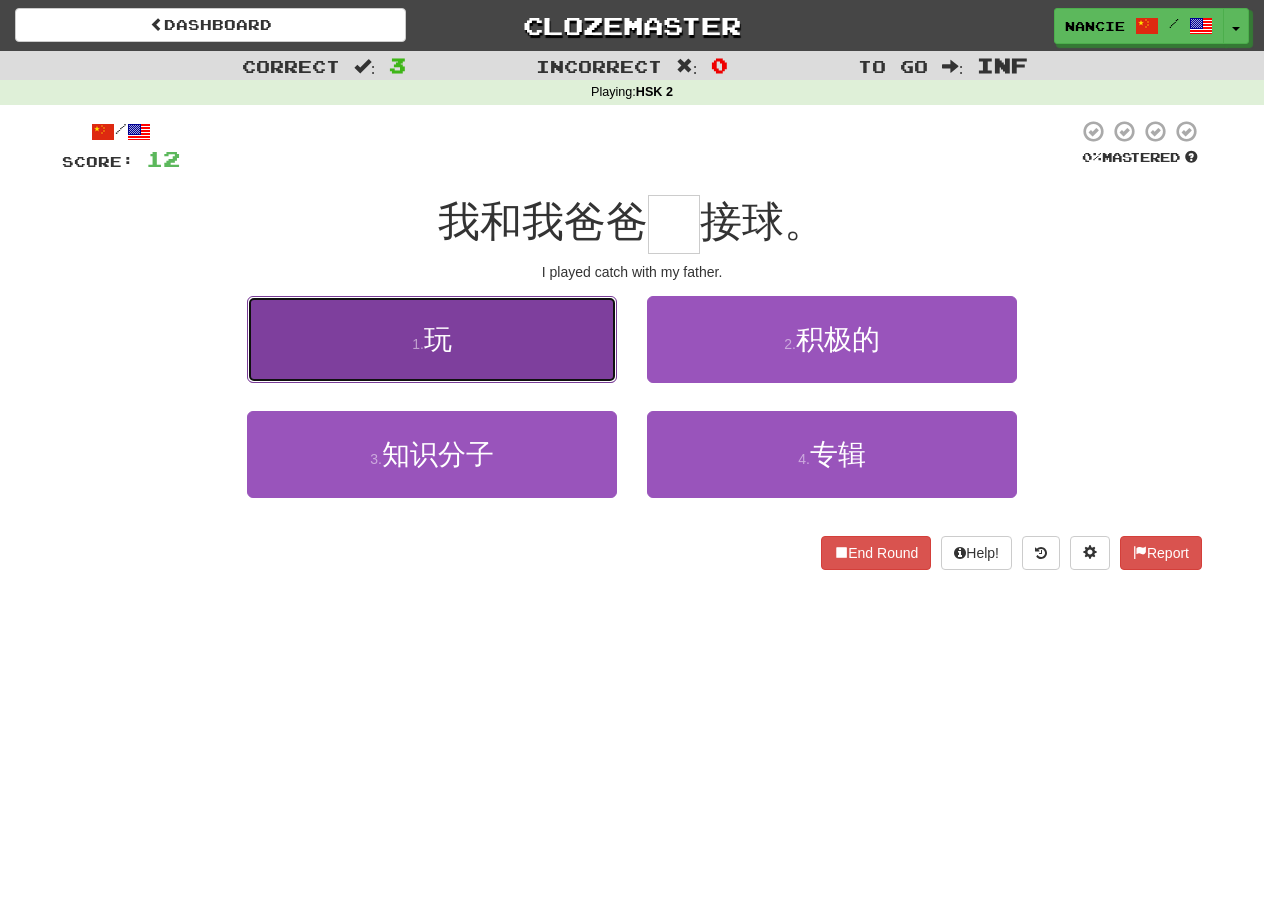 click on "1 .  玩" at bounding box center [432, 339] 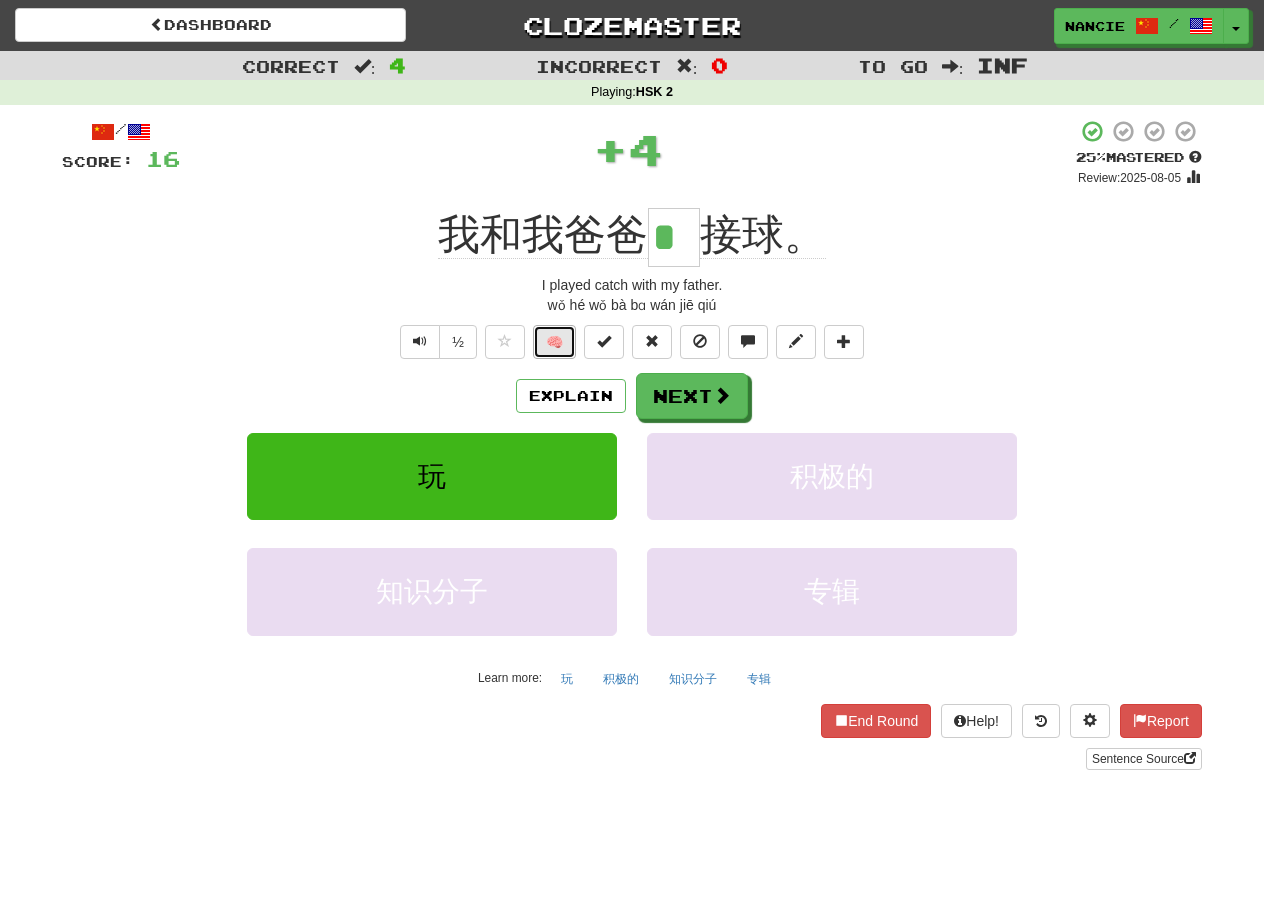 click on "🧠" at bounding box center [554, 342] 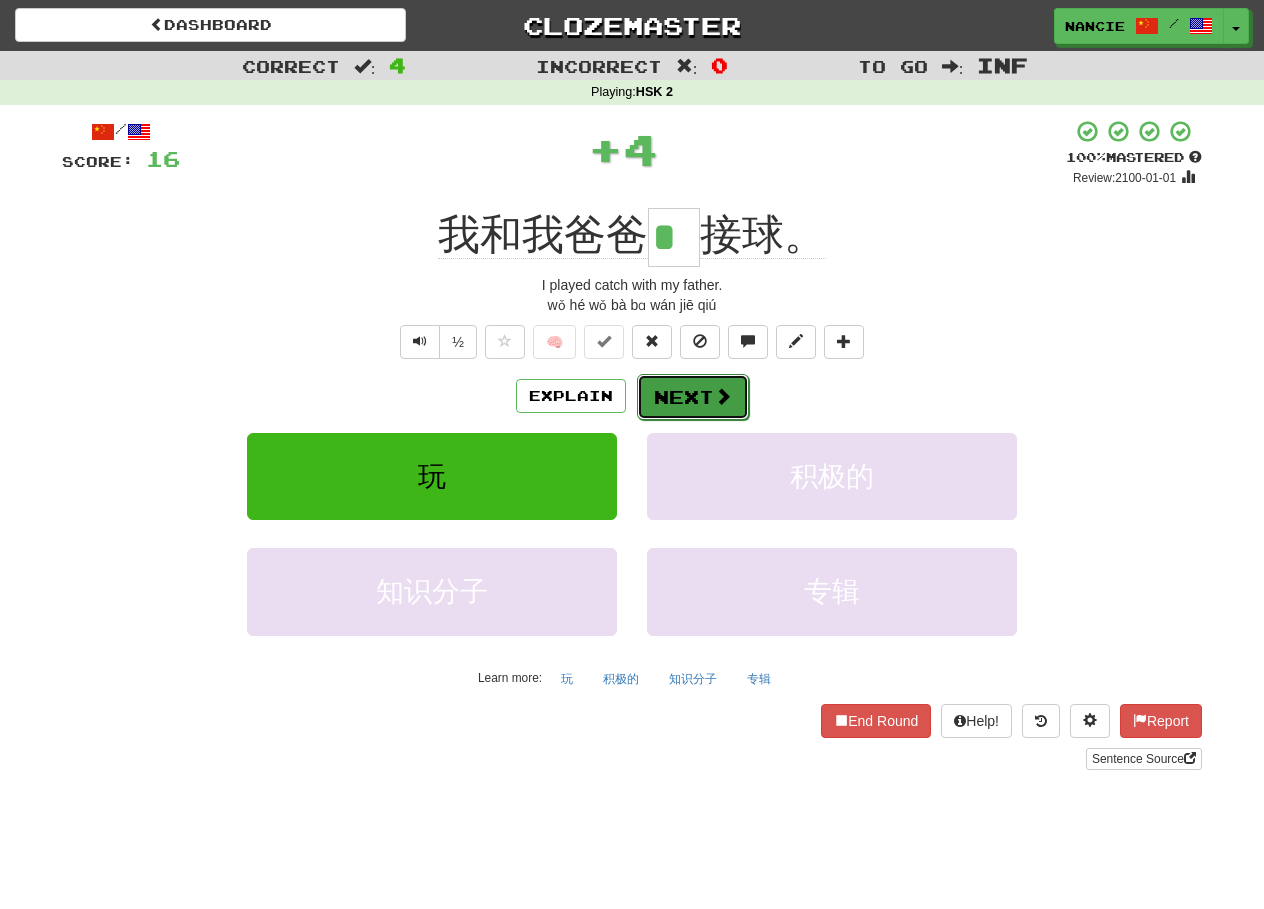 click at bounding box center [723, 396] 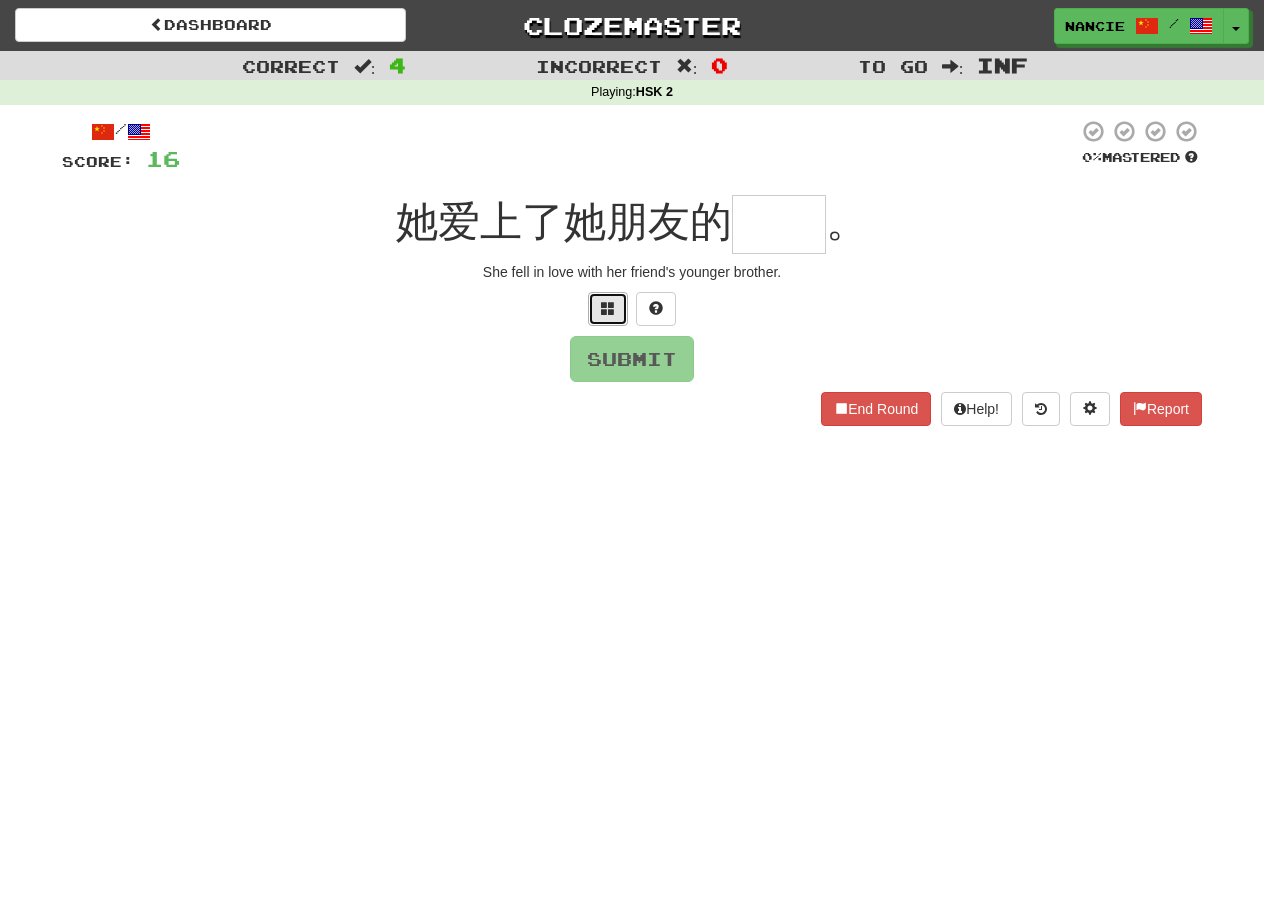 click at bounding box center [608, 309] 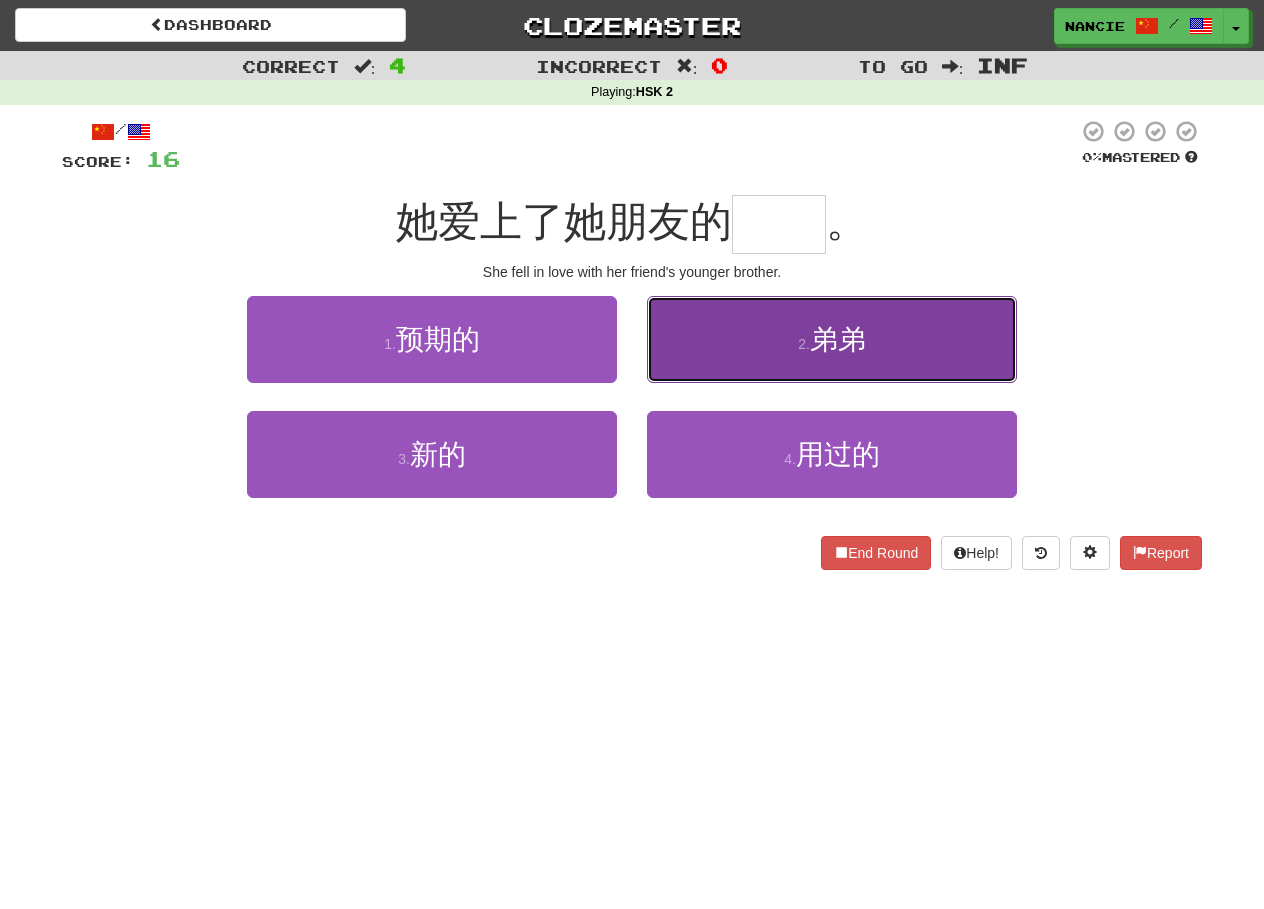 click on "2 .  弟弟" at bounding box center (832, 339) 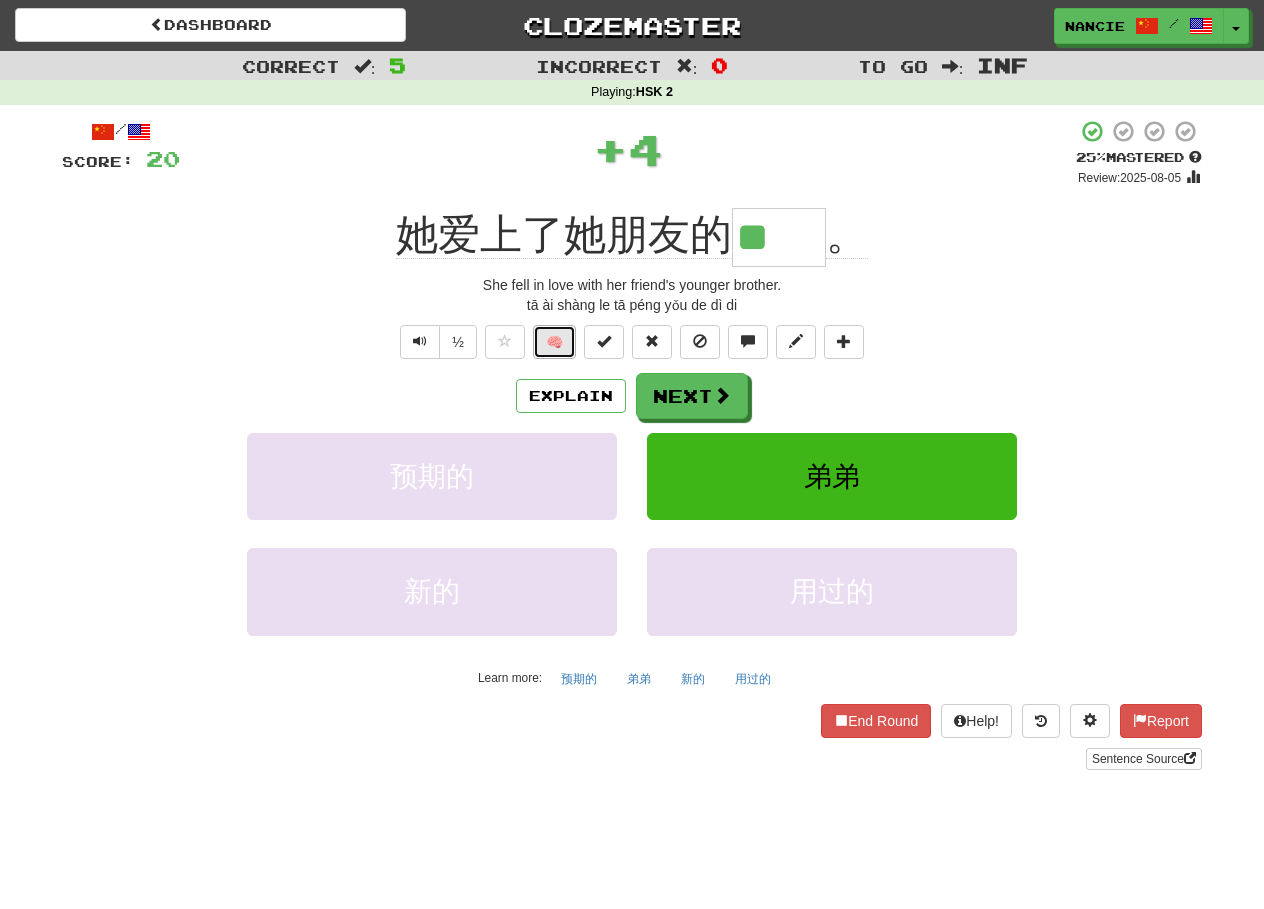 click on "🧠" at bounding box center [554, 342] 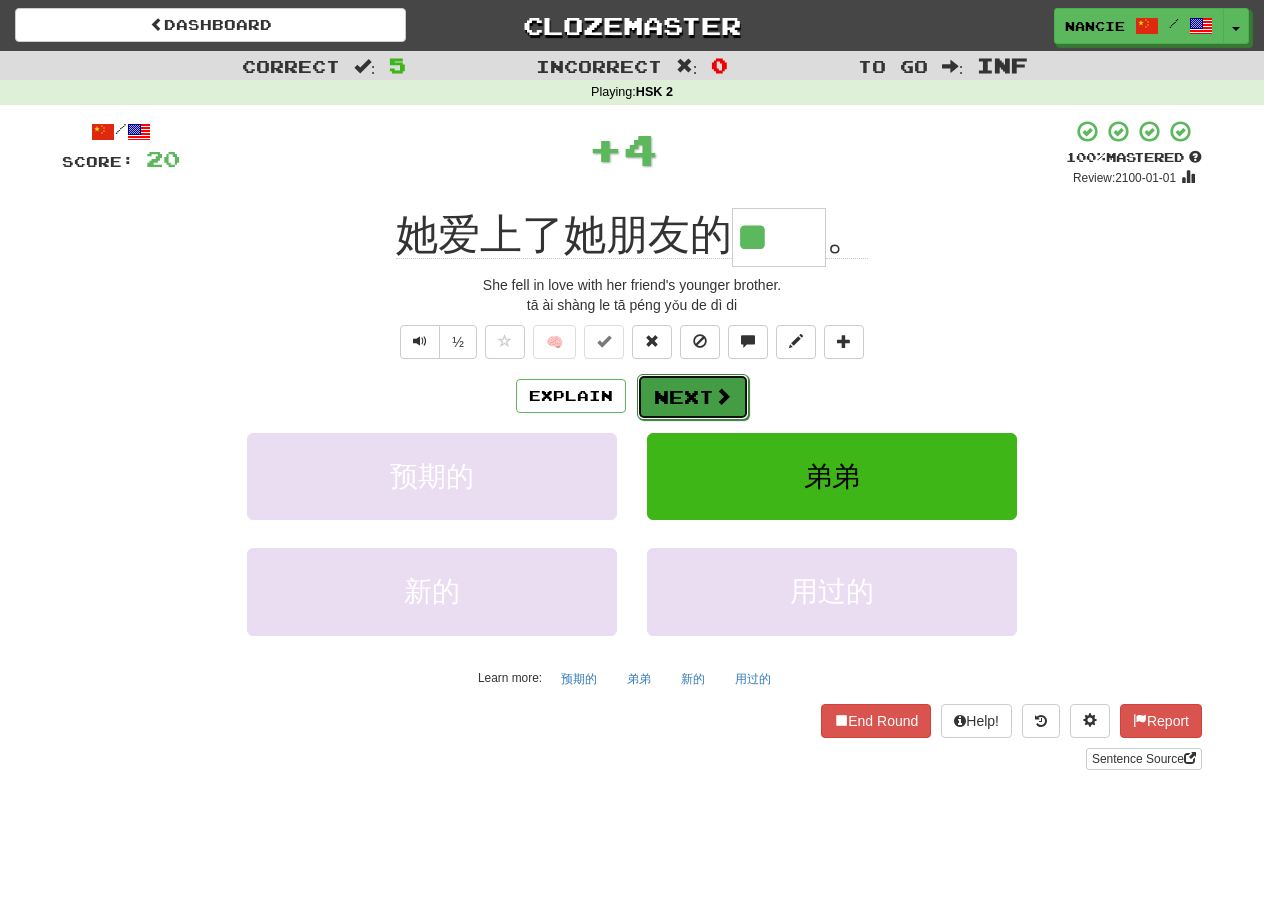 click on "Next" at bounding box center [693, 397] 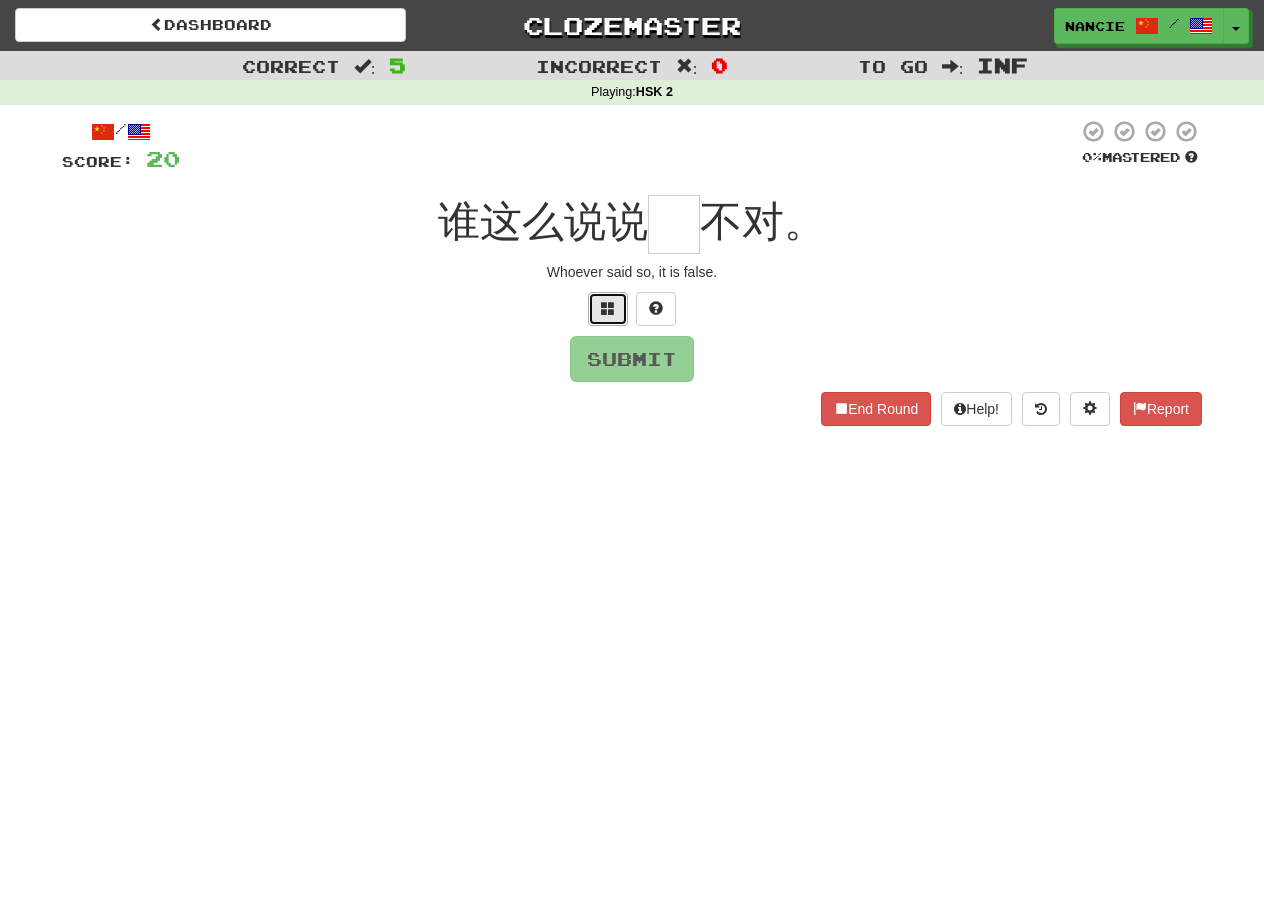 click at bounding box center [608, 309] 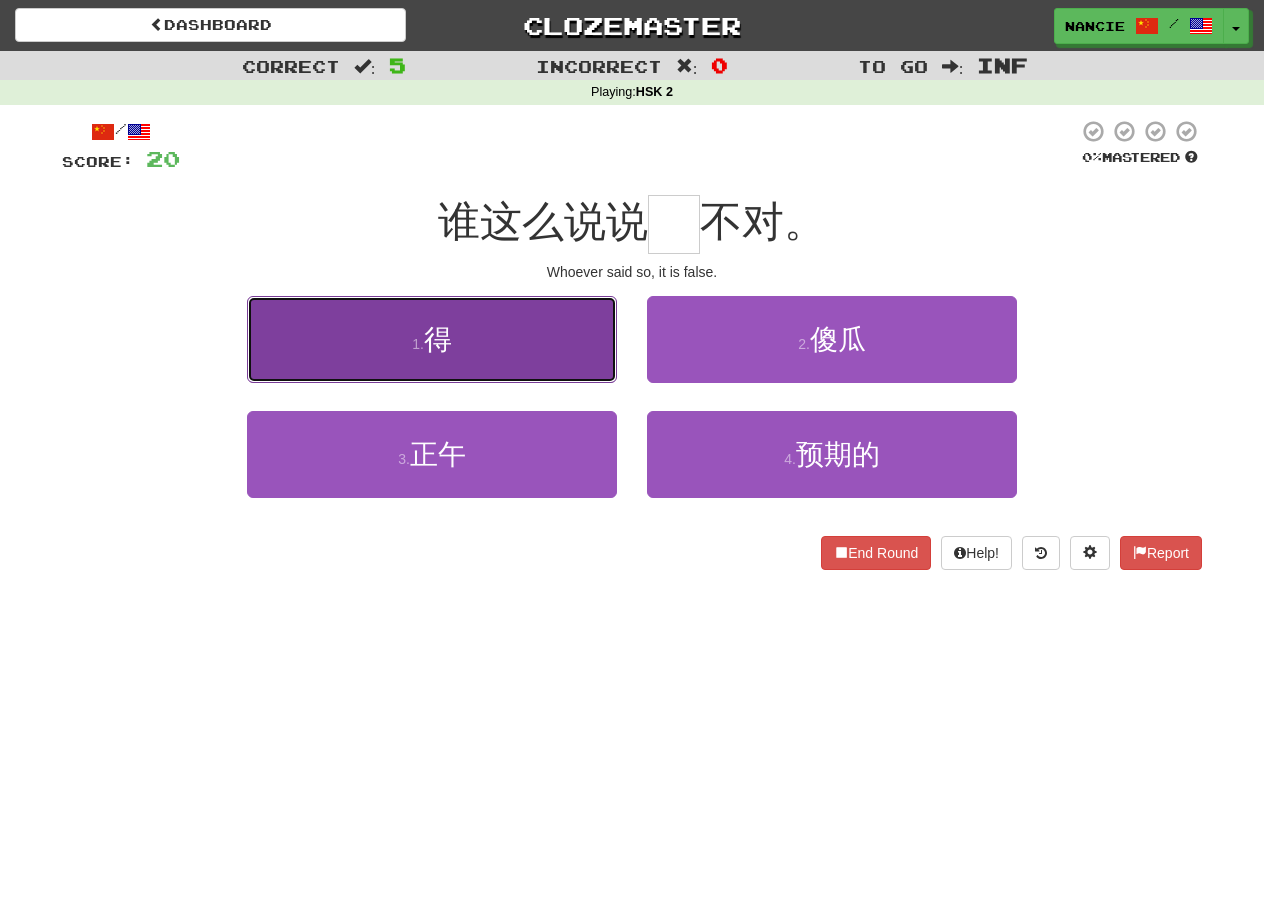 click on "1 .  得" at bounding box center (432, 339) 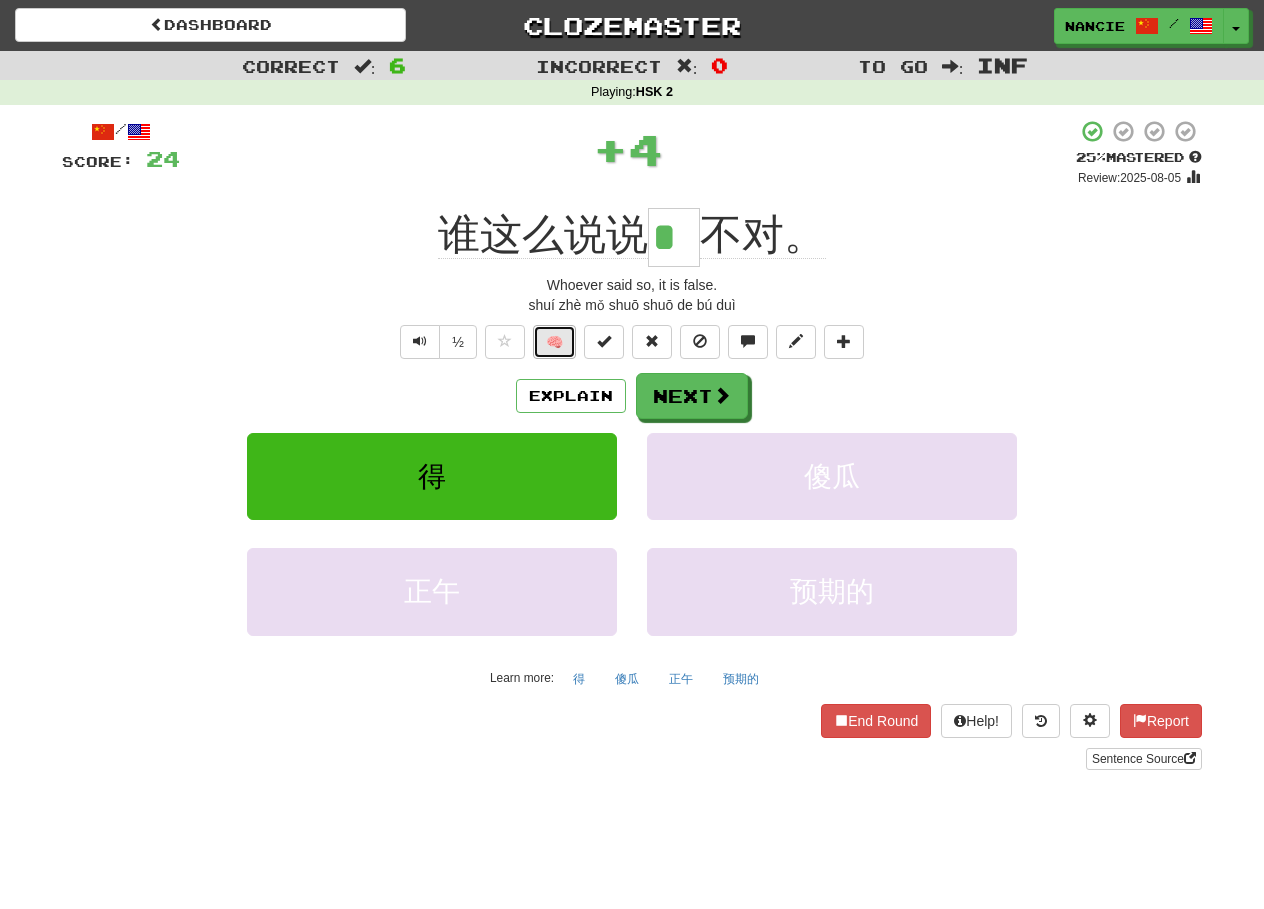 click on "🧠" at bounding box center [554, 342] 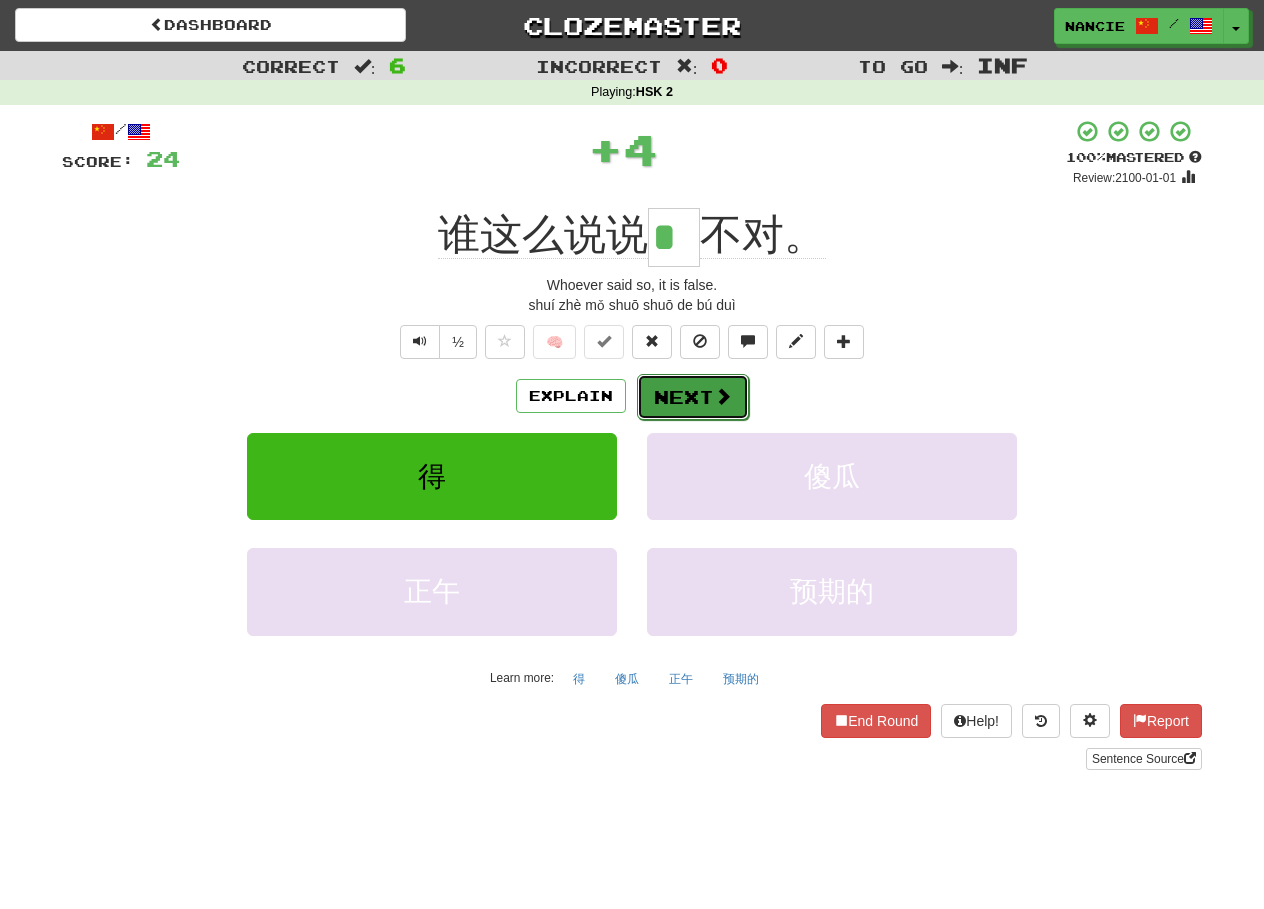 click on "Next" at bounding box center [693, 397] 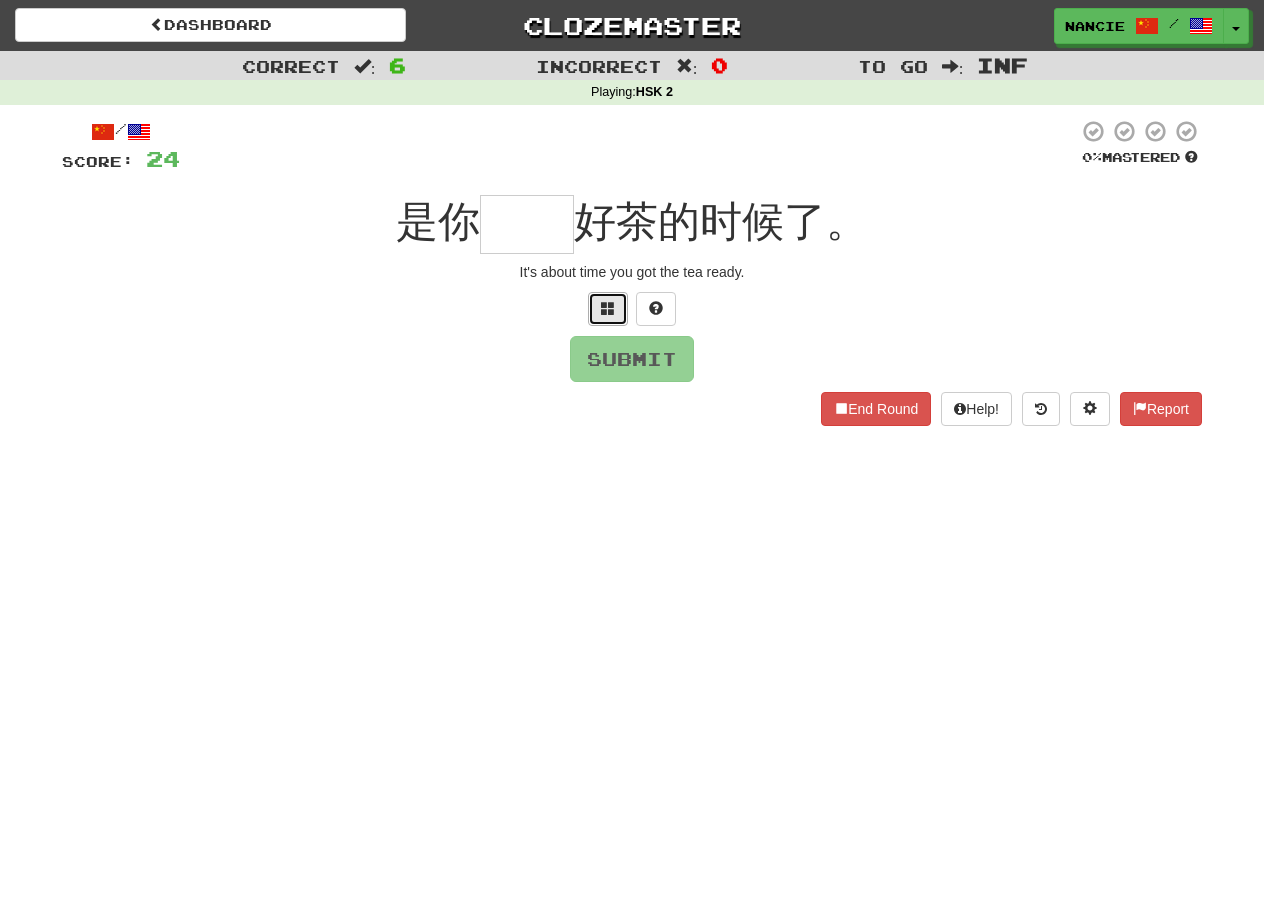 click at bounding box center (608, 309) 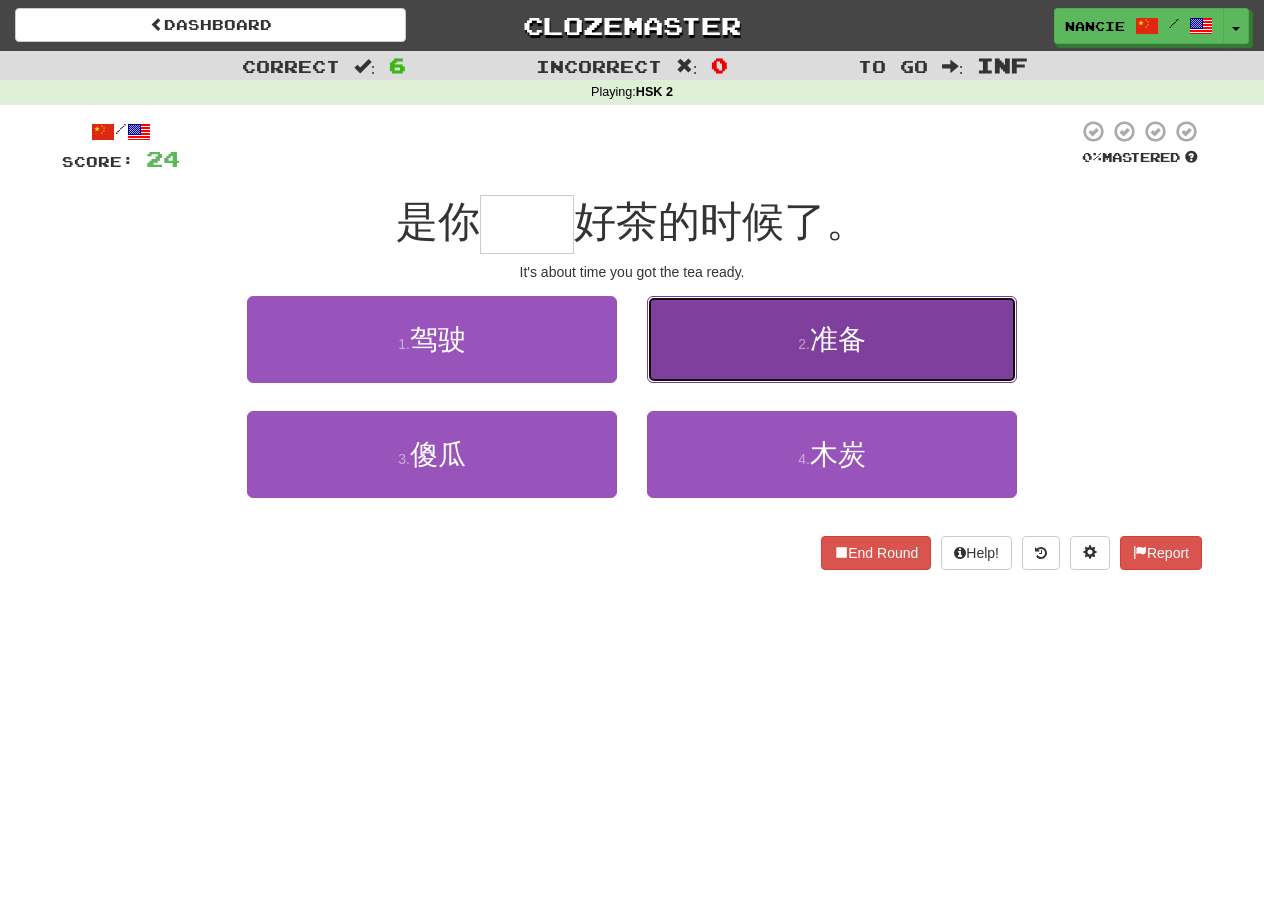 click on "2 .  准备" at bounding box center [832, 339] 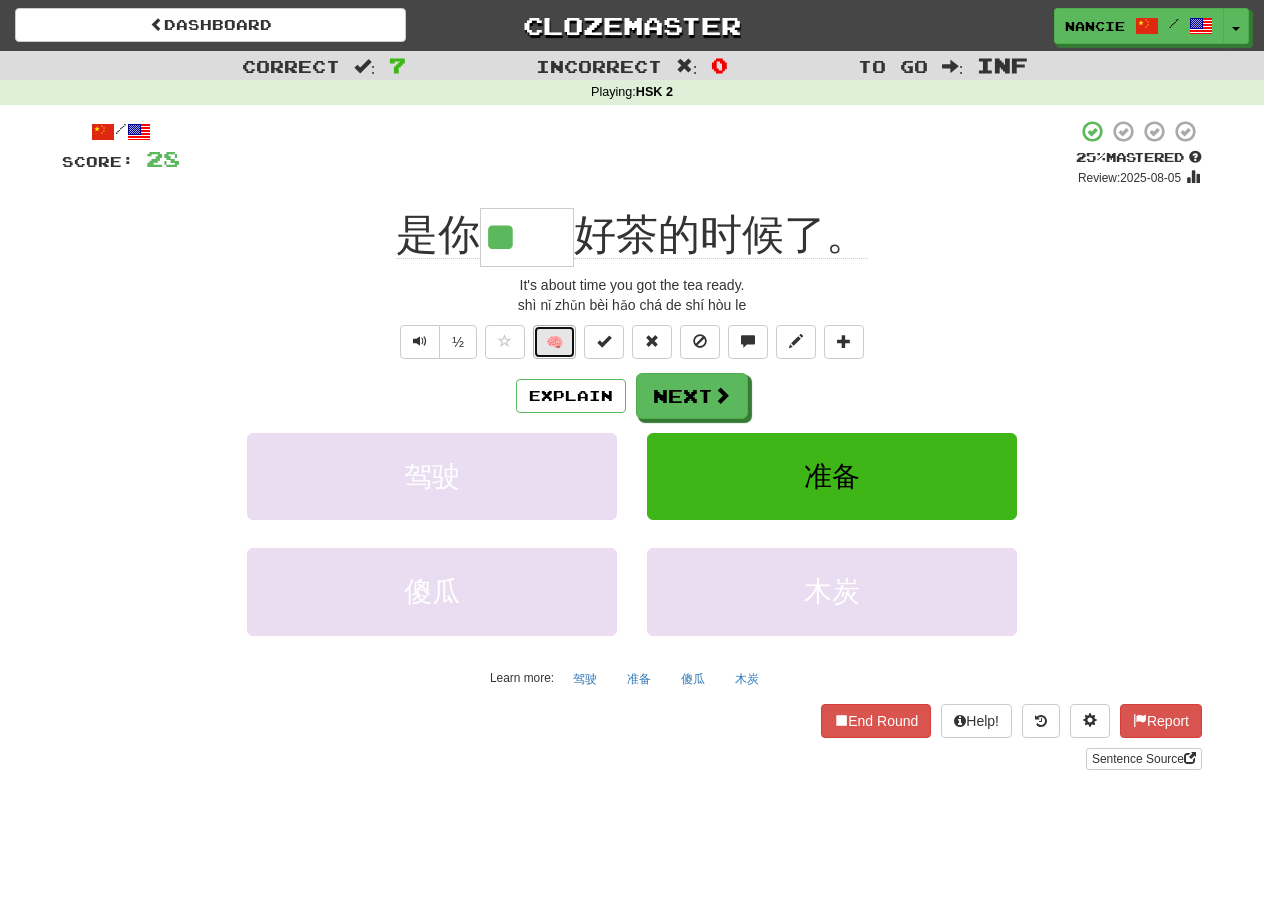 click on "🧠" at bounding box center (554, 342) 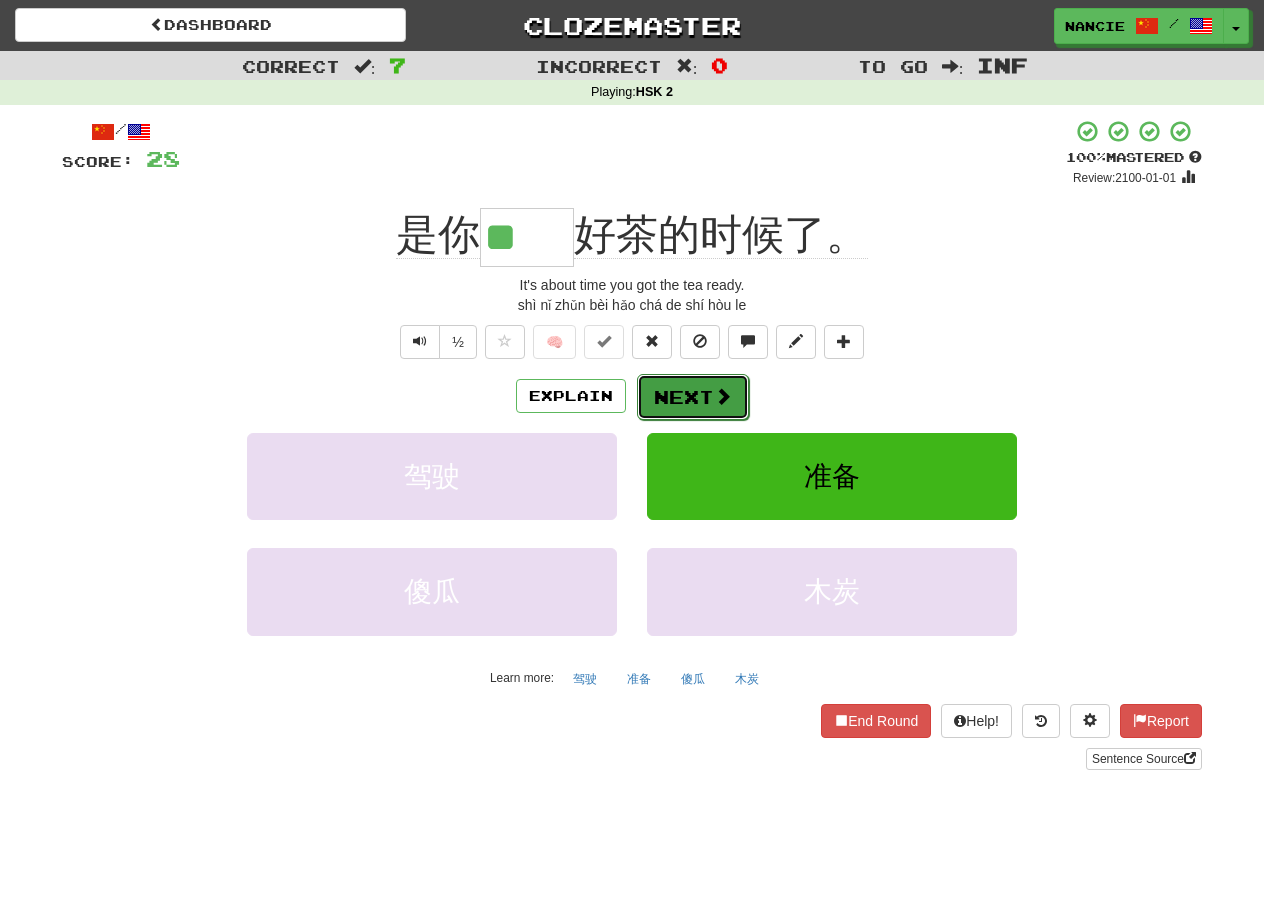 click on "Next" at bounding box center (693, 397) 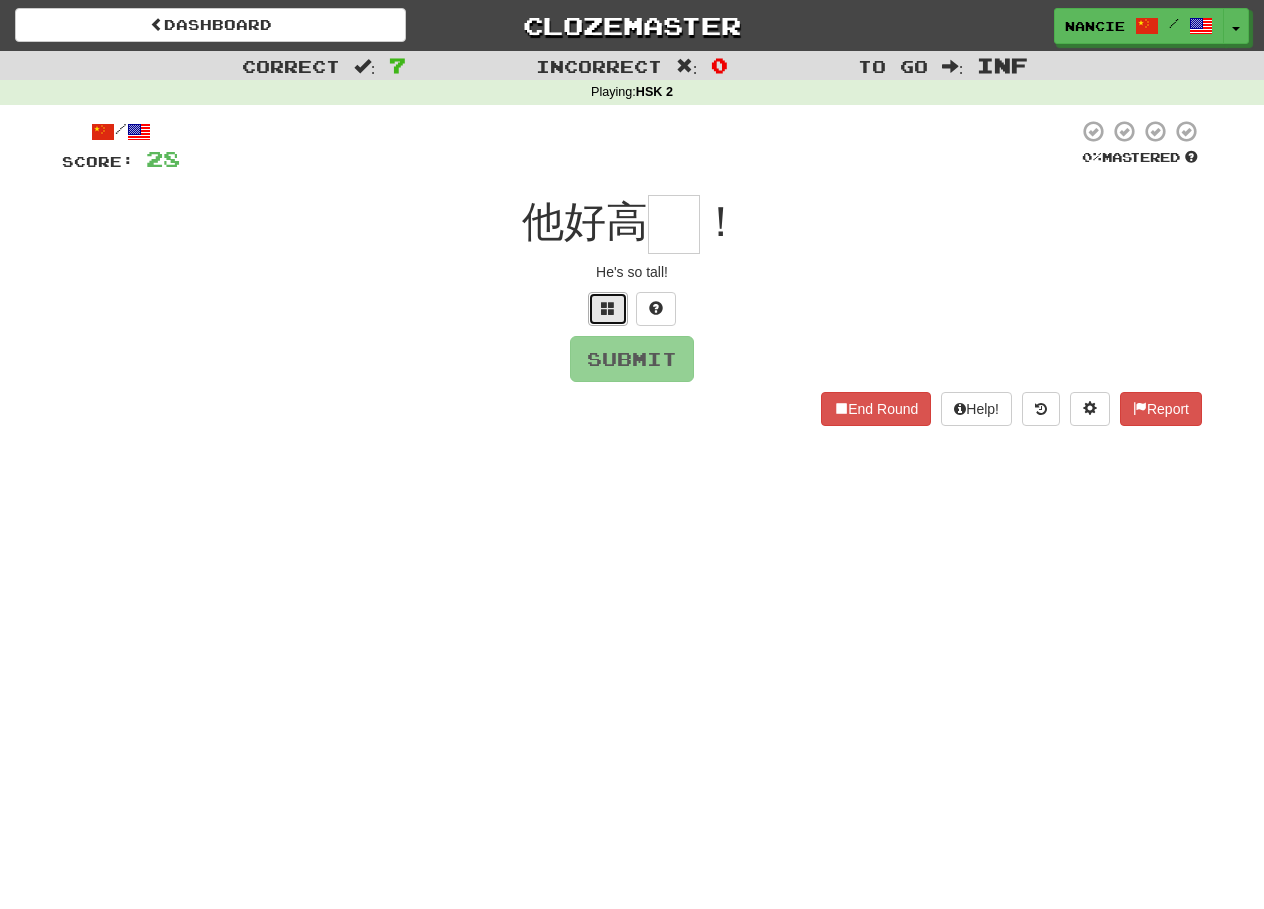 click at bounding box center [608, 309] 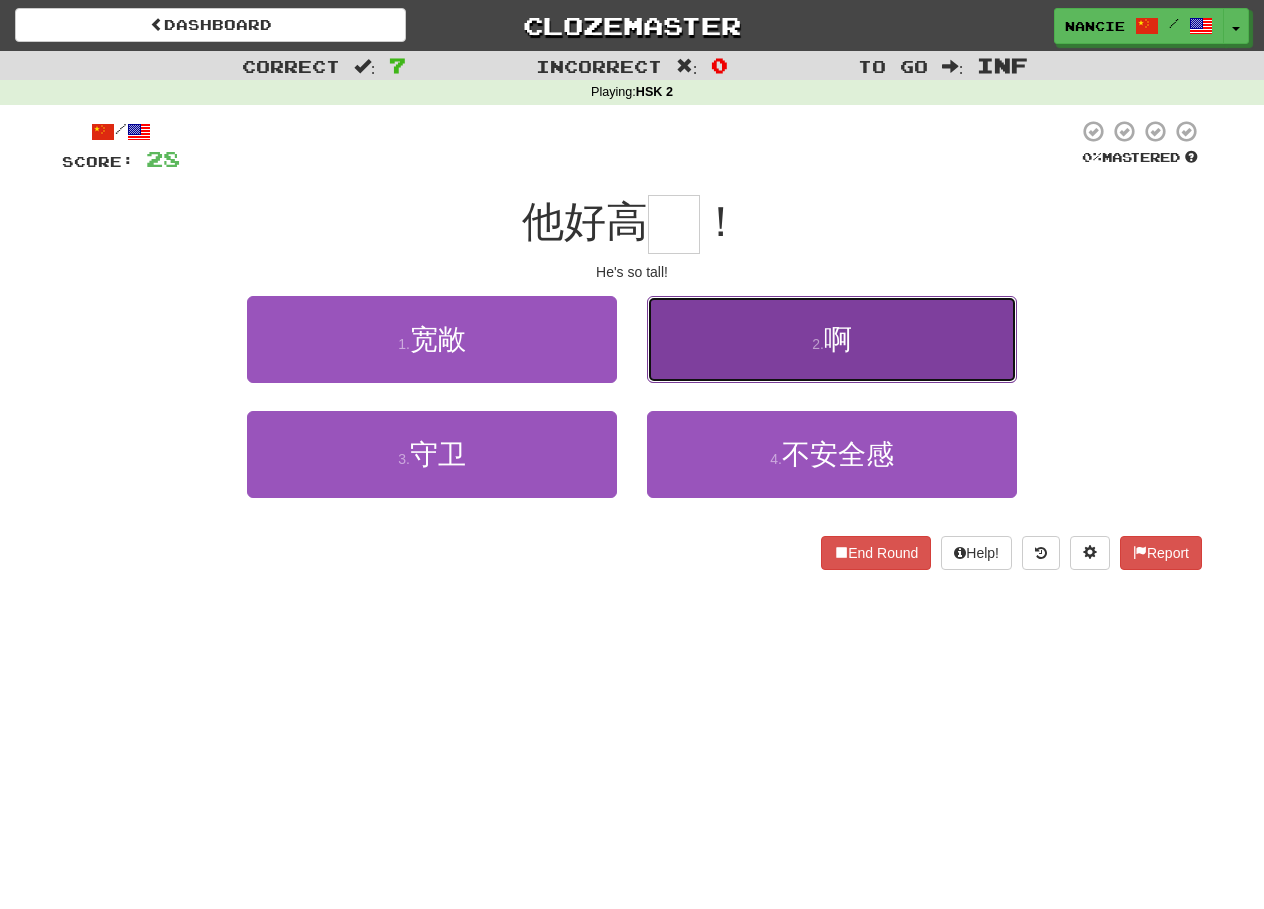 click on "2 .  啊" at bounding box center (832, 339) 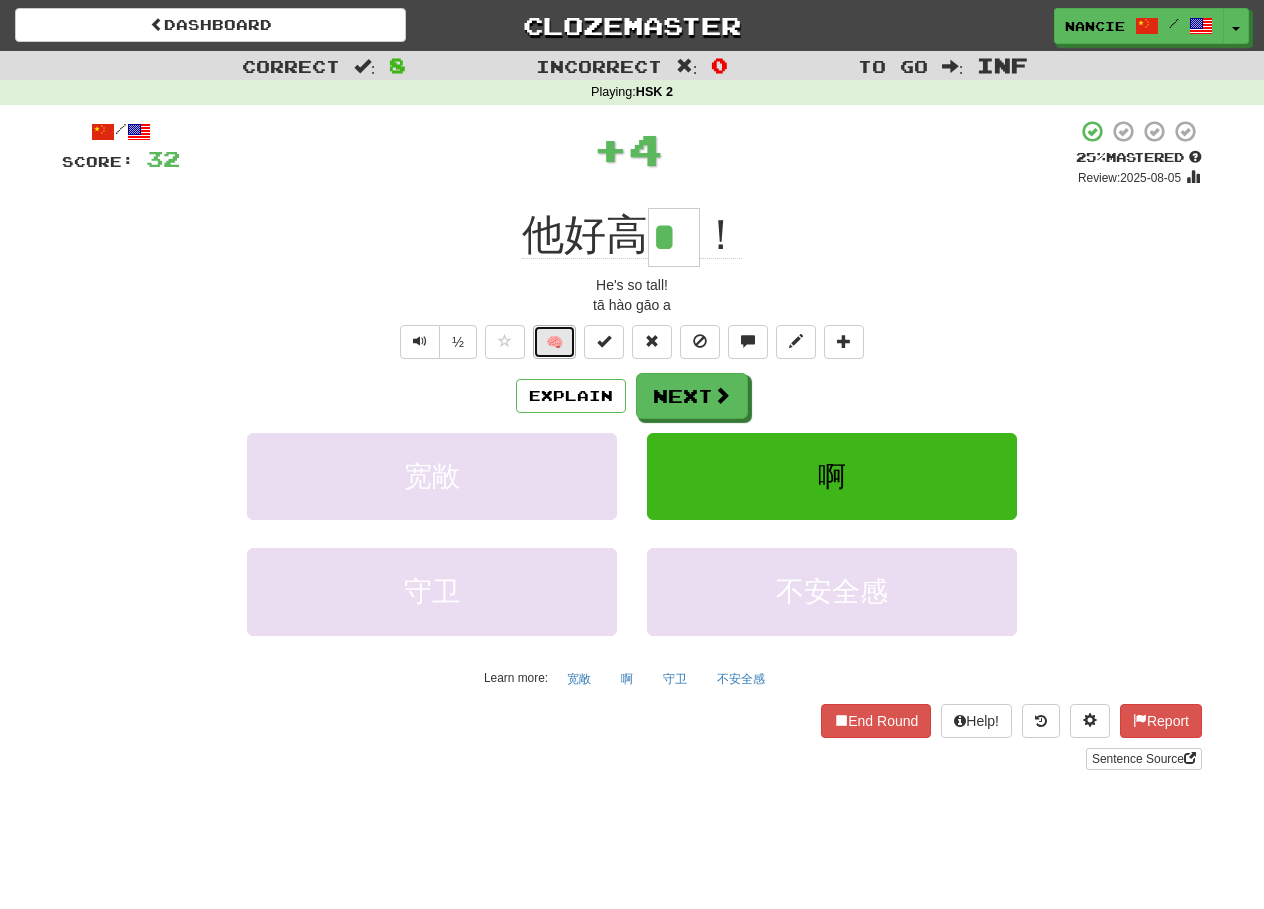 click on "🧠" at bounding box center [554, 342] 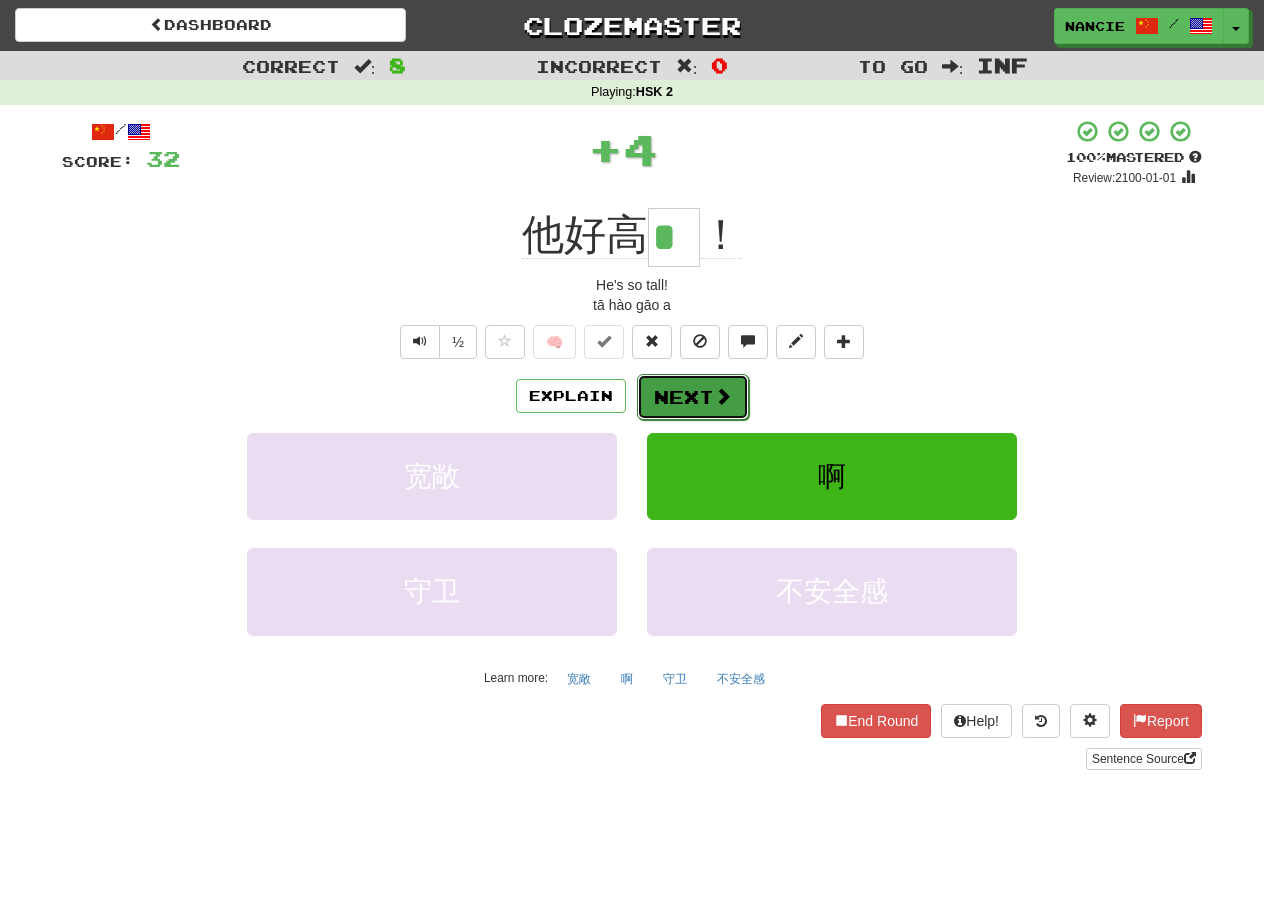 click on "Next" at bounding box center (693, 397) 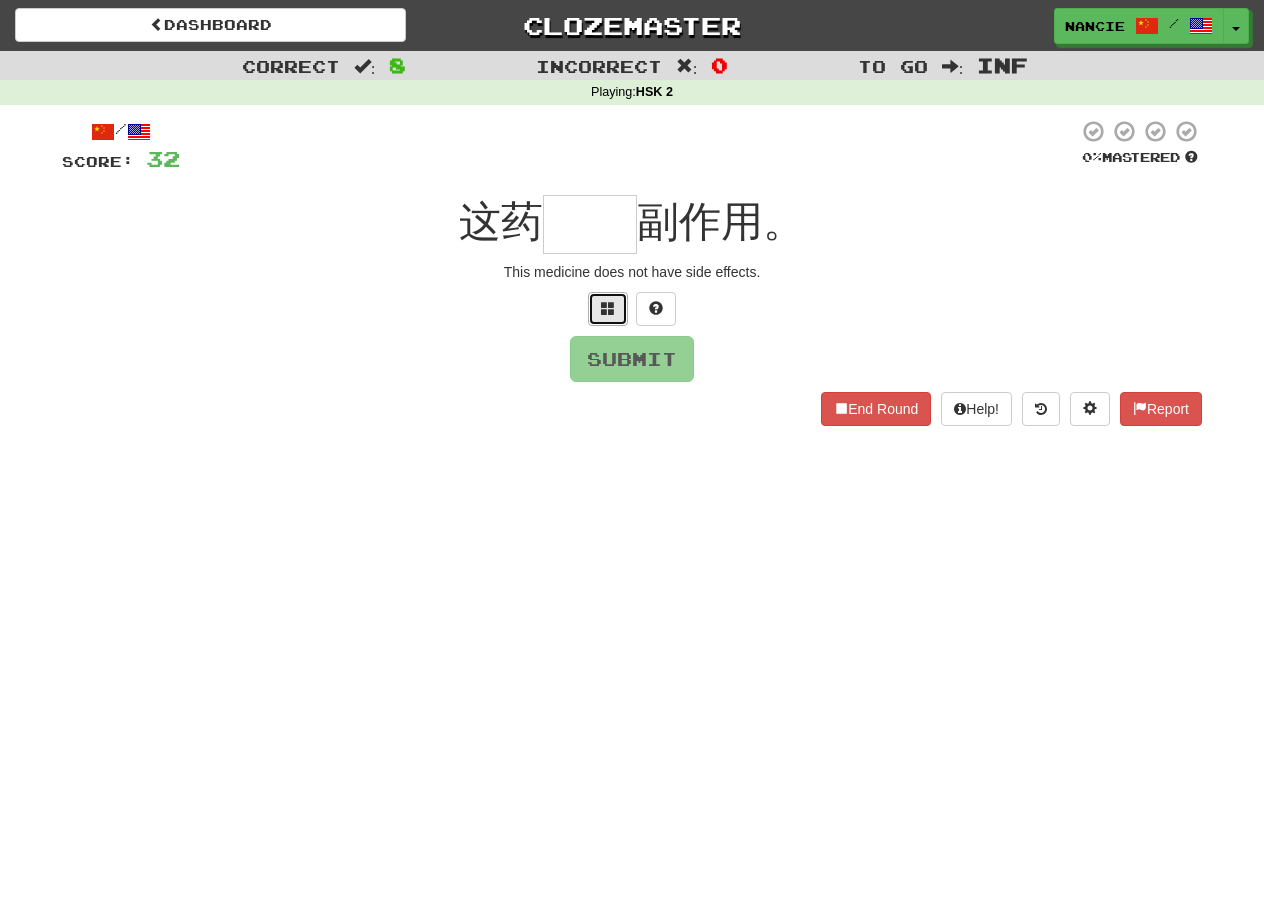 click at bounding box center [608, 309] 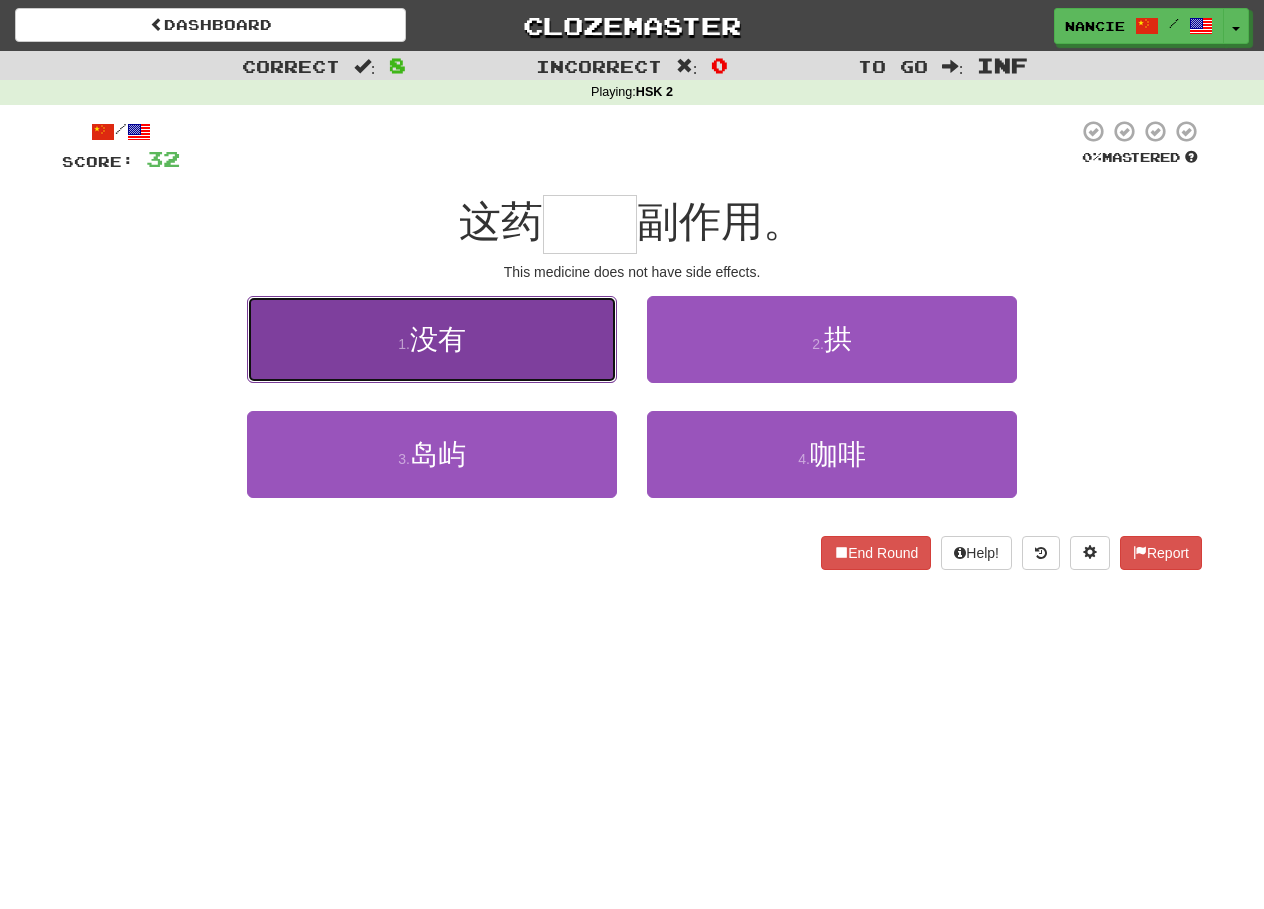 click on "1 .  没有" at bounding box center [432, 339] 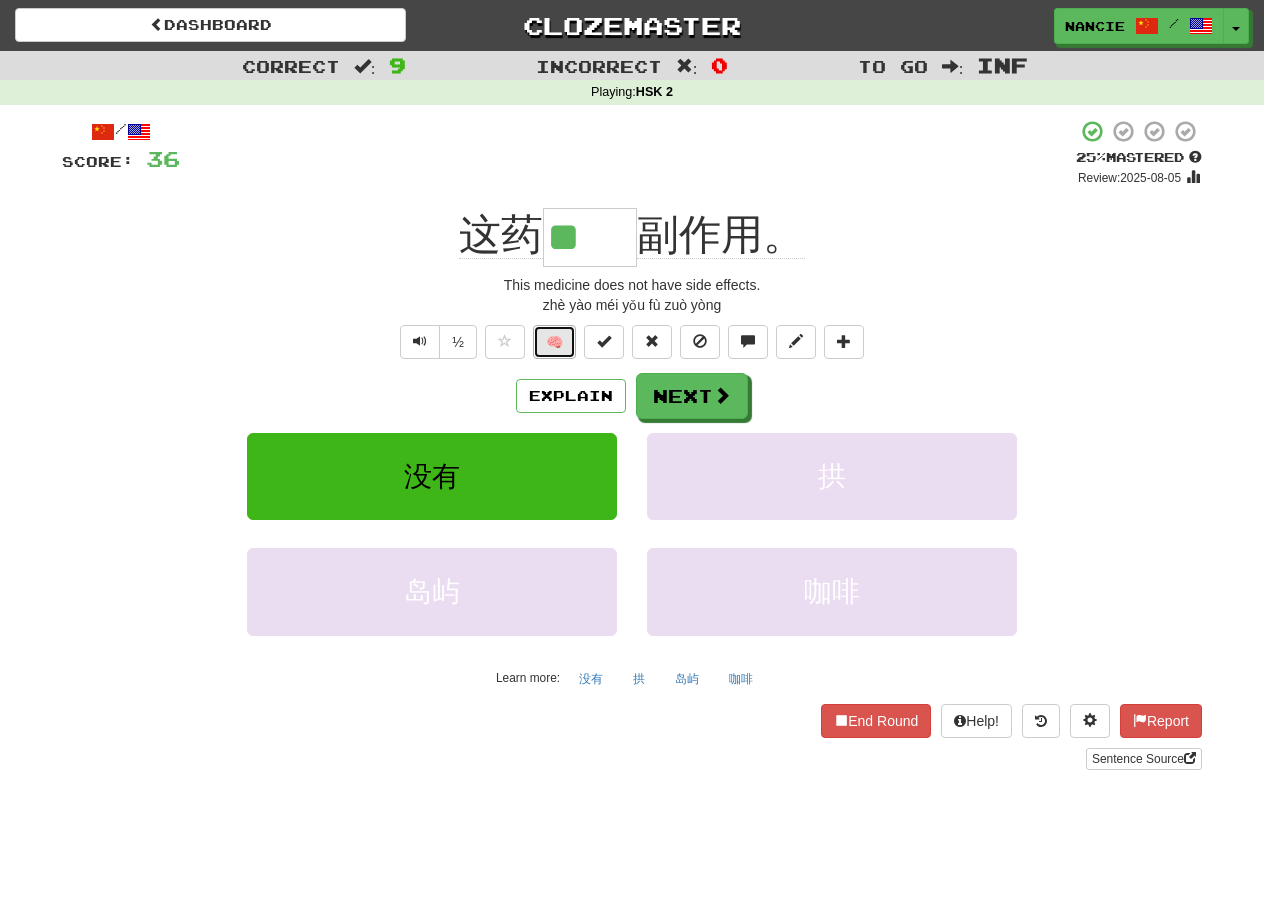 click on "🧠" at bounding box center [554, 342] 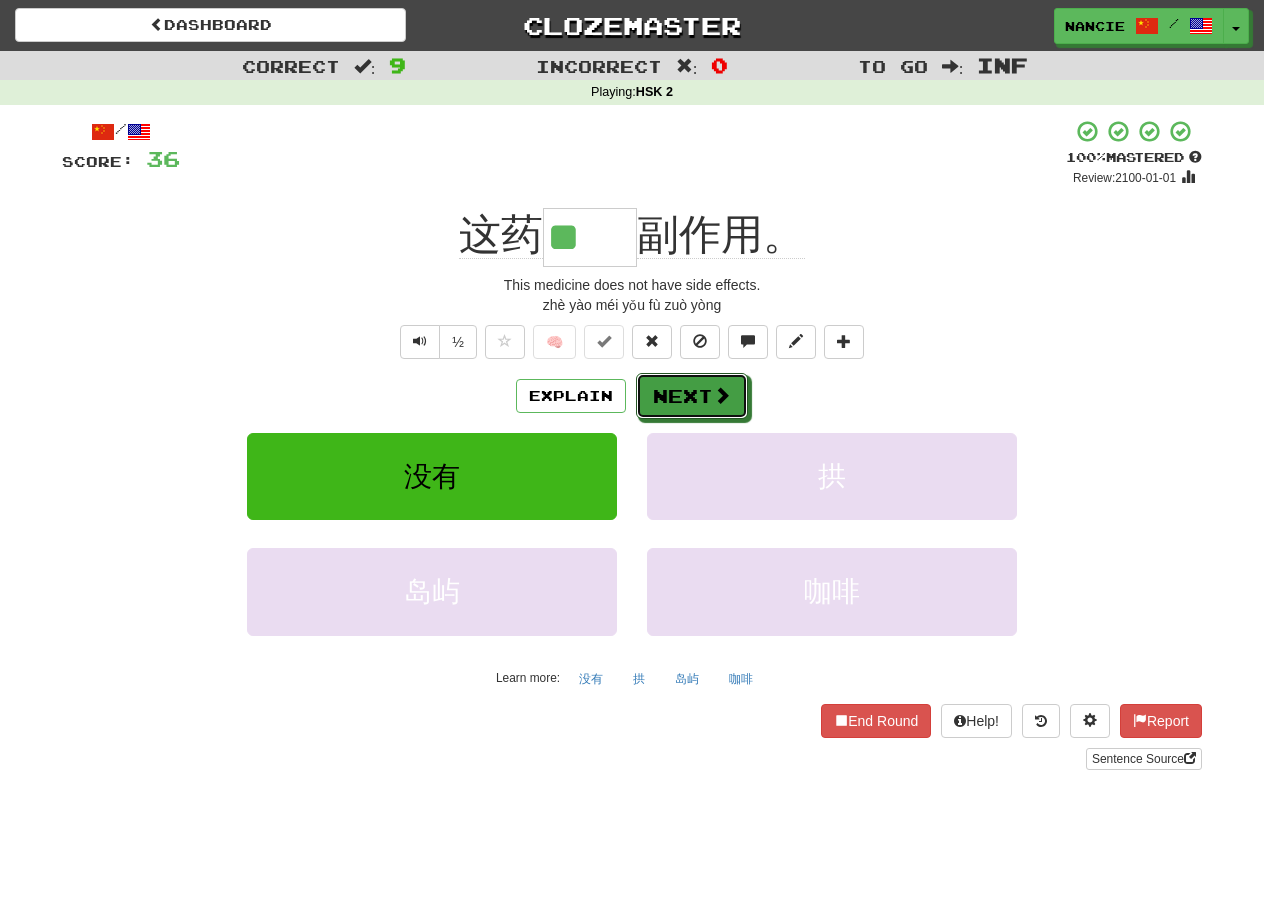 click on "Next" at bounding box center (692, 396) 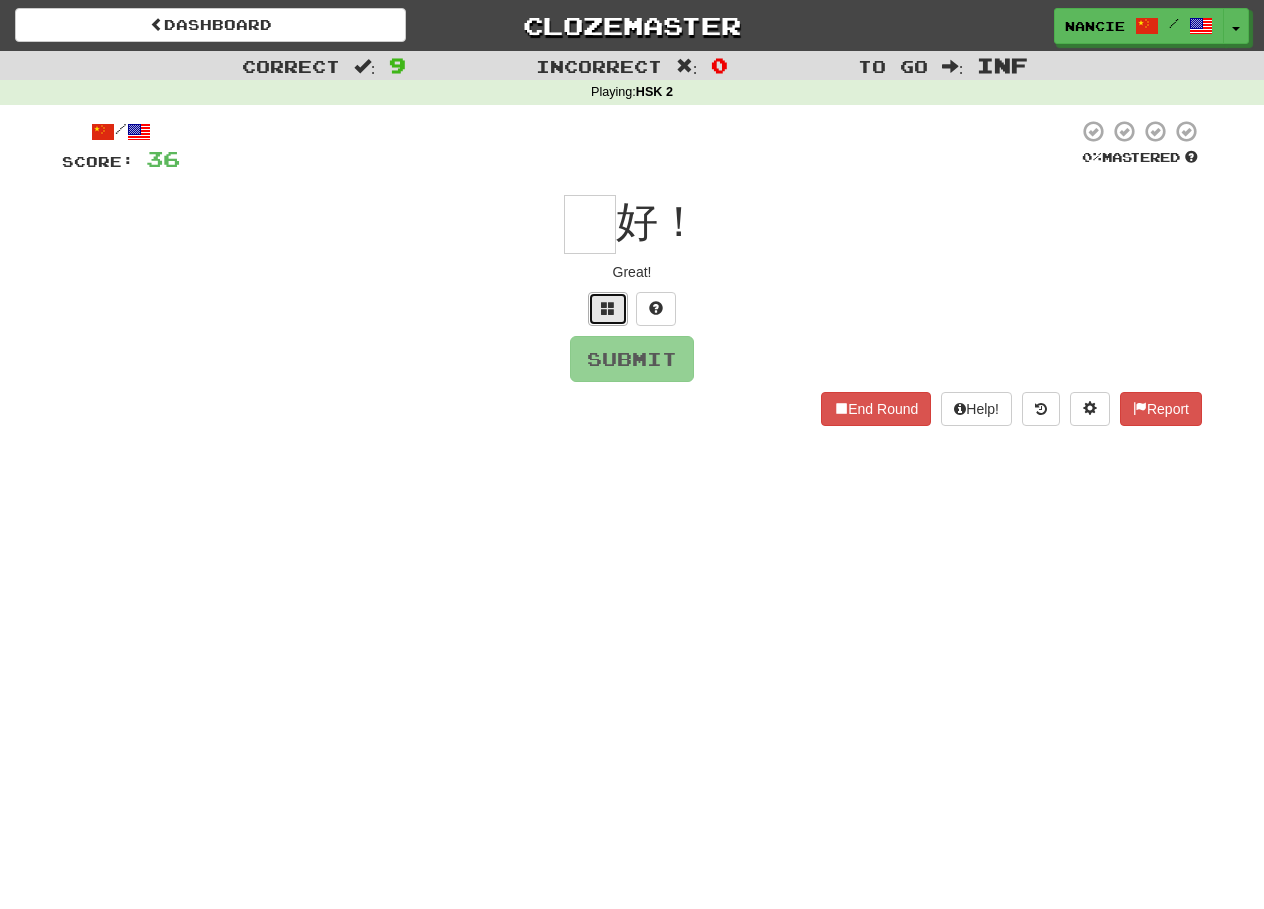 click at bounding box center [608, 309] 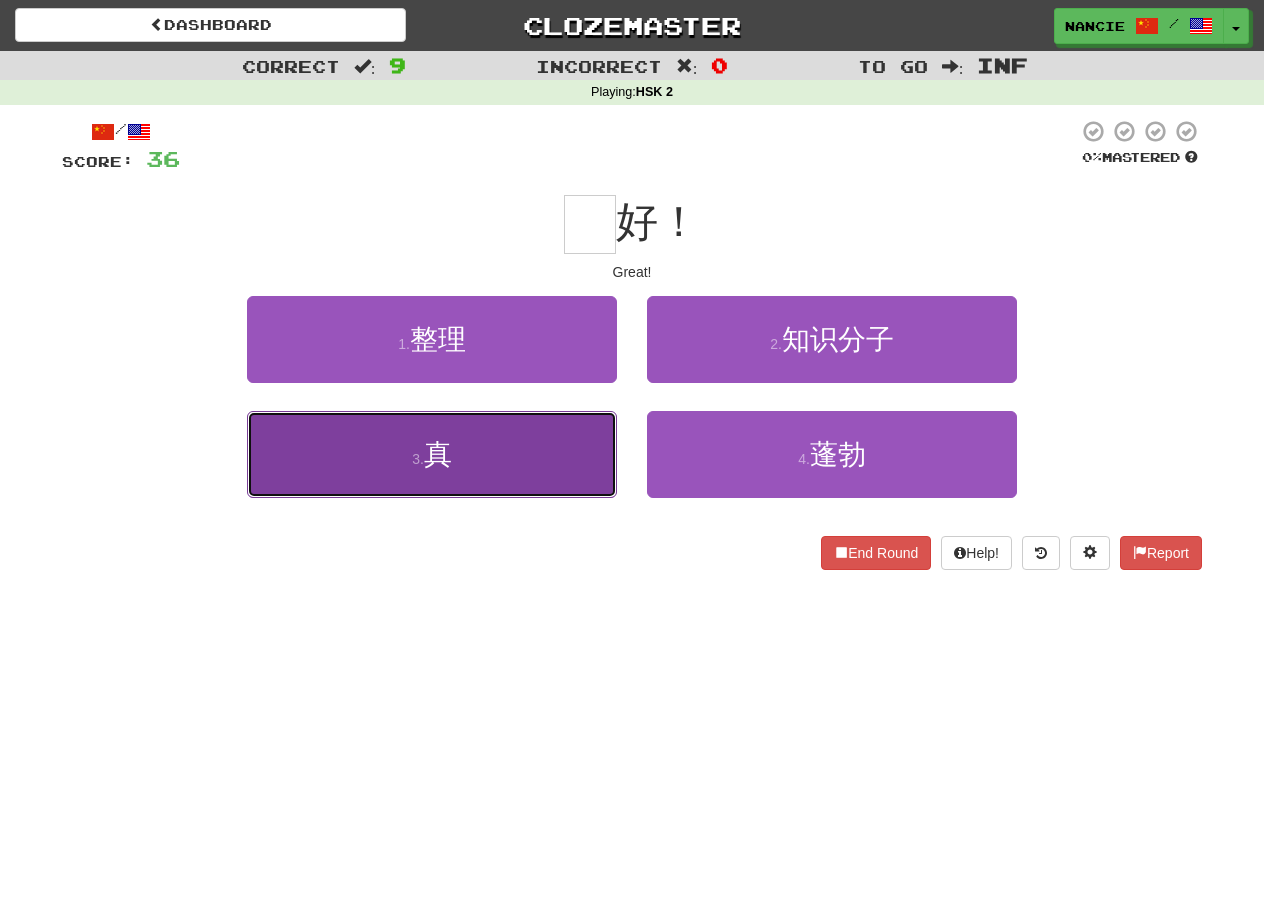 click on "3 .  真" at bounding box center (432, 454) 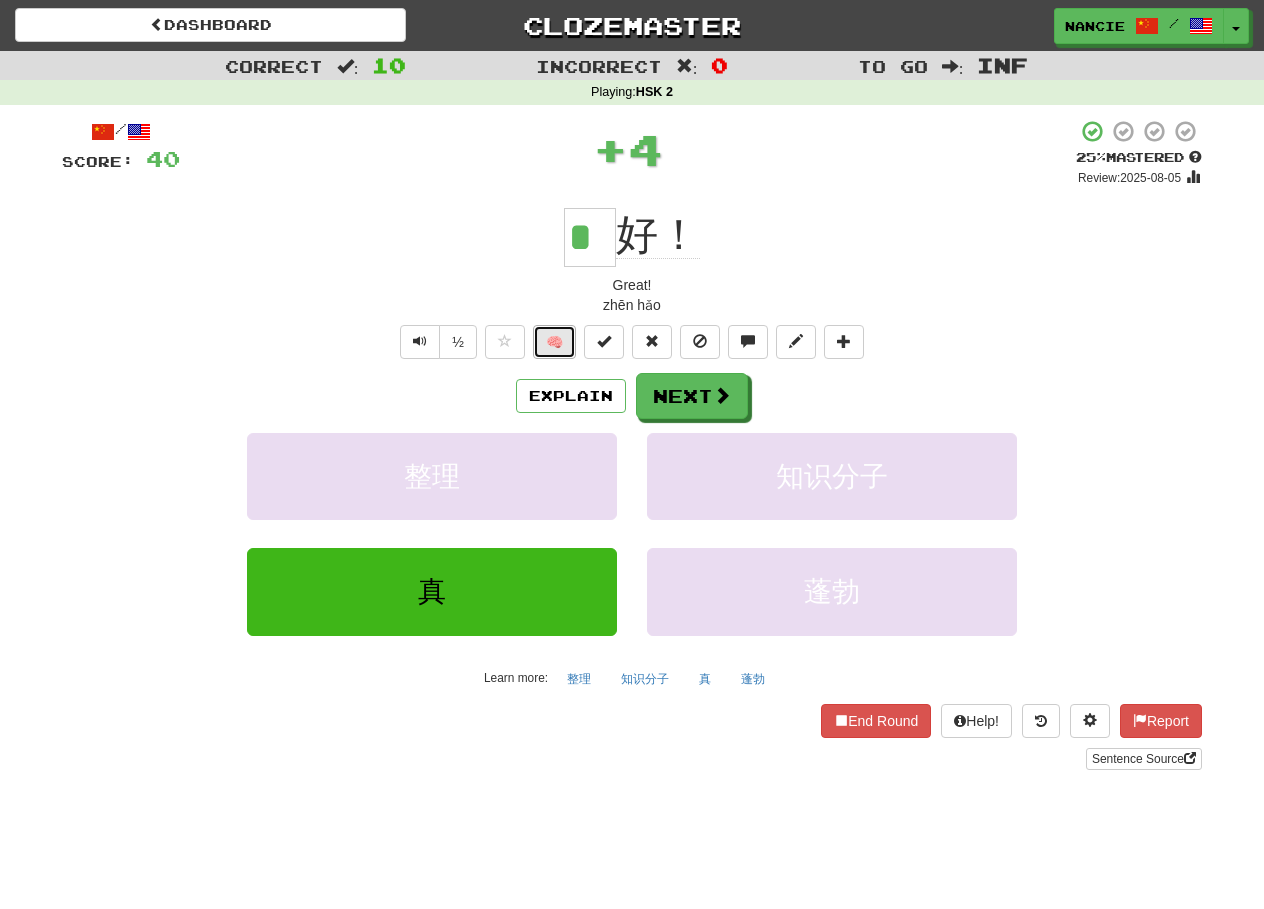 click on "🧠" at bounding box center (554, 342) 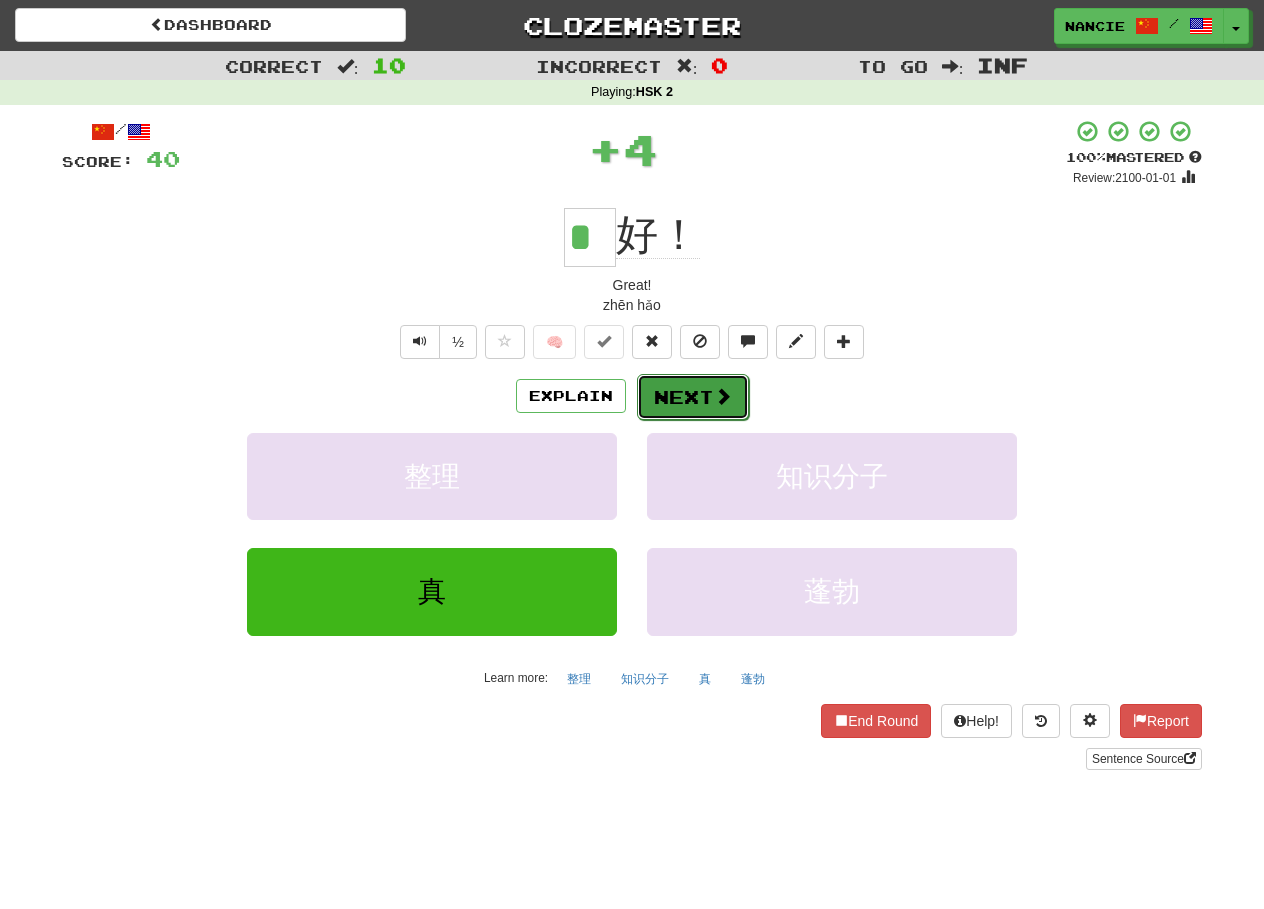 click on "Next" at bounding box center [693, 397] 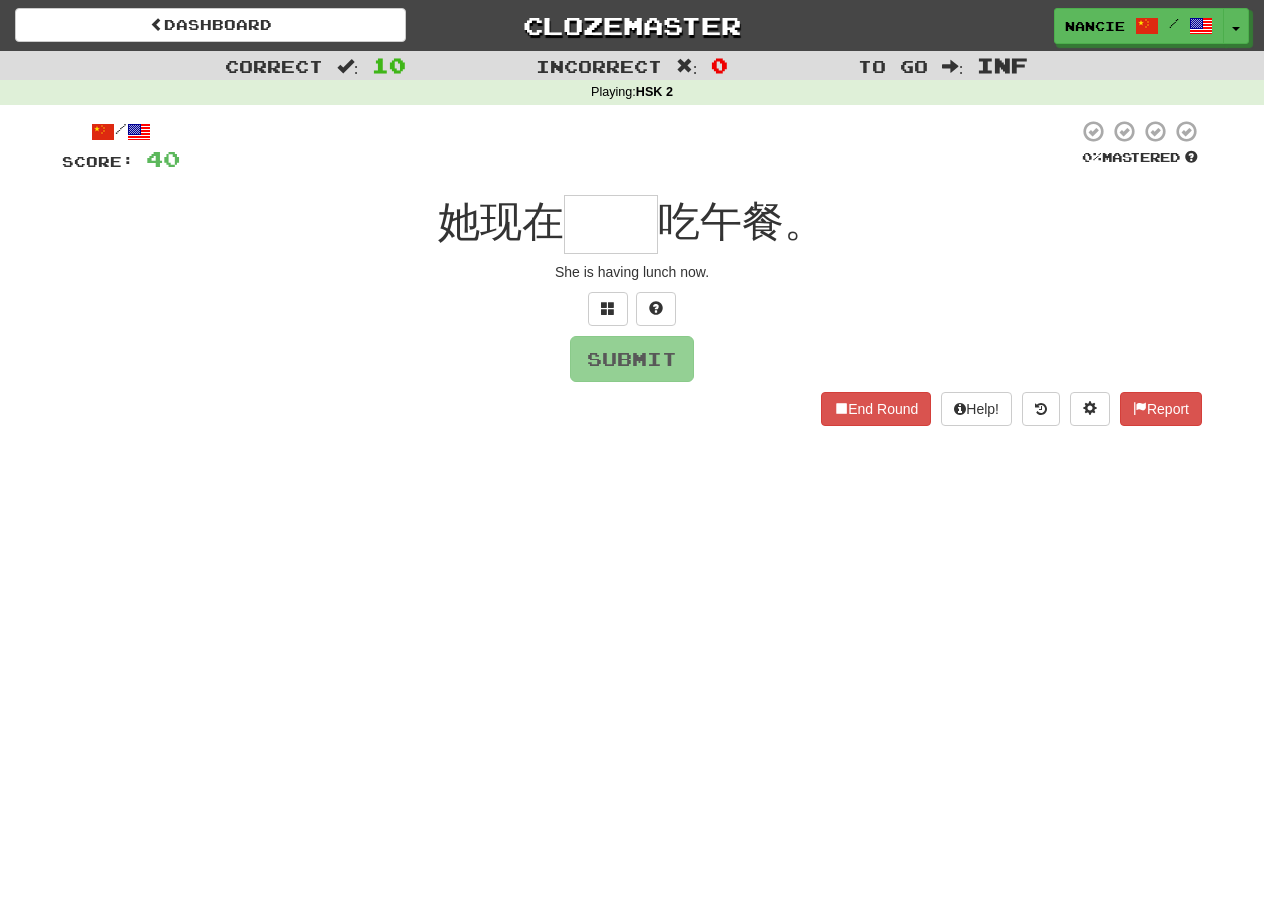 click on "/  Score:   40 0 %  Mastered 她现在 吃午餐。 She is having lunch now. Submit  End Round  Help!  Report" at bounding box center [632, 272] 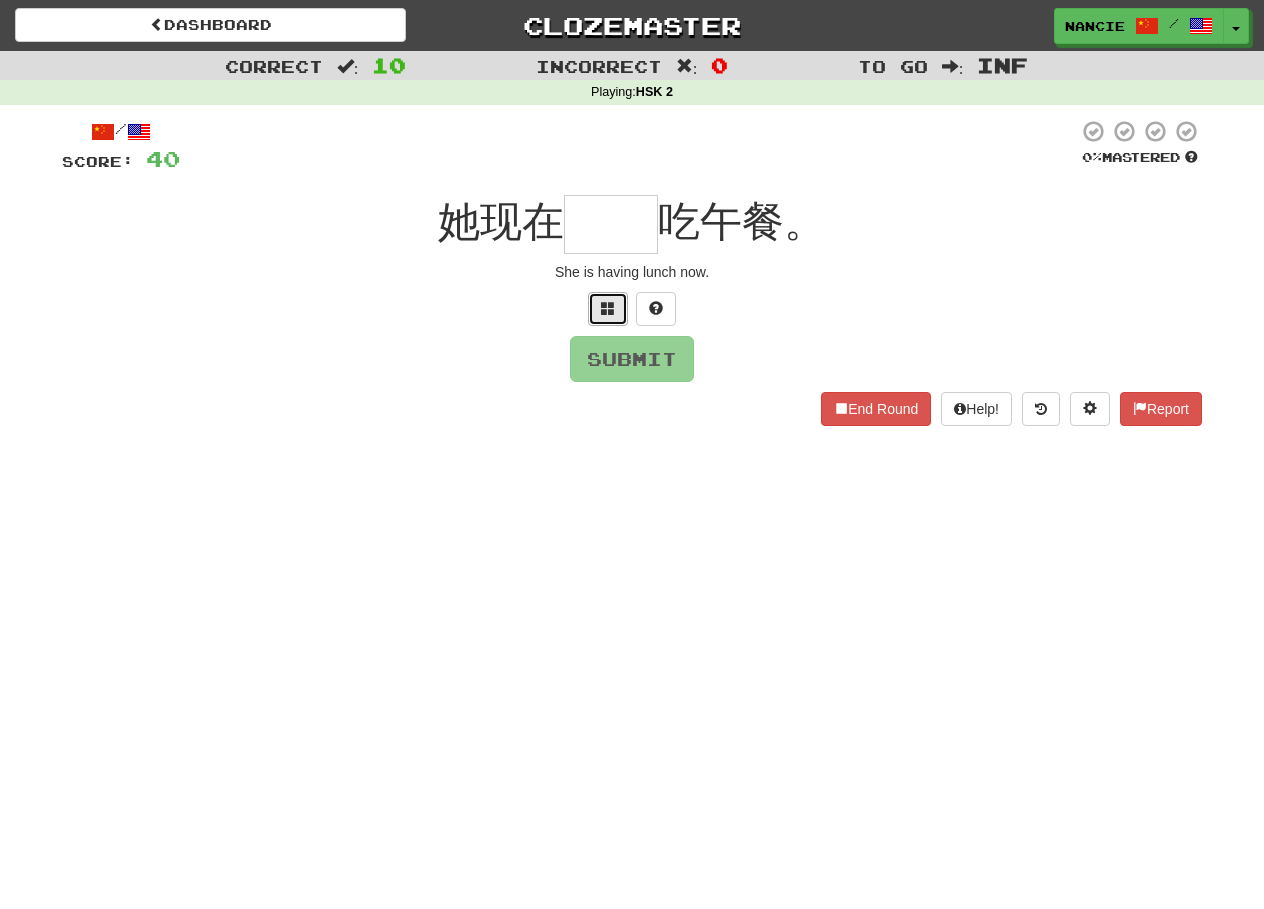 click at bounding box center [608, 308] 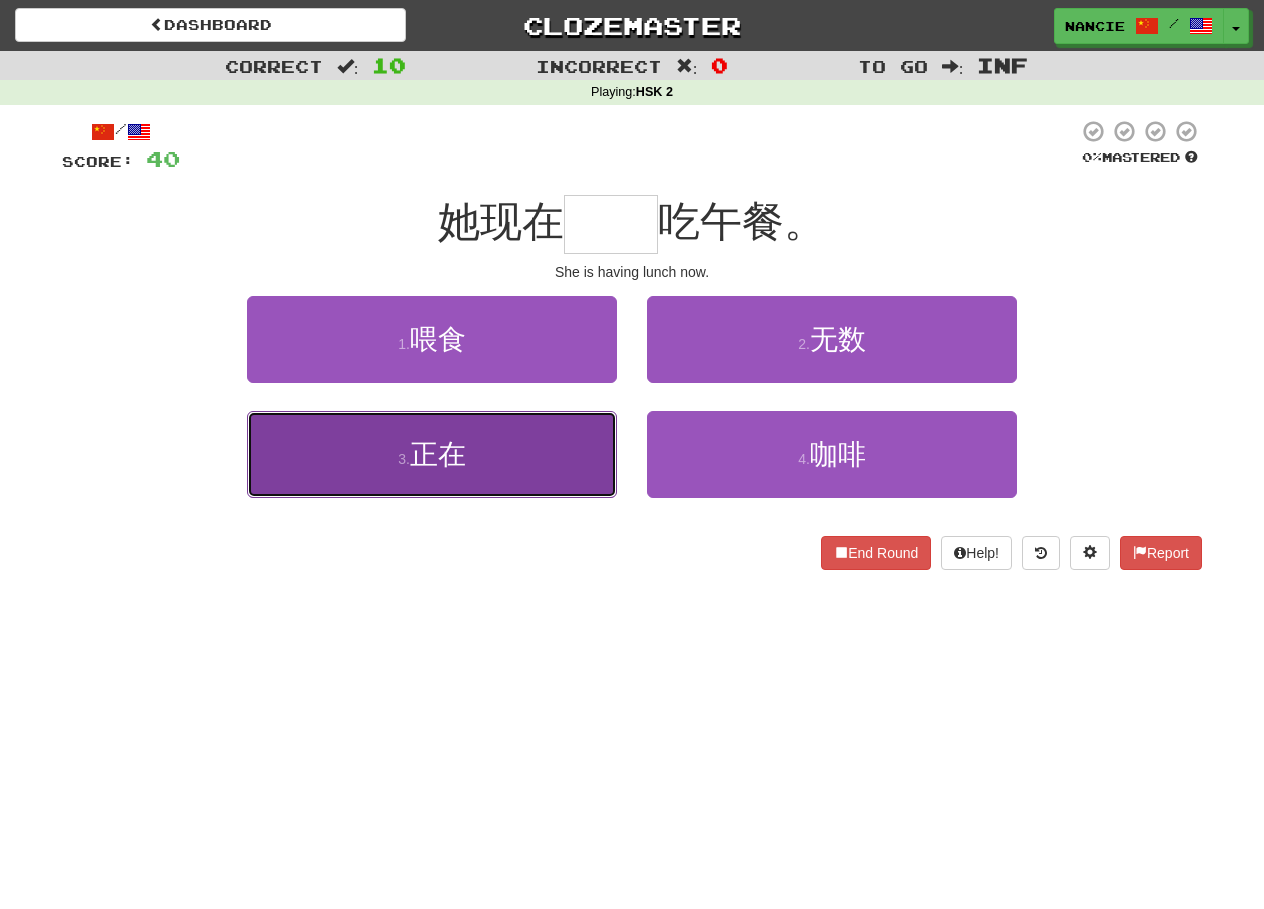 click on "3 .  正在" at bounding box center (432, 454) 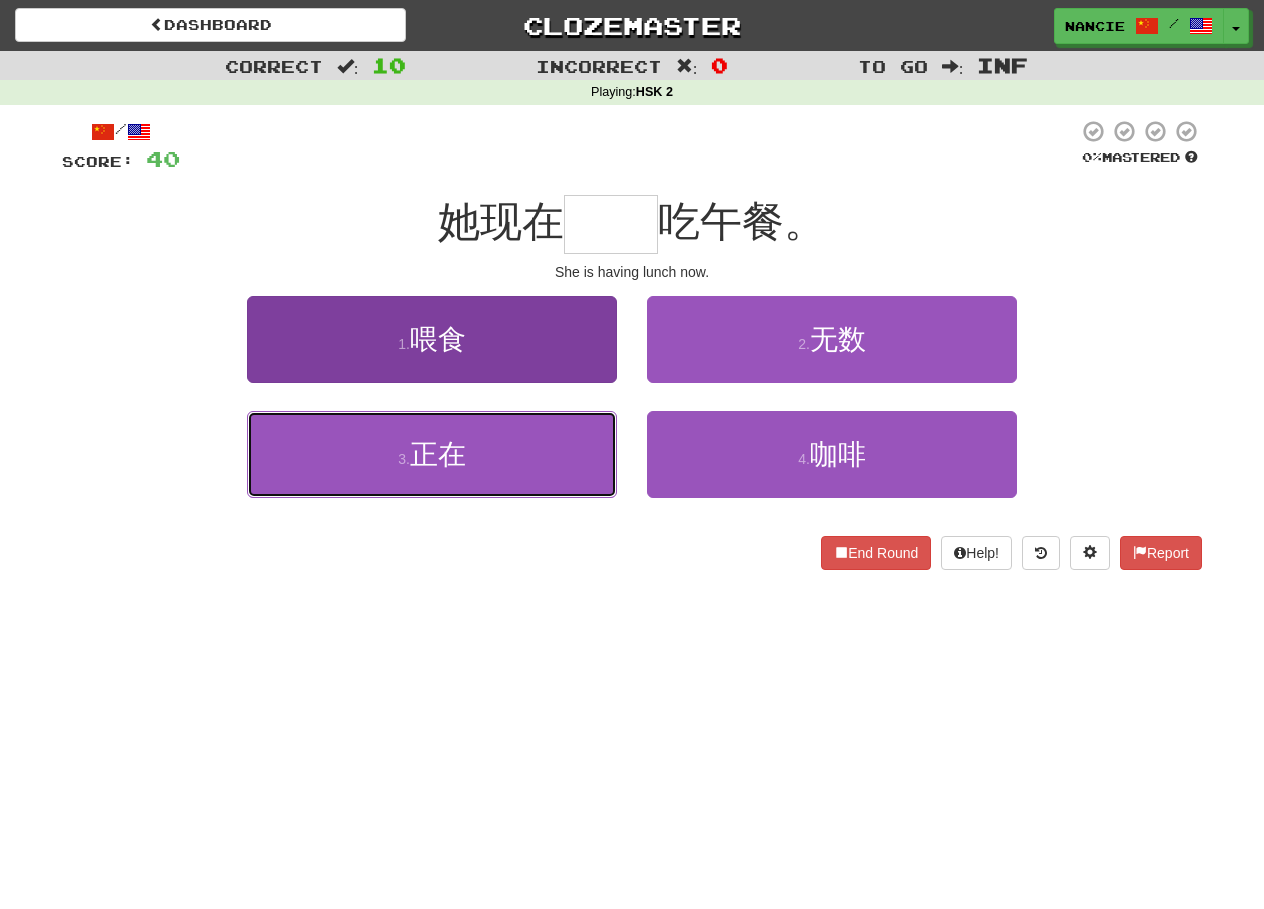 type on "**" 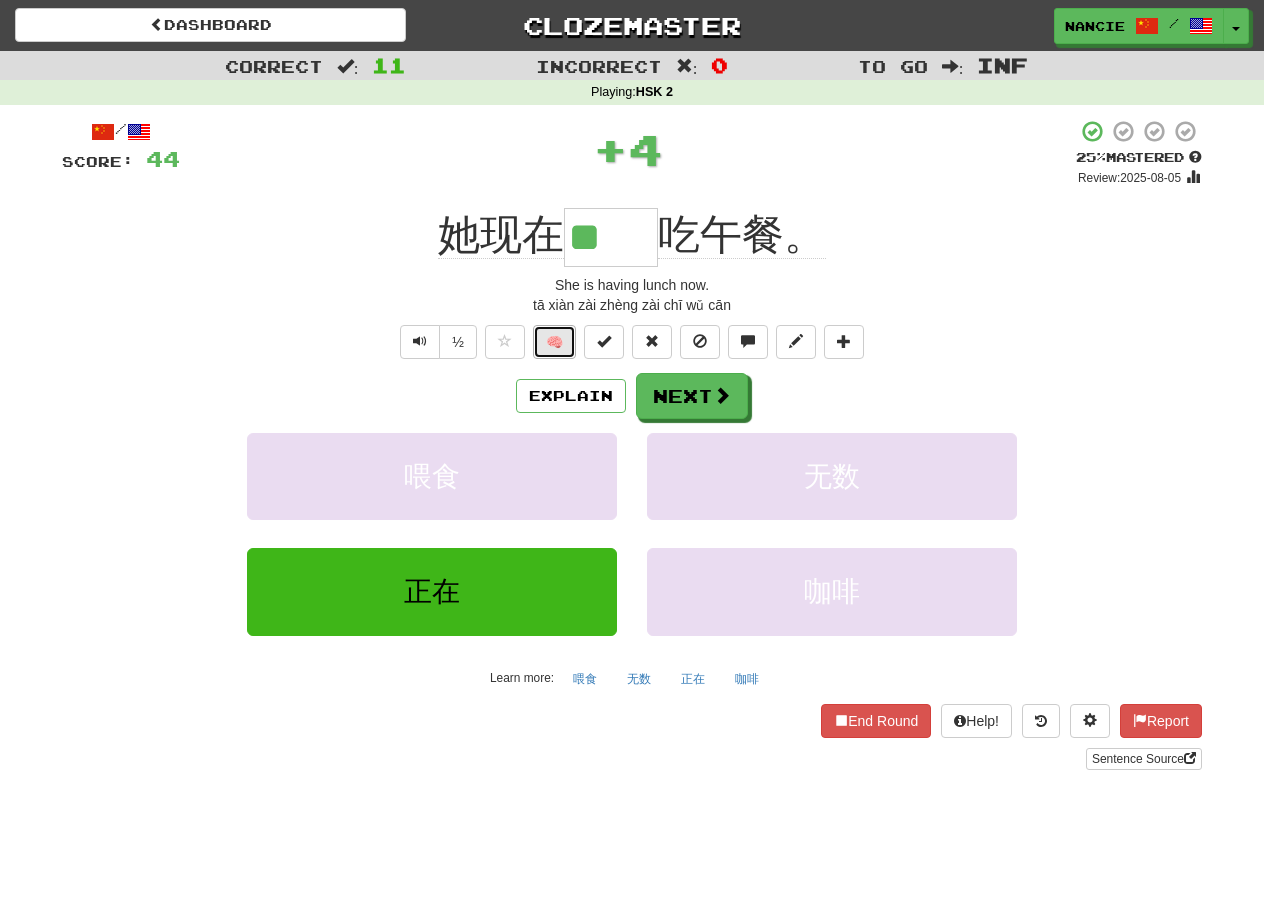 click on "🧠" at bounding box center (554, 342) 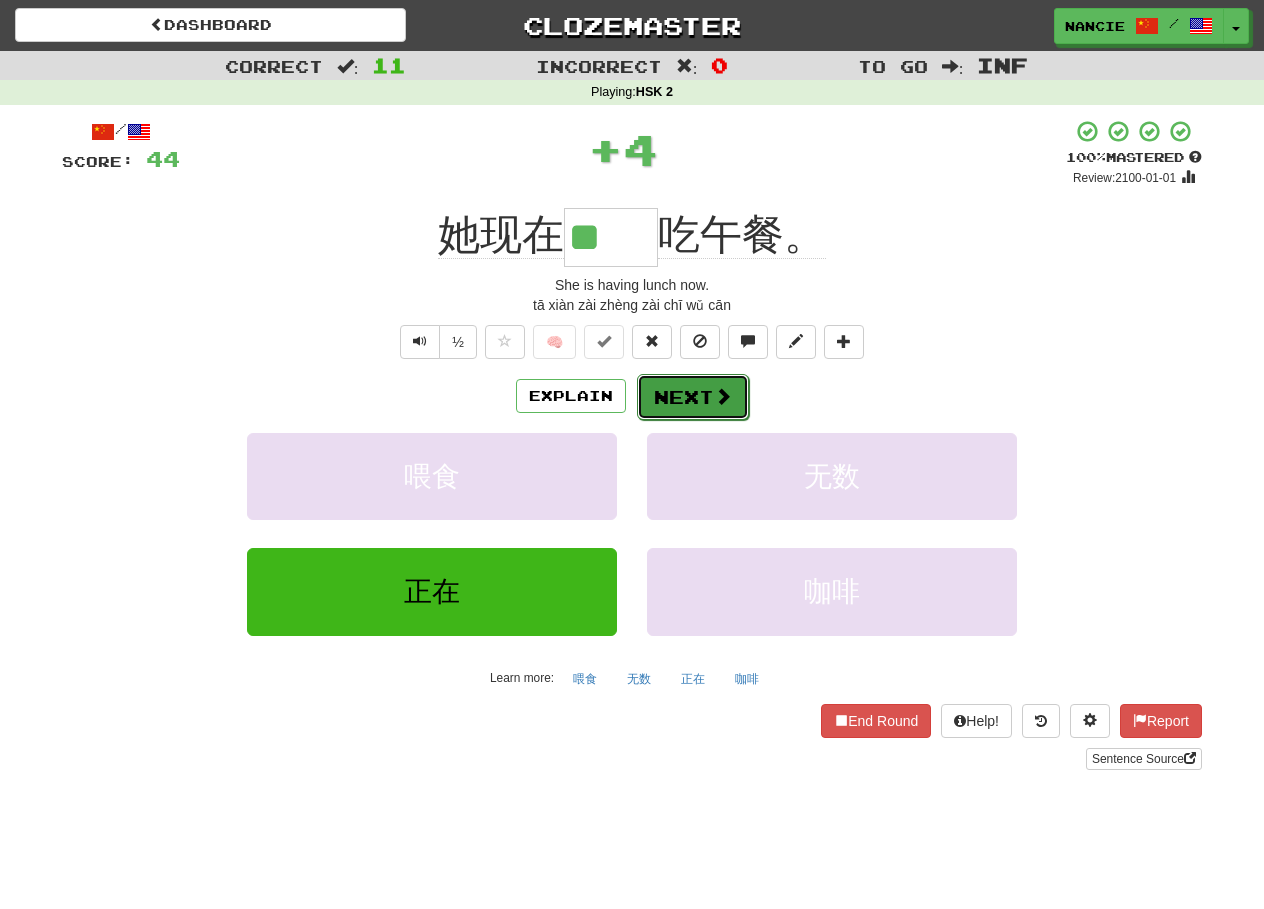 click on "Next" at bounding box center [693, 397] 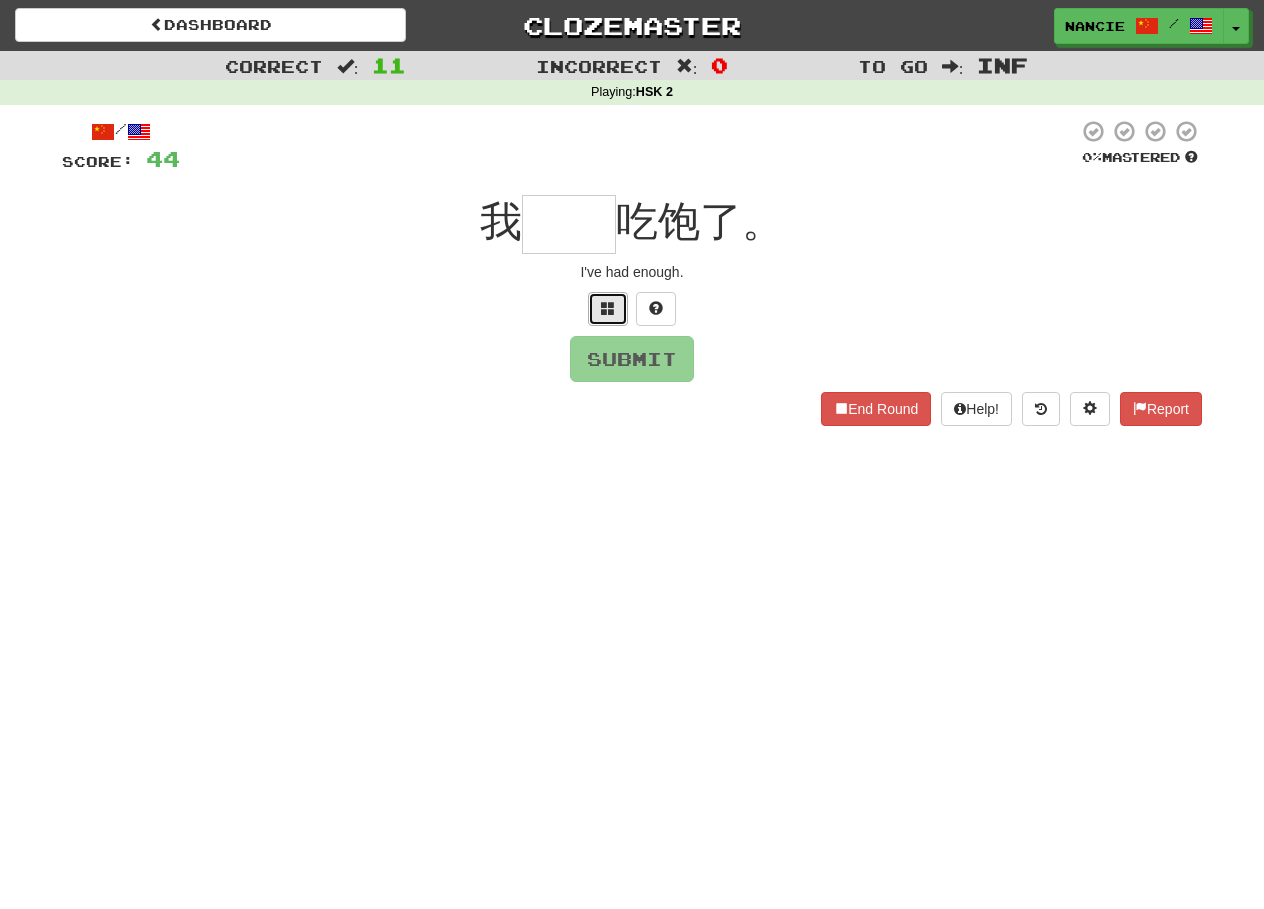 click at bounding box center (608, 309) 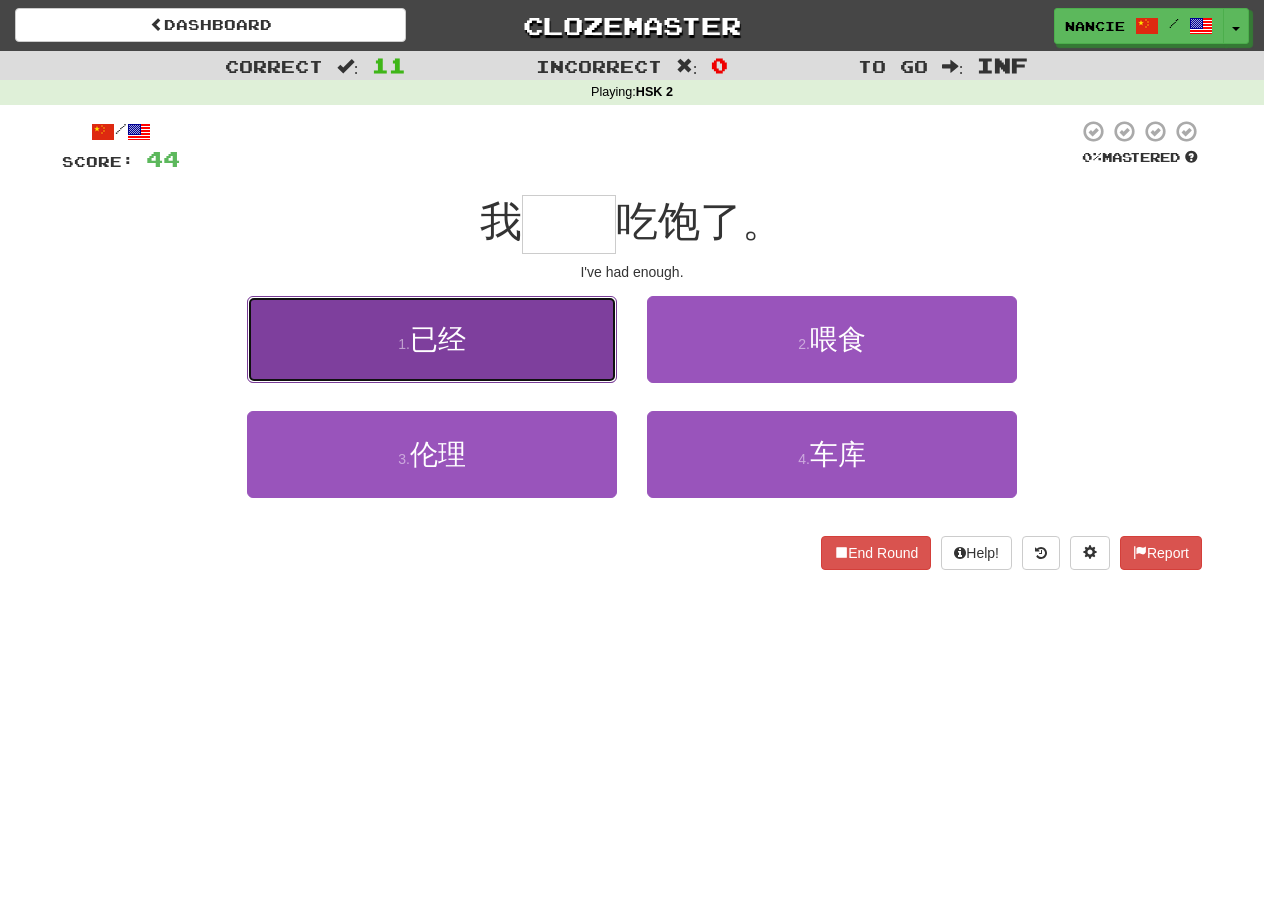 click on "1 .  已经" at bounding box center [432, 339] 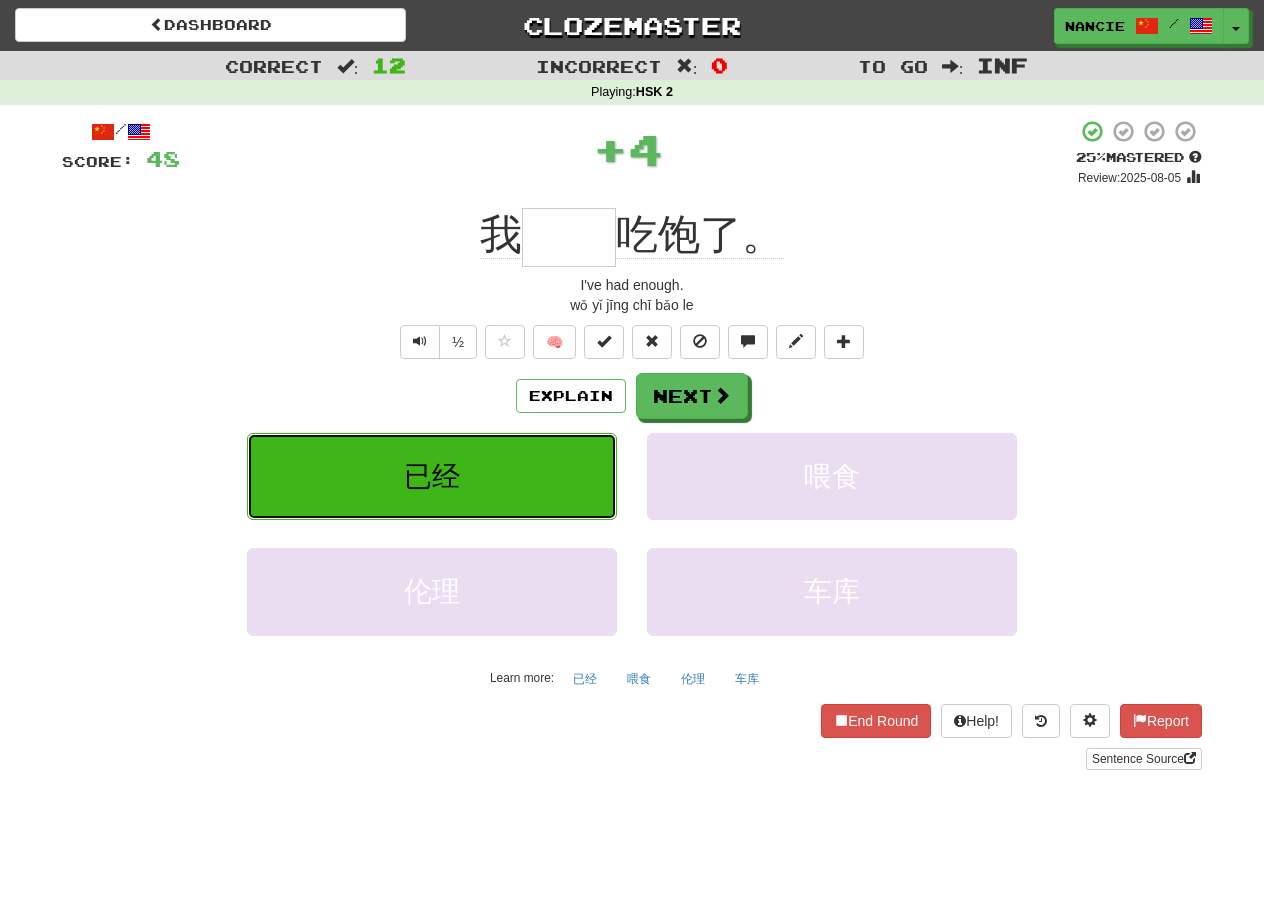 type on "**" 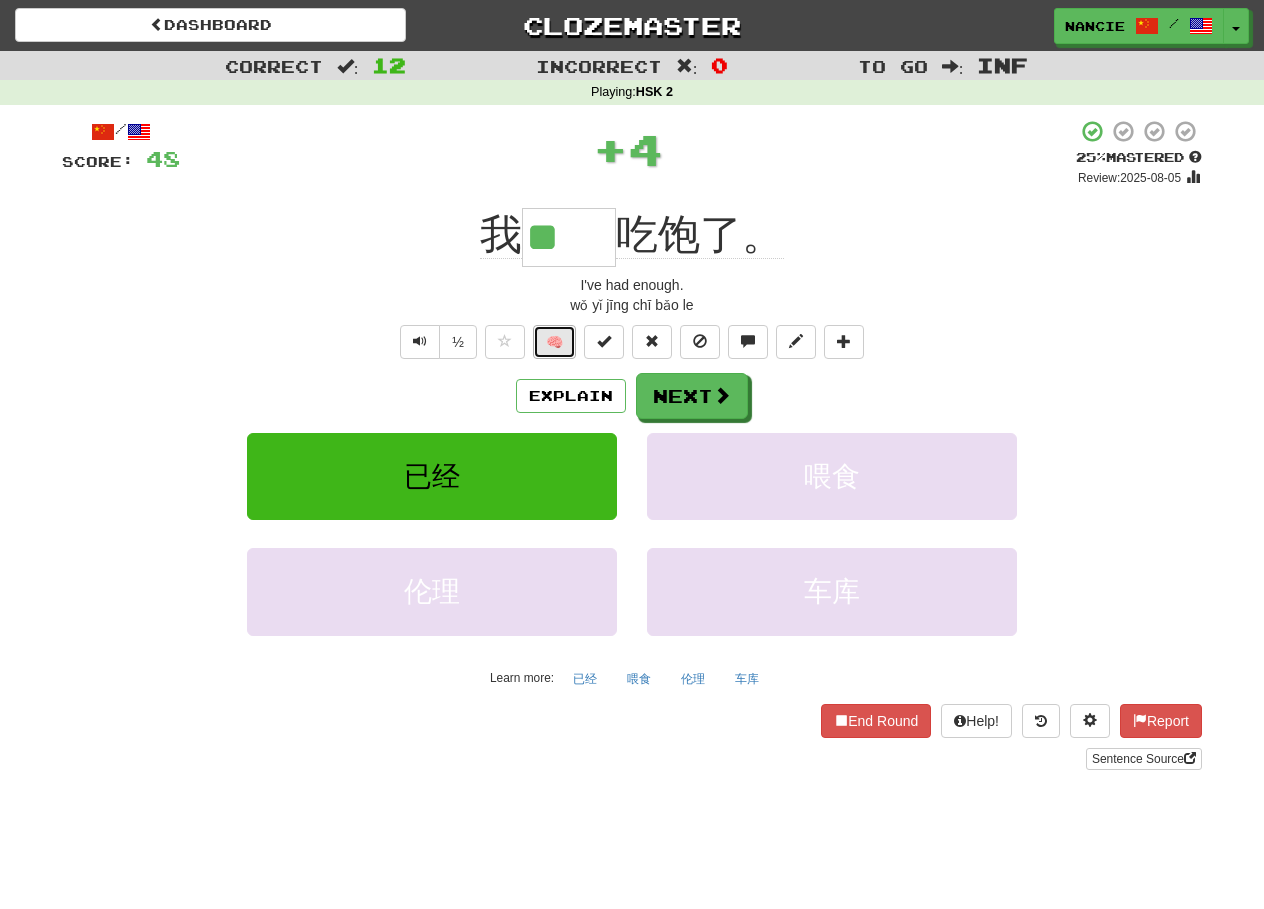 click on "🧠" at bounding box center (554, 342) 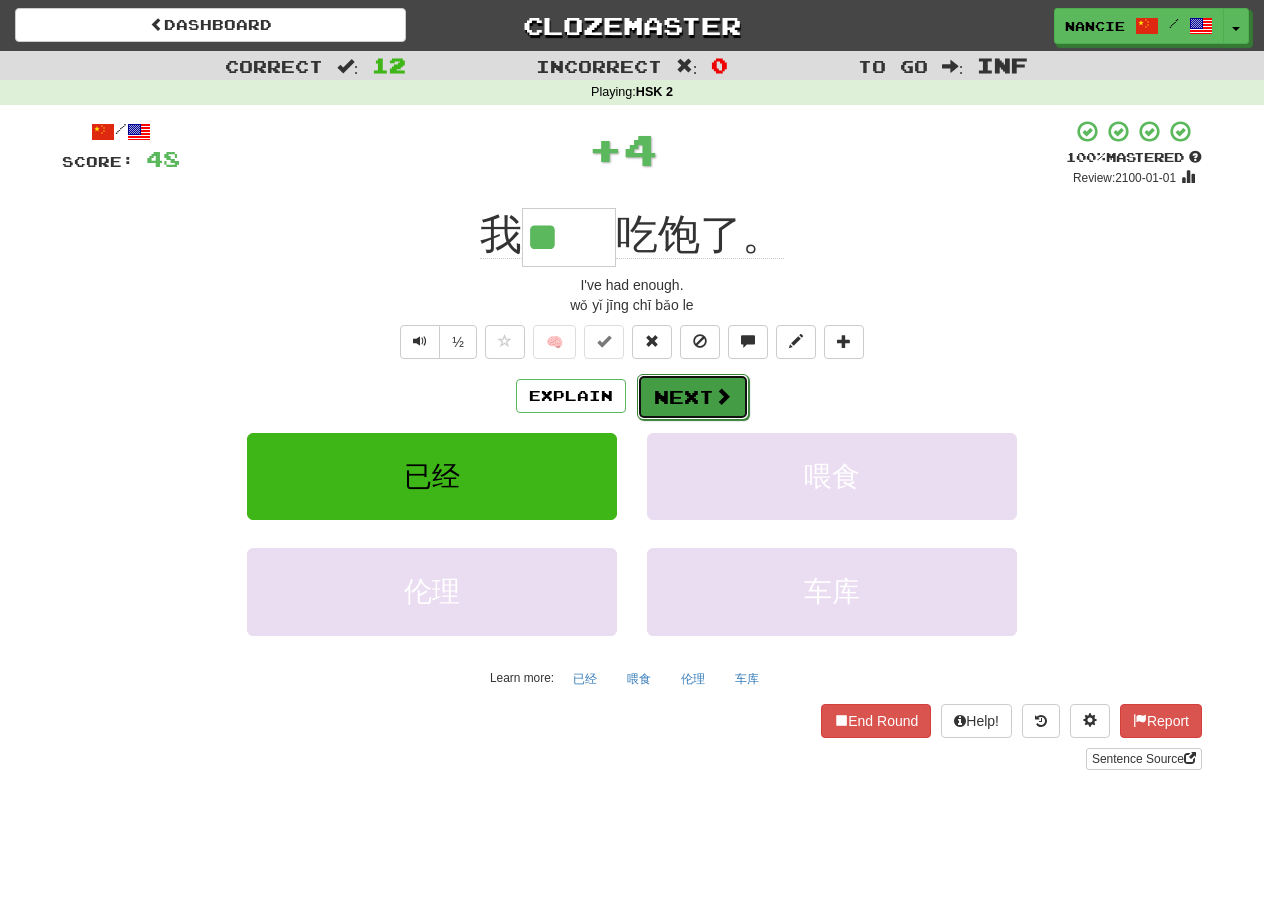 click on "Next" at bounding box center [693, 397] 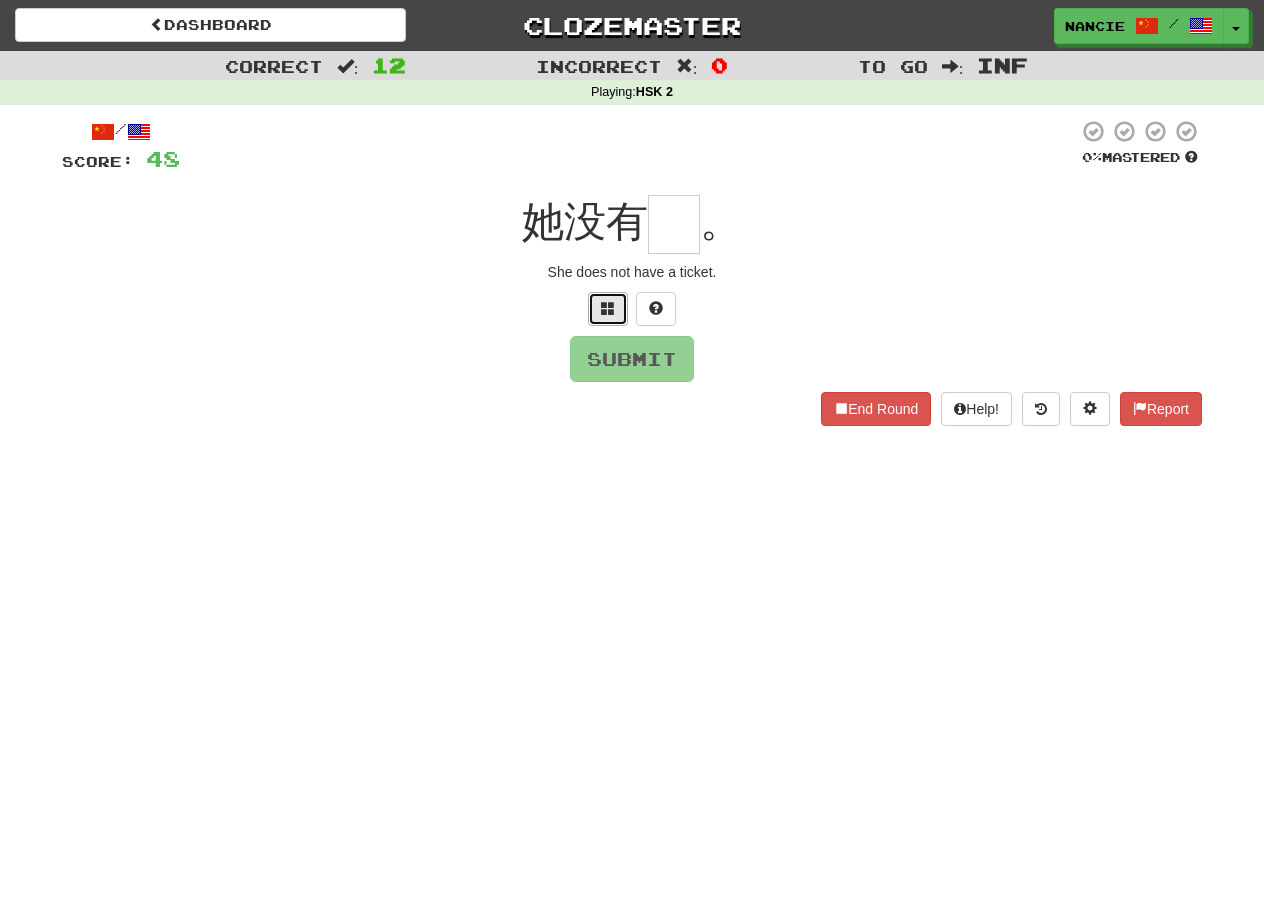 click at bounding box center [608, 308] 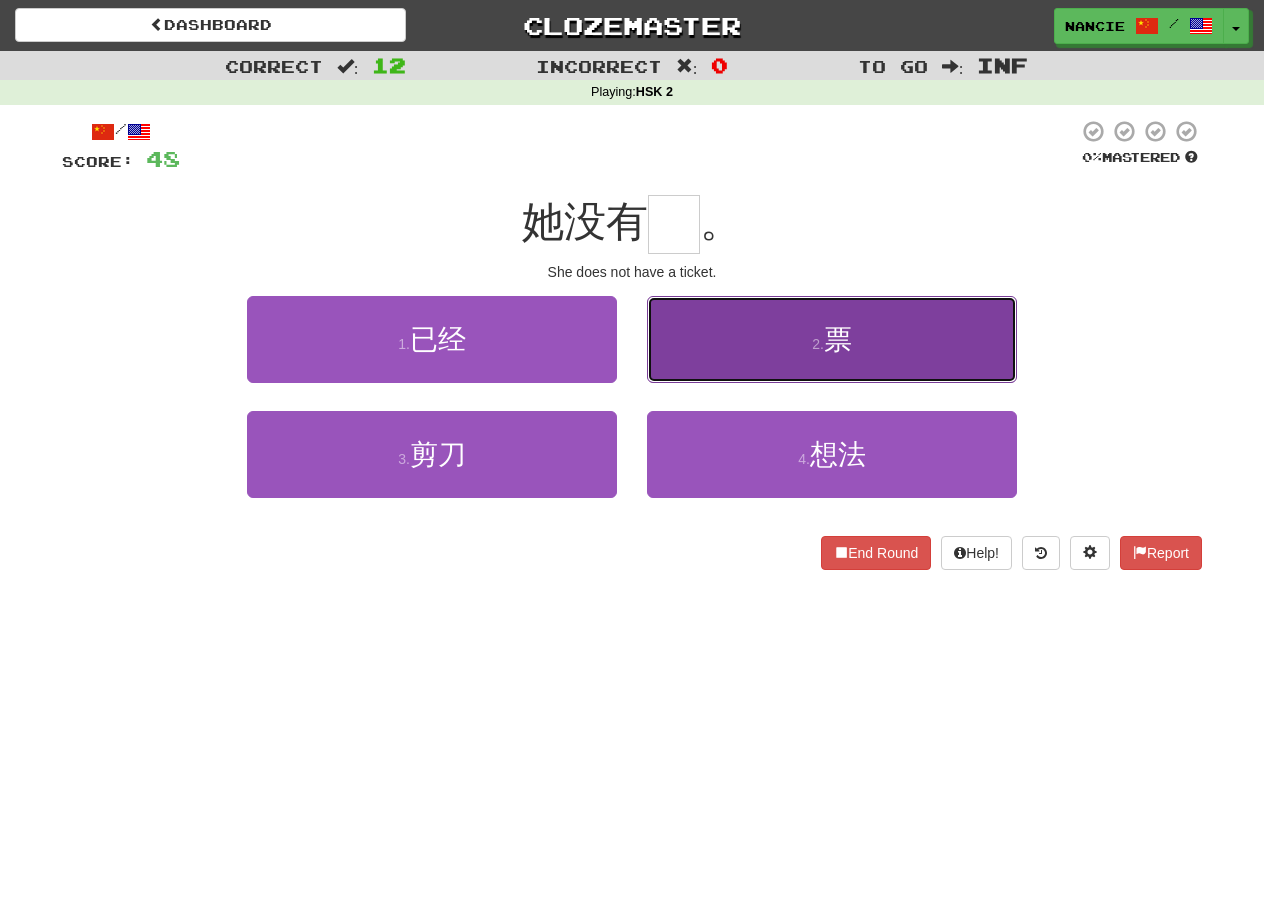 click on "2 .  票" at bounding box center (832, 339) 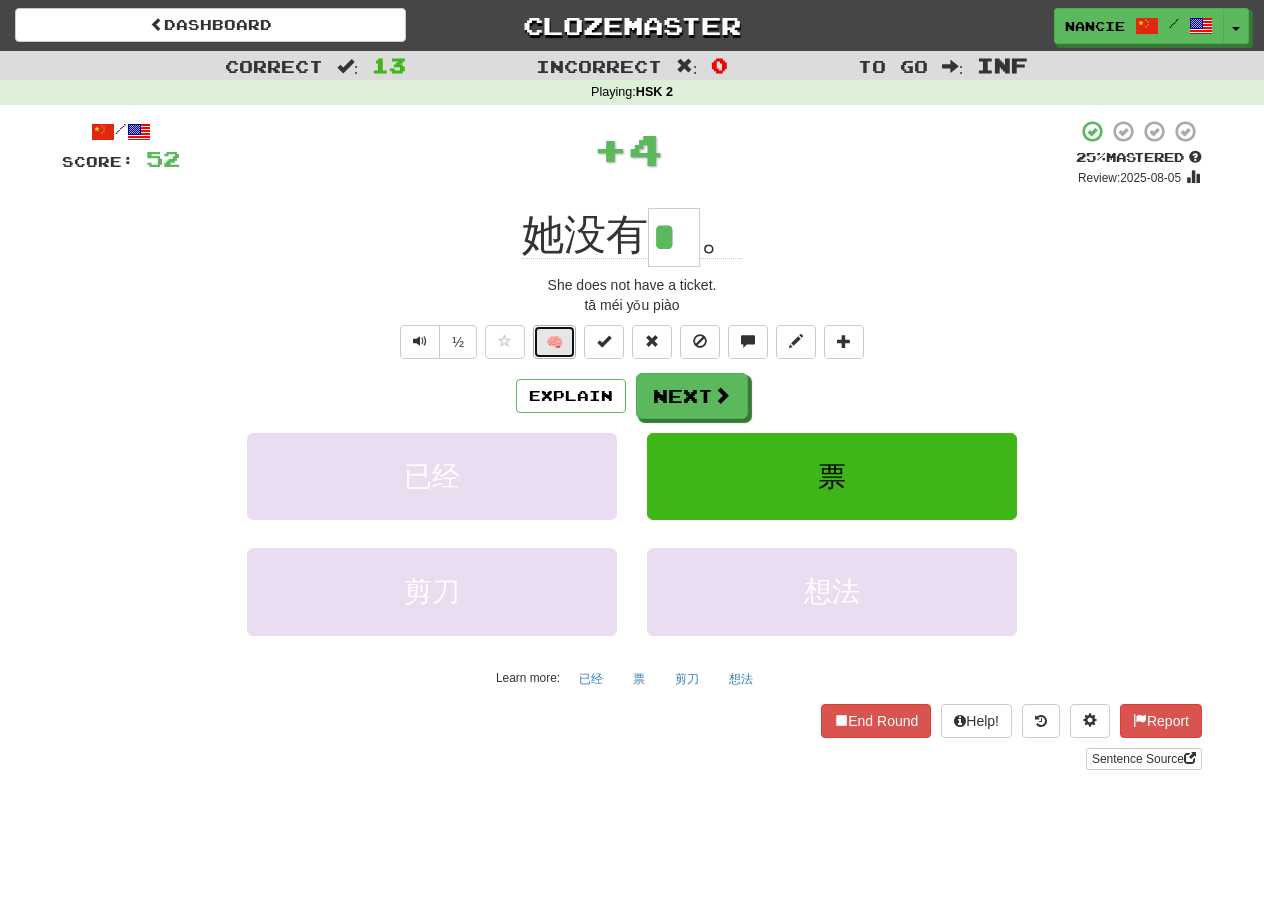 click on "🧠" at bounding box center (554, 342) 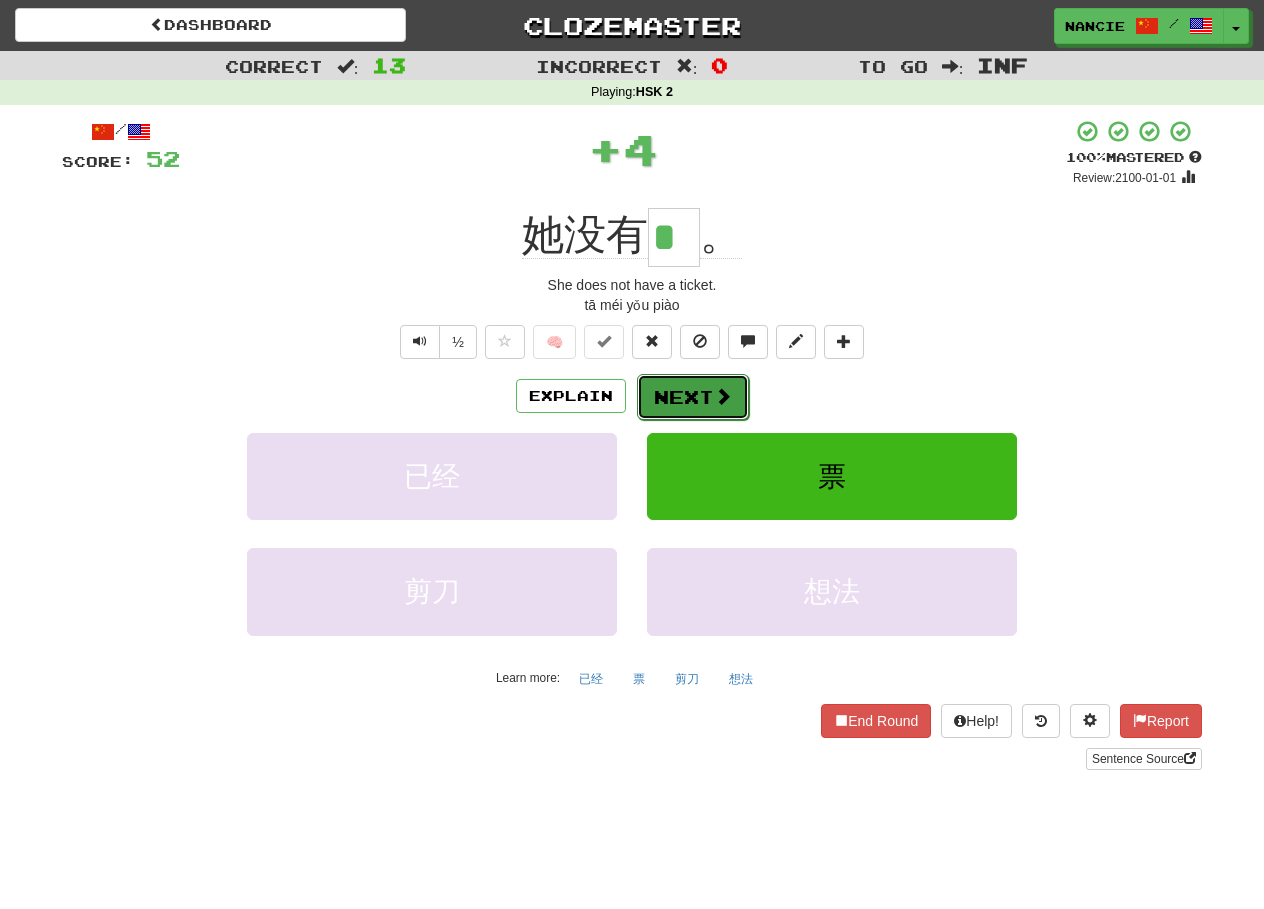 click on "Next" at bounding box center [693, 397] 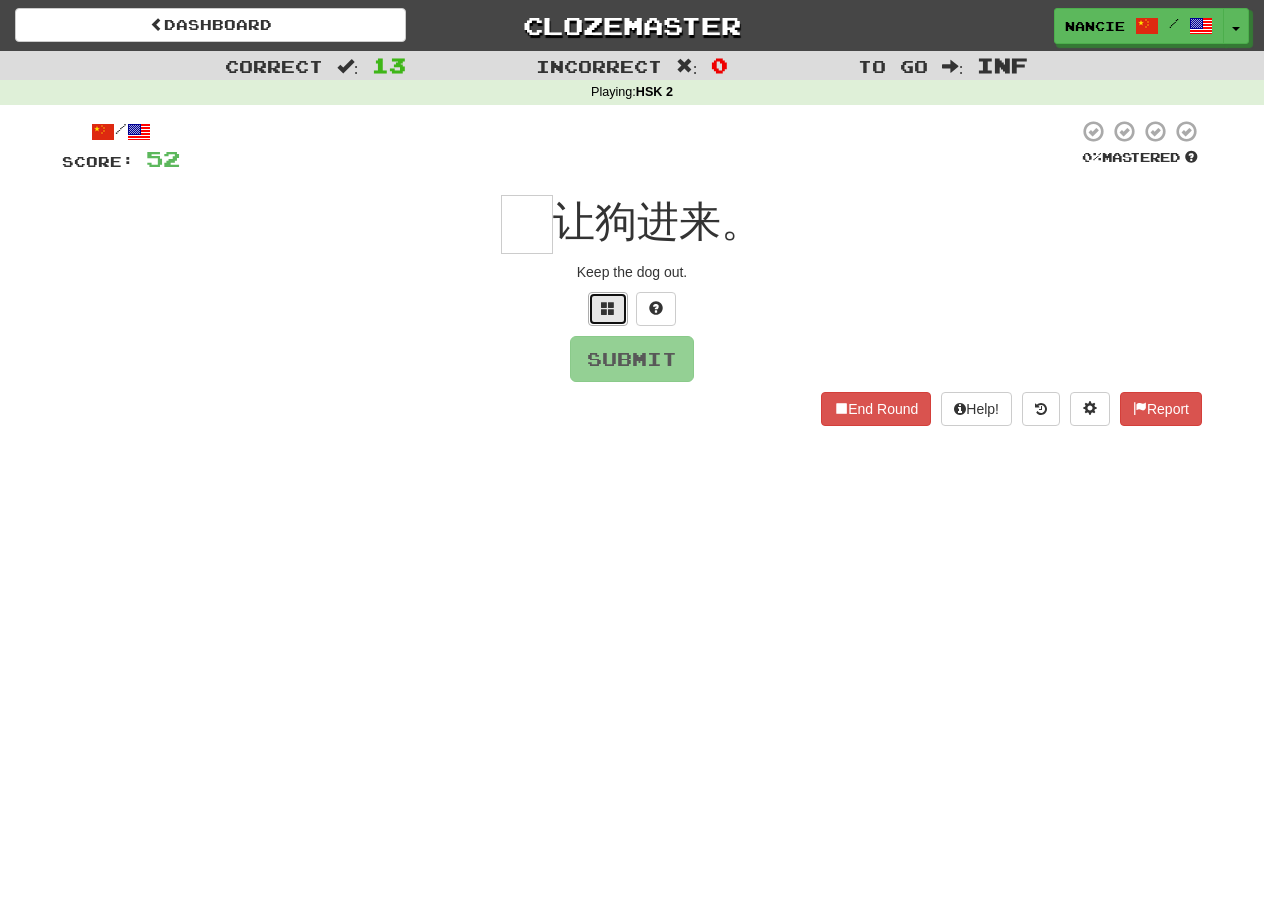 click at bounding box center (608, 309) 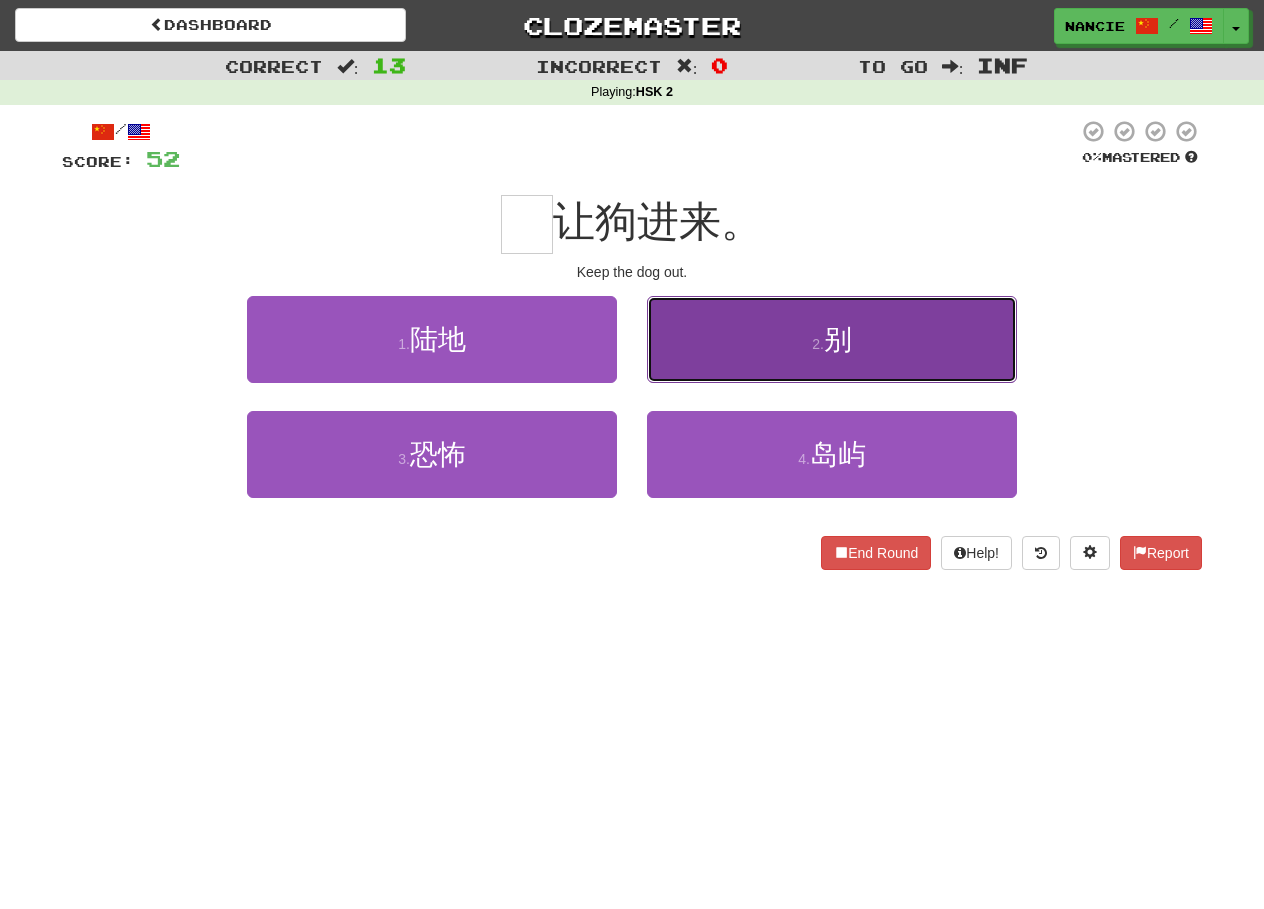 click on "2 .  别" at bounding box center [832, 339] 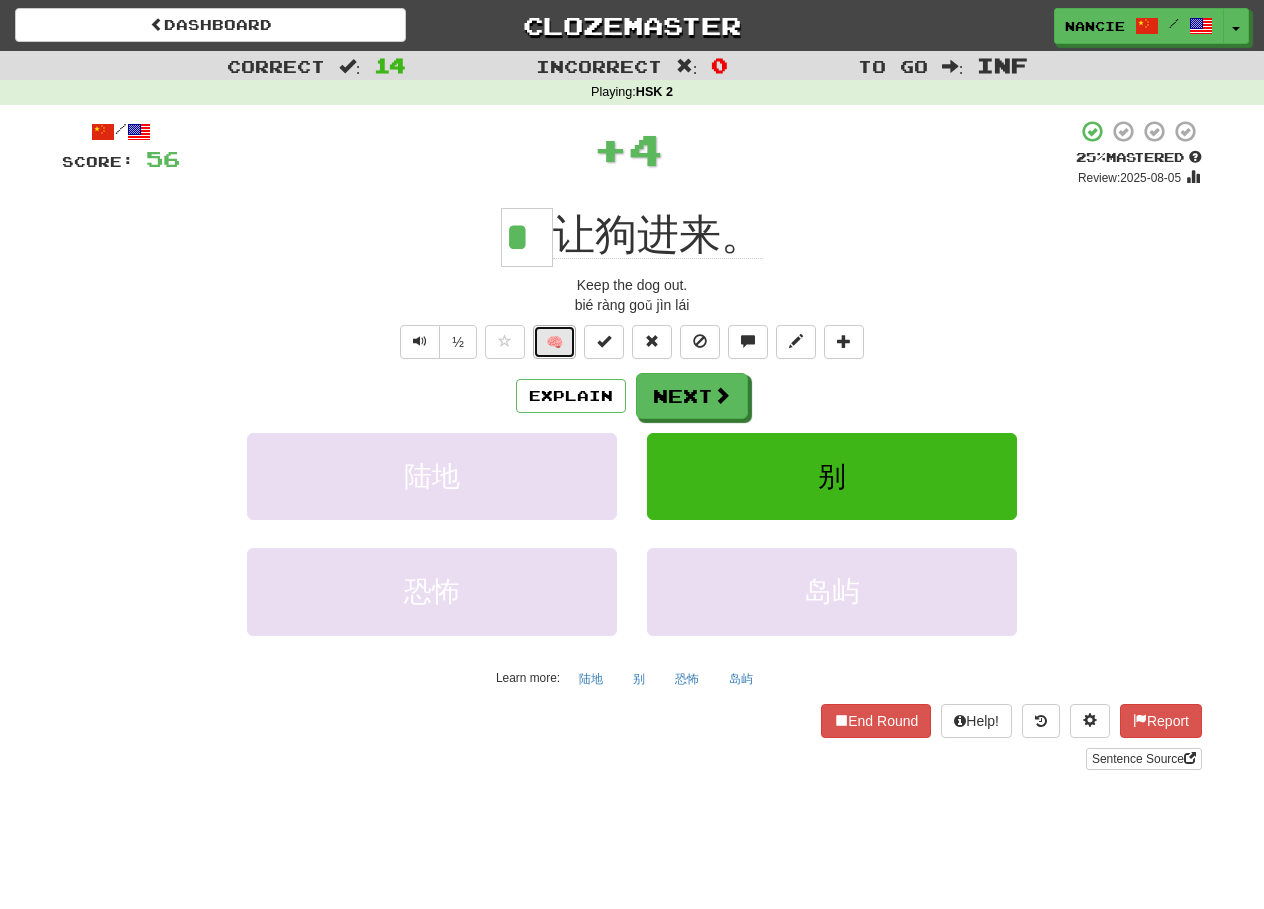 click on "🧠" at bounding box center (554, 342) 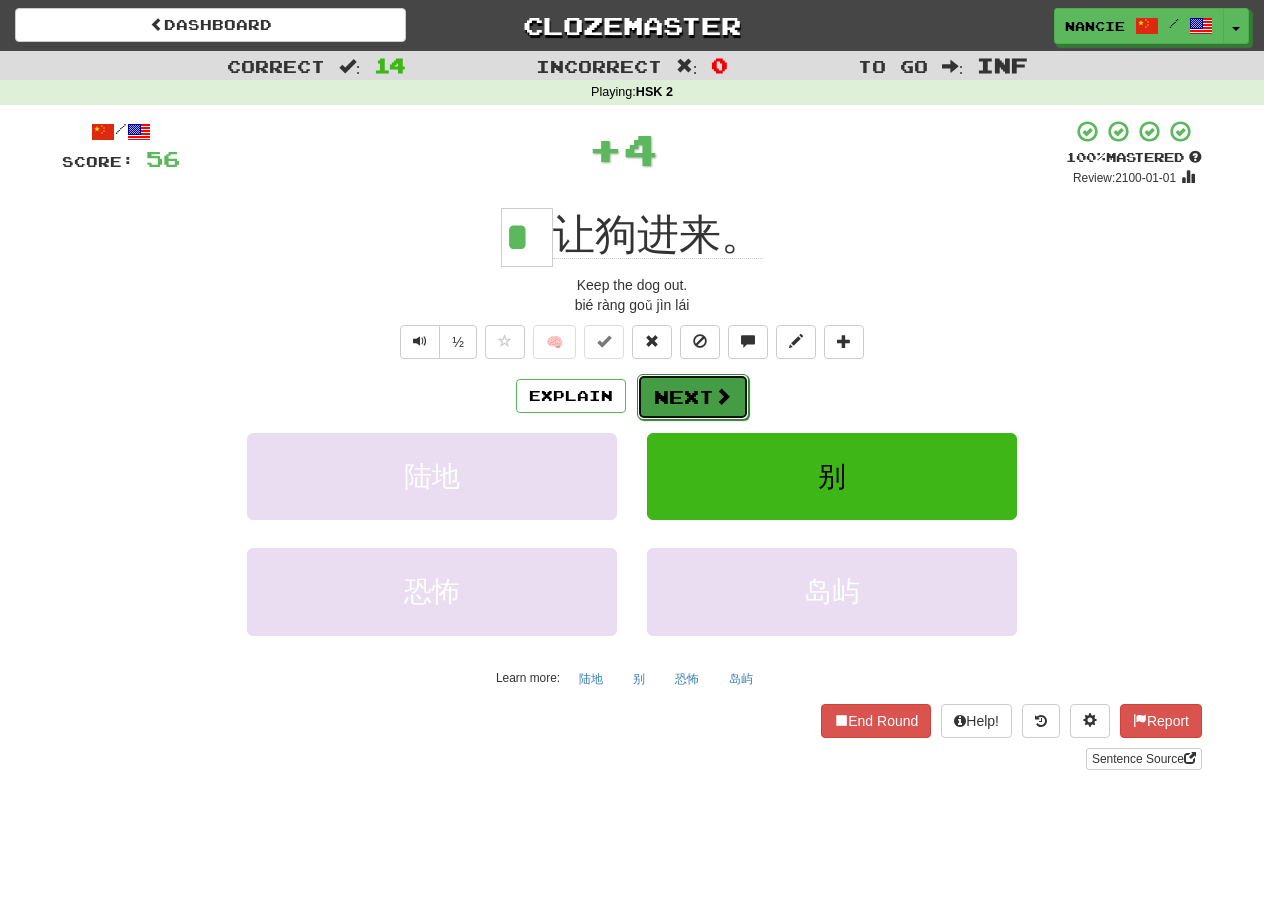 click on "Next" at bounding box center [693, 397] 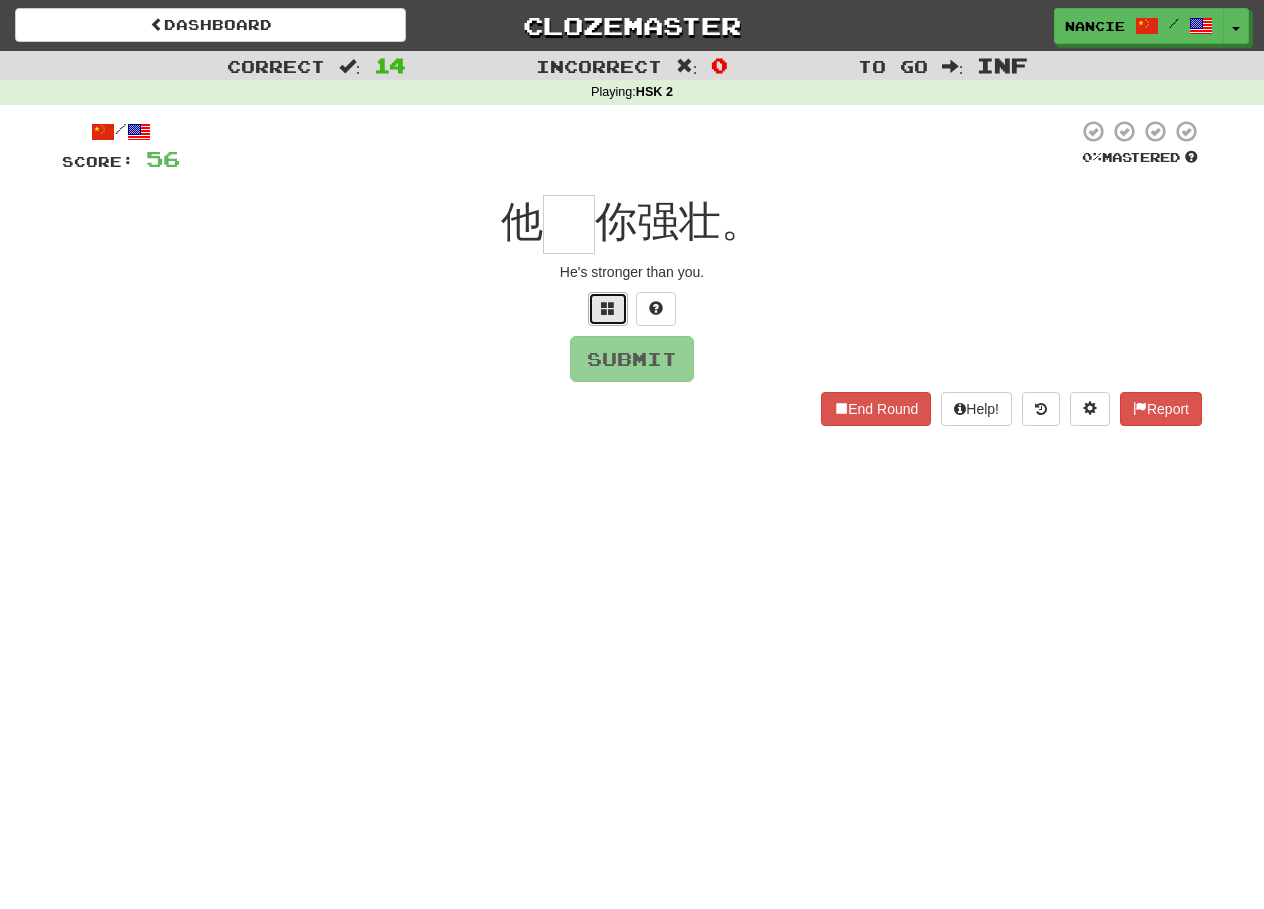 click at bounding box center (608, 308) 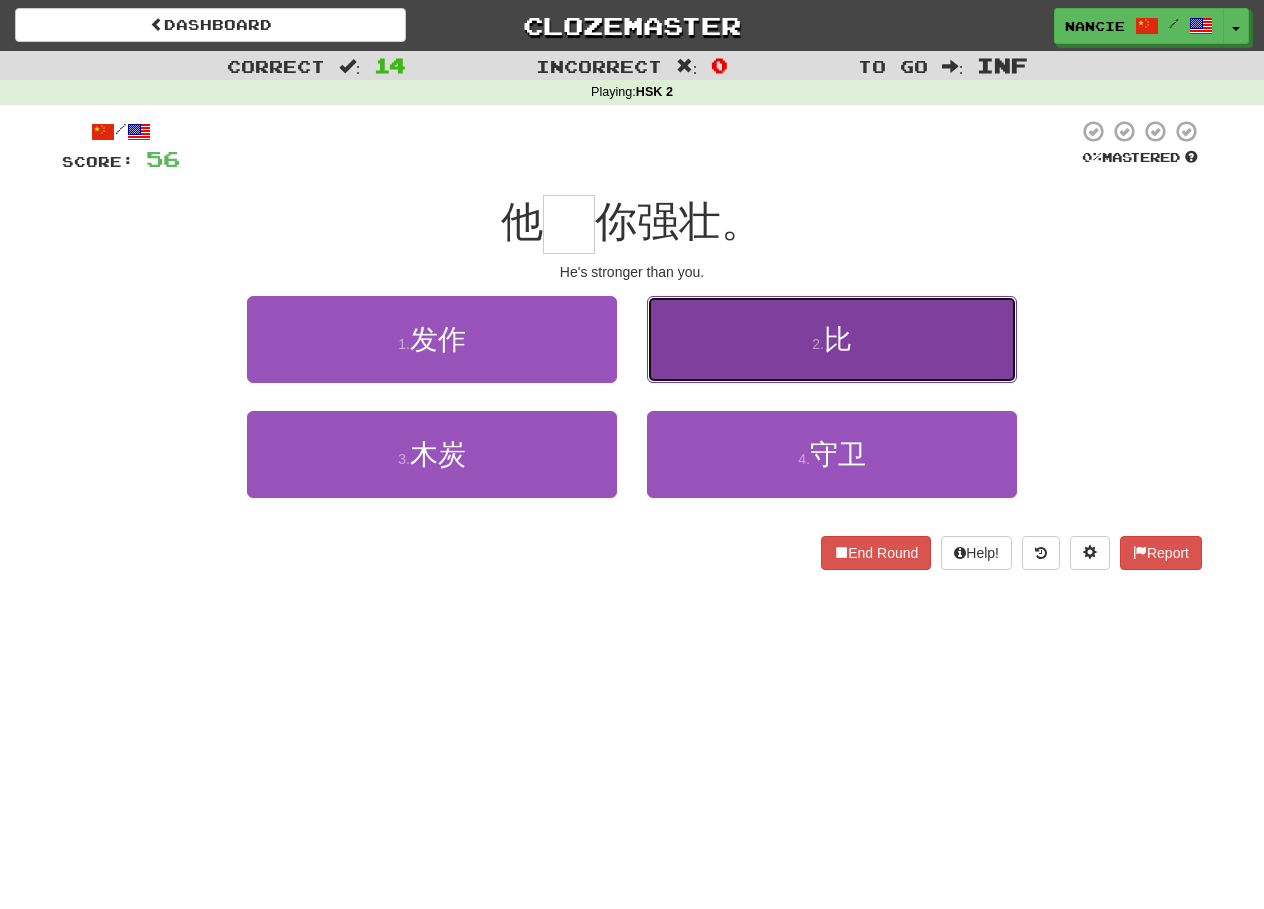 click on "2 .  比" at bounding box center [832, 339] 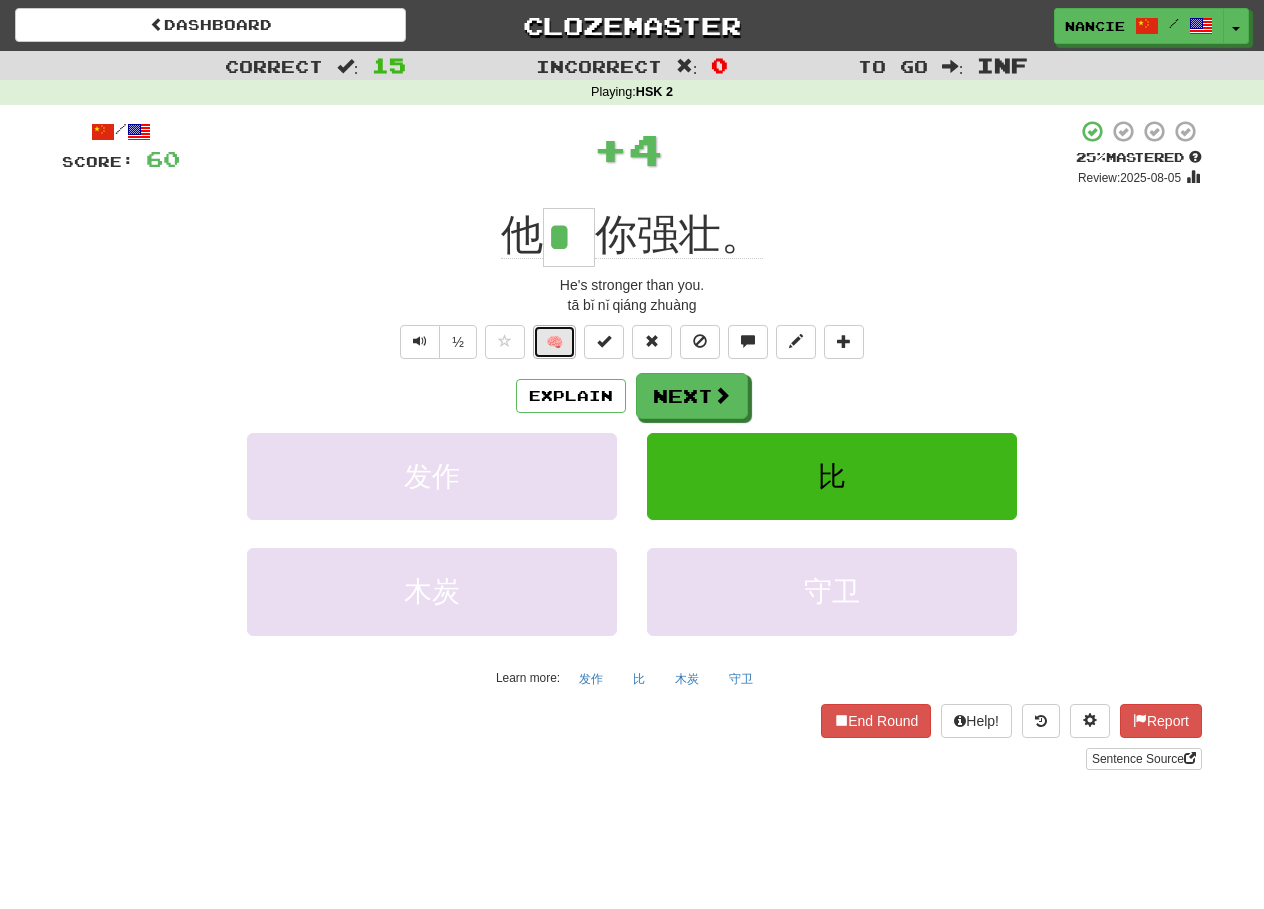 click on "🧠" at bounding box center (554, 342) 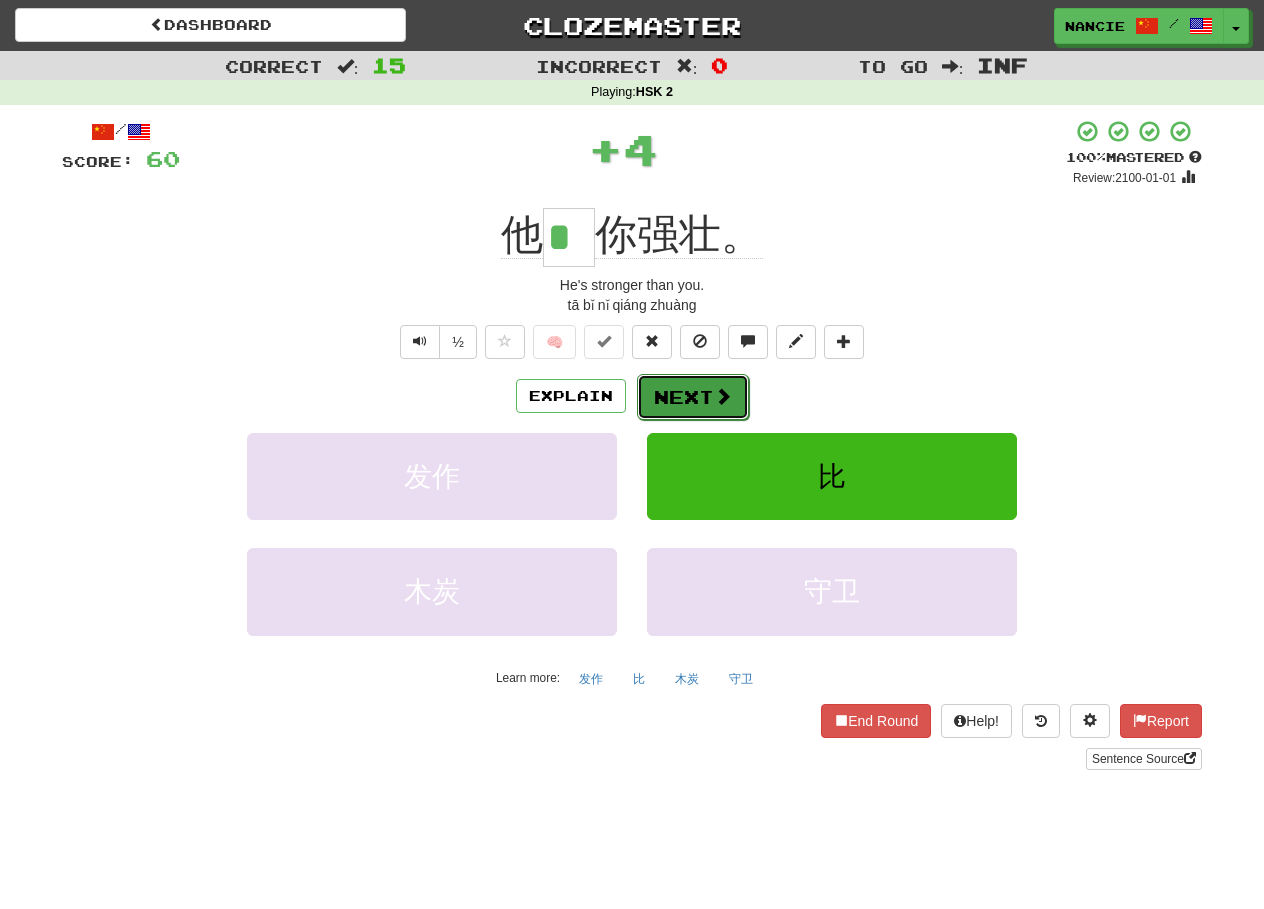click on "Next" at bounding box center [693, 397] 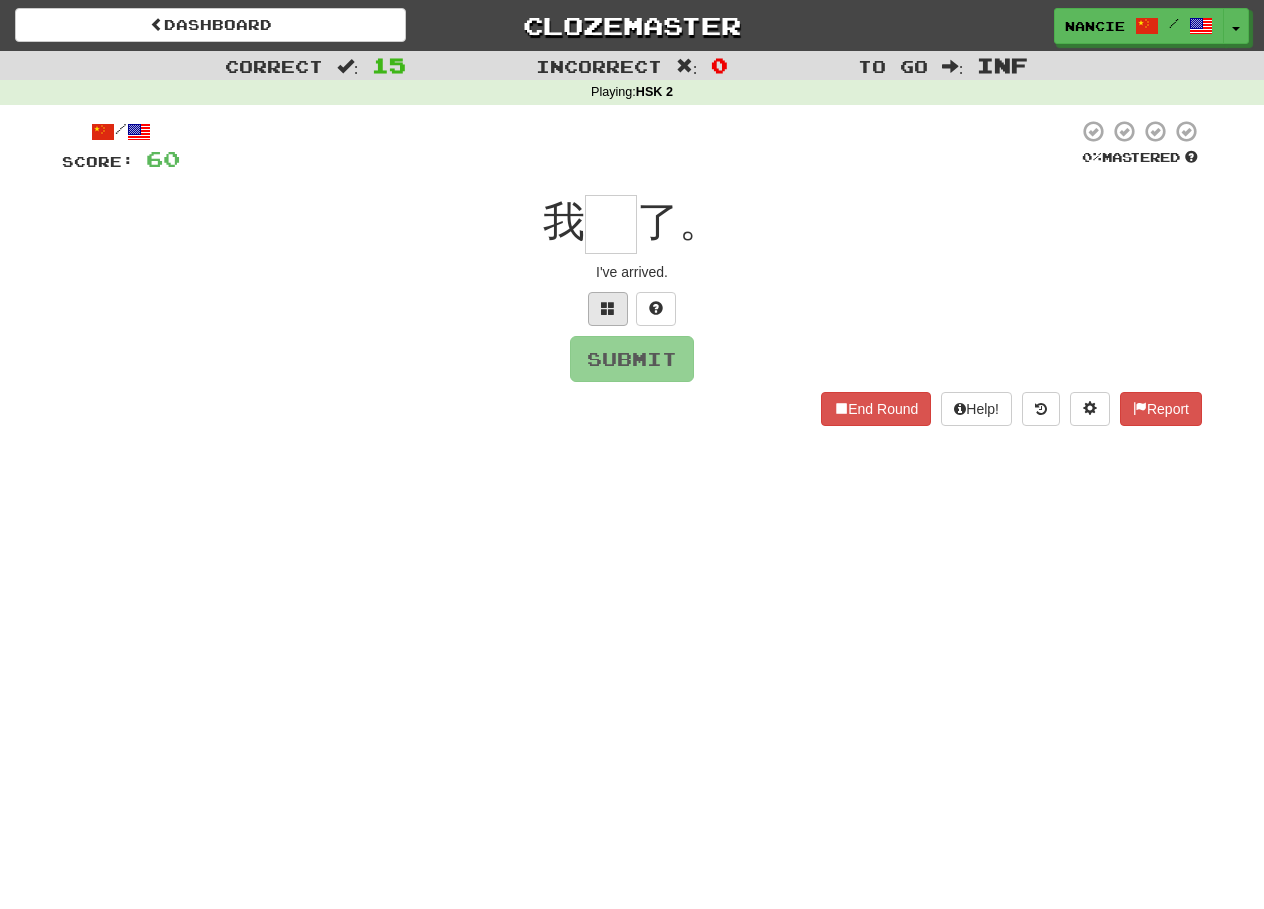 click at bounding box center (632, 309) 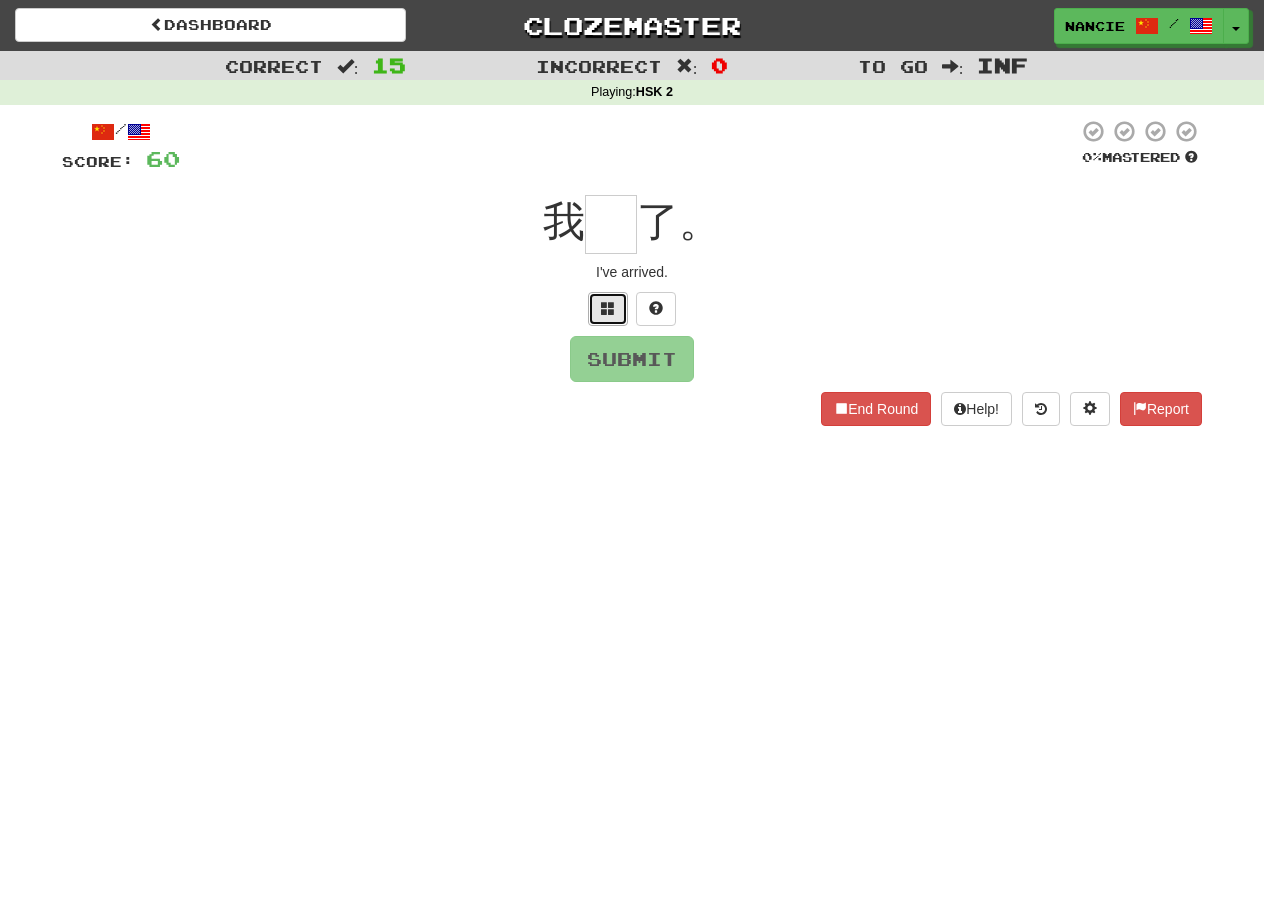 click at bounding box center [608, 309] 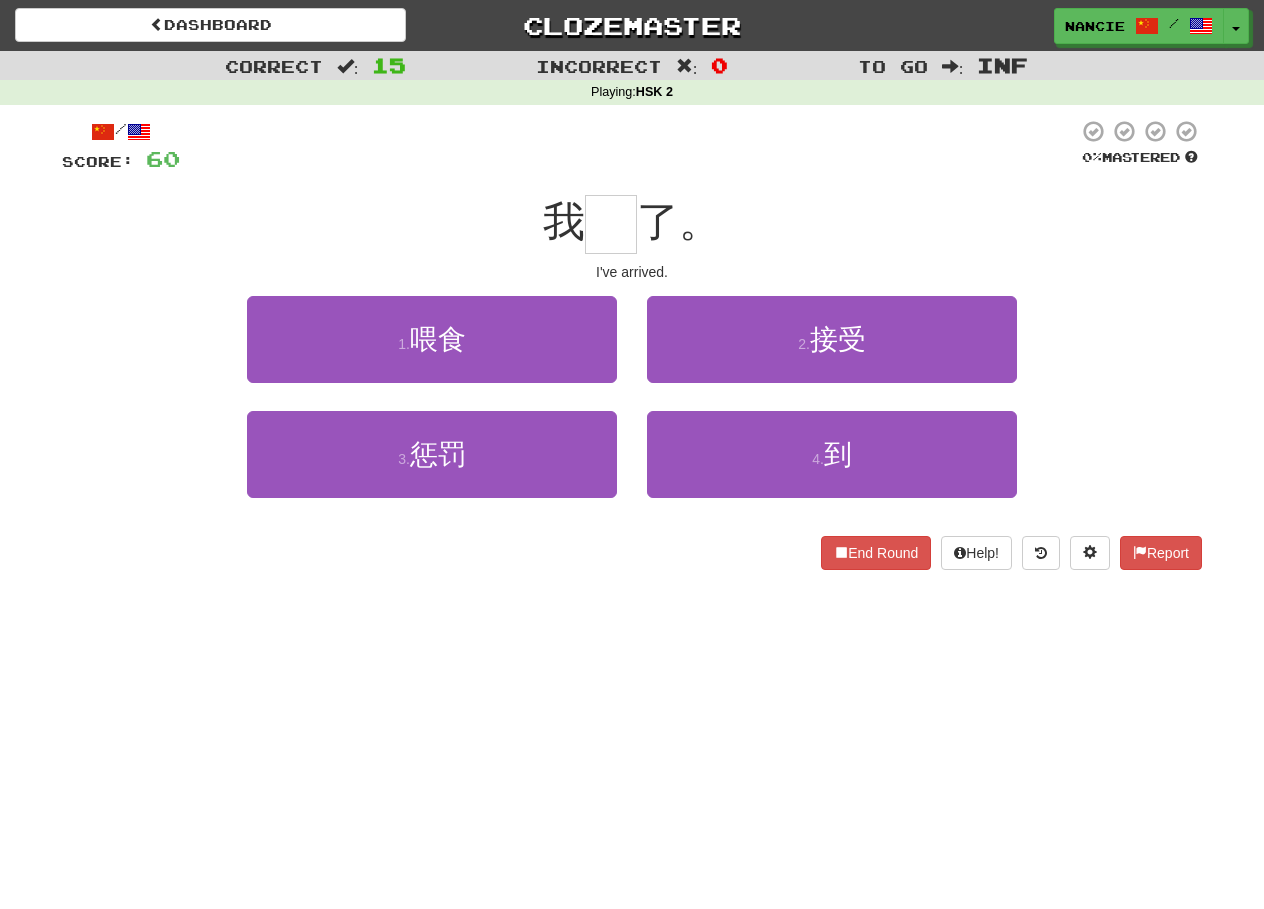 click on "2 .  接受" at bounding box center [832, 353] 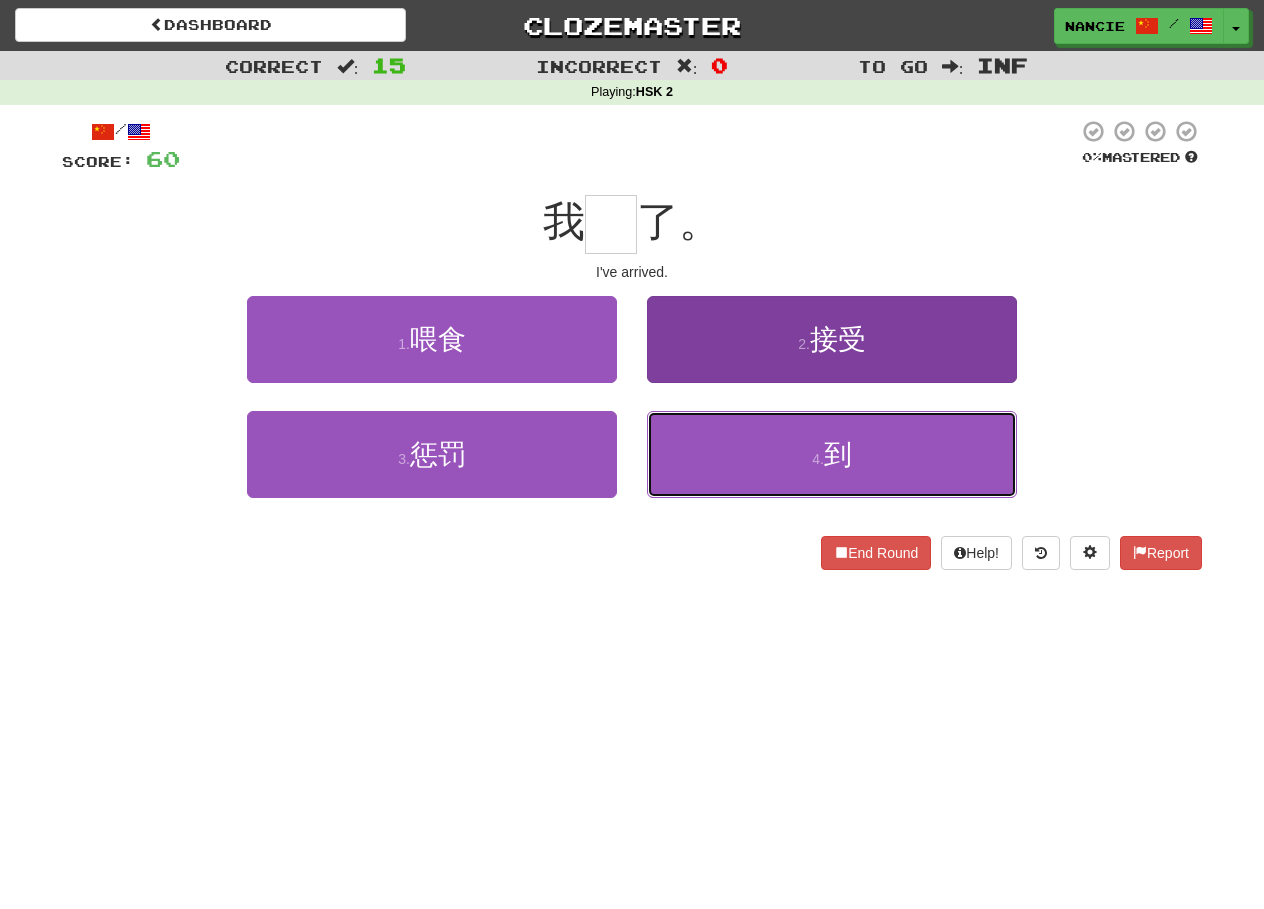click on "4 .  到" at bounding box center (832, 454) 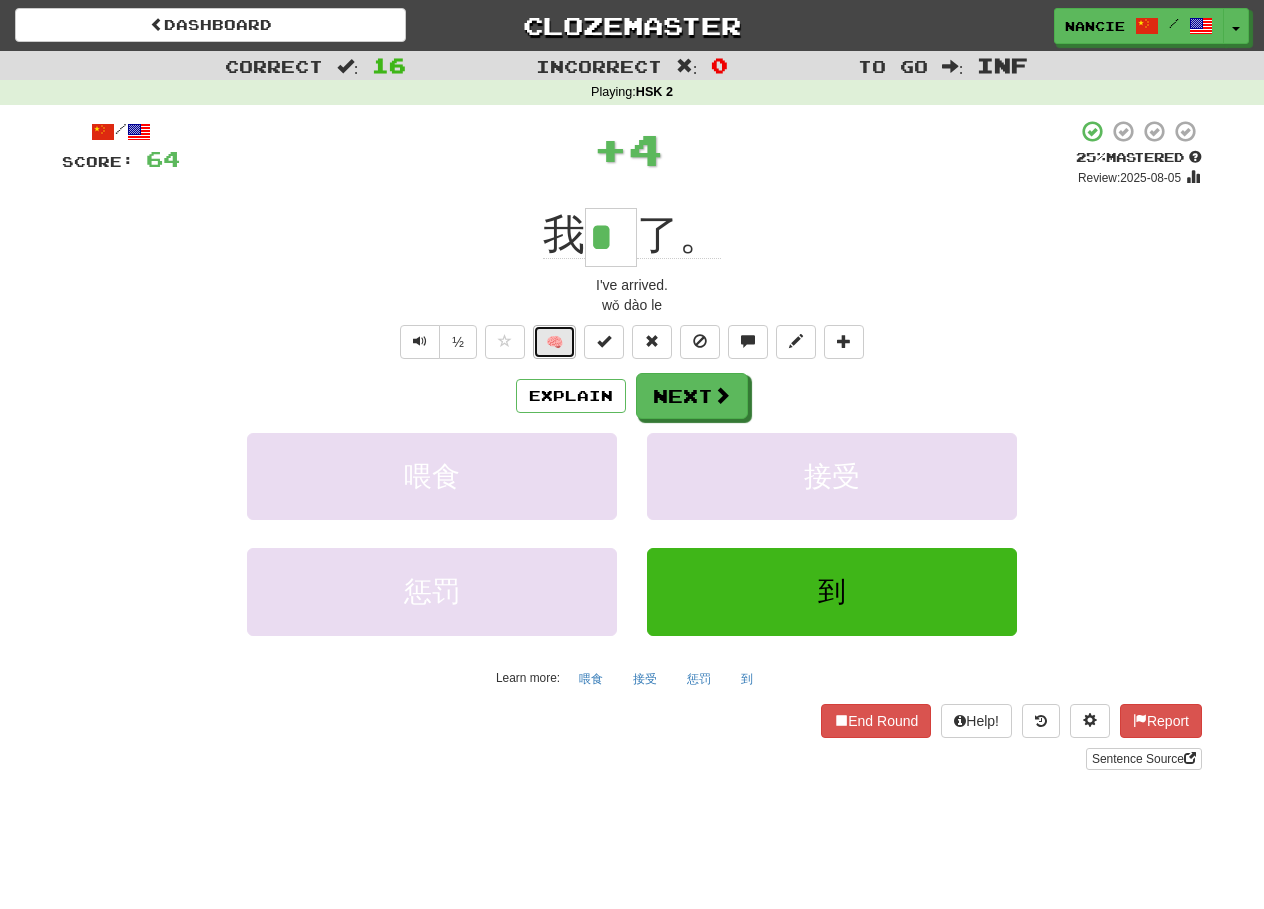 click on "🧠" at bounding box center [554, 342] 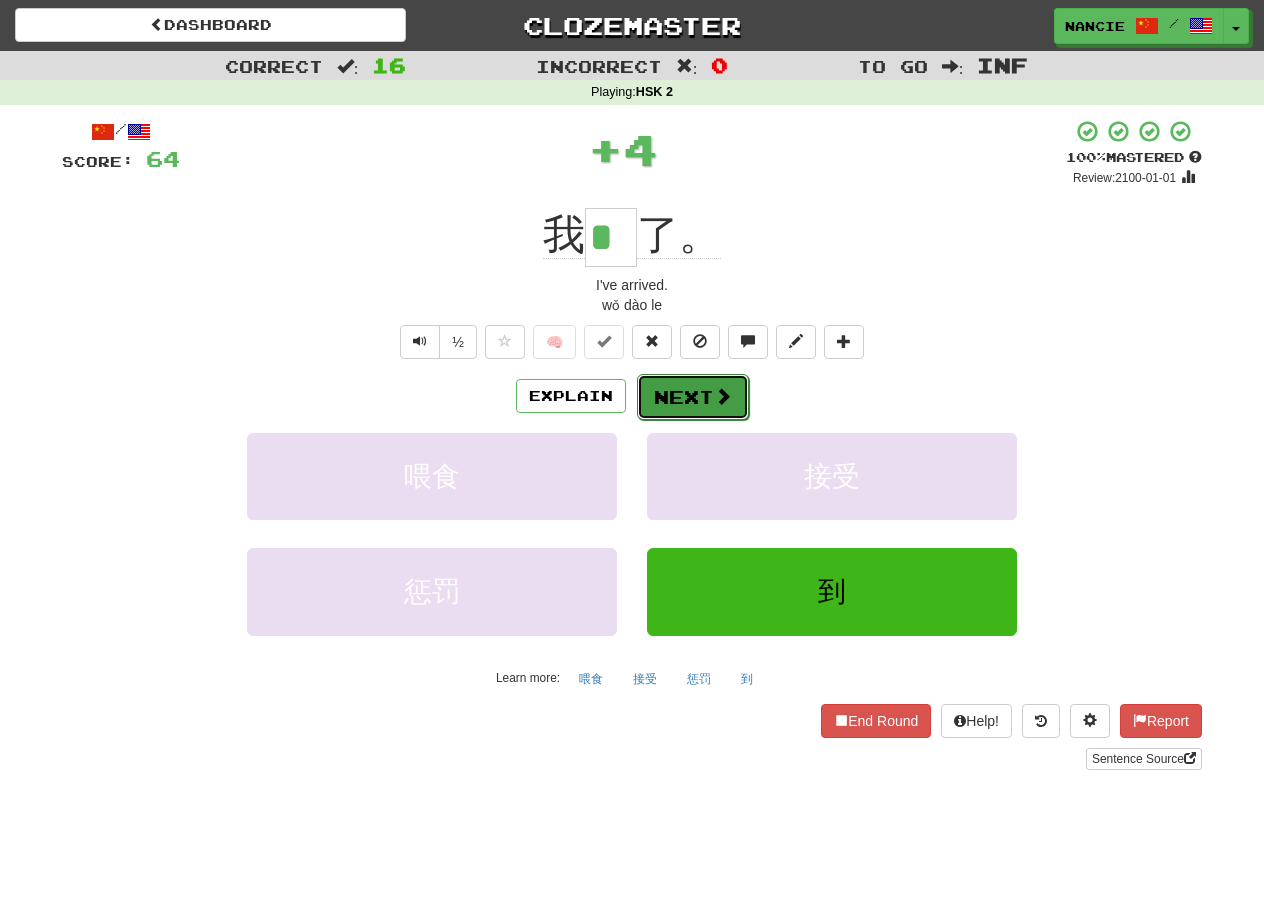 click on "Next" at bounding box center (693, 397) 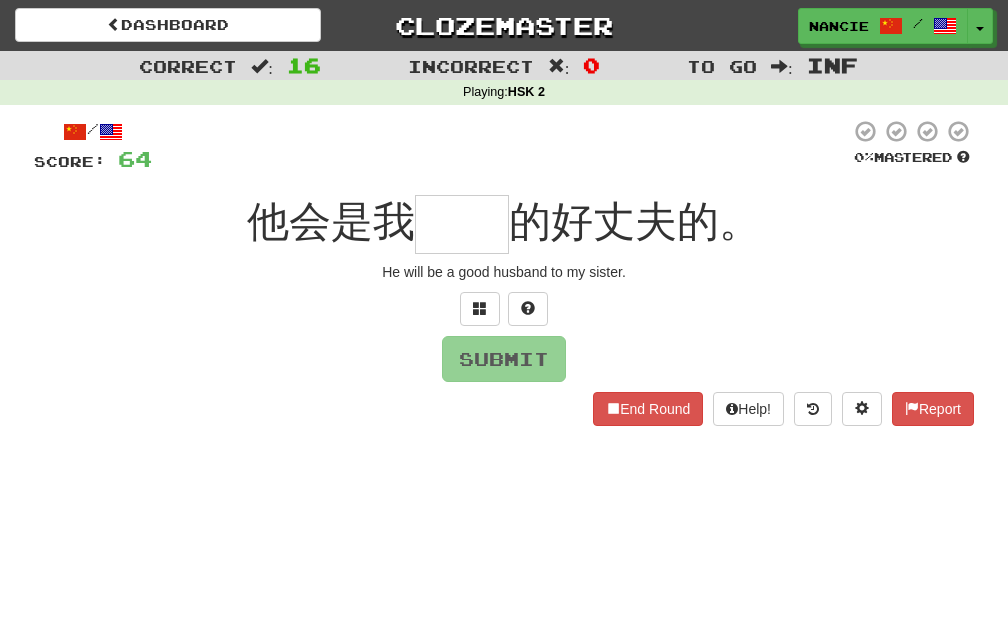 click on "的好丈夫的。" at bounding box center (635, 221) 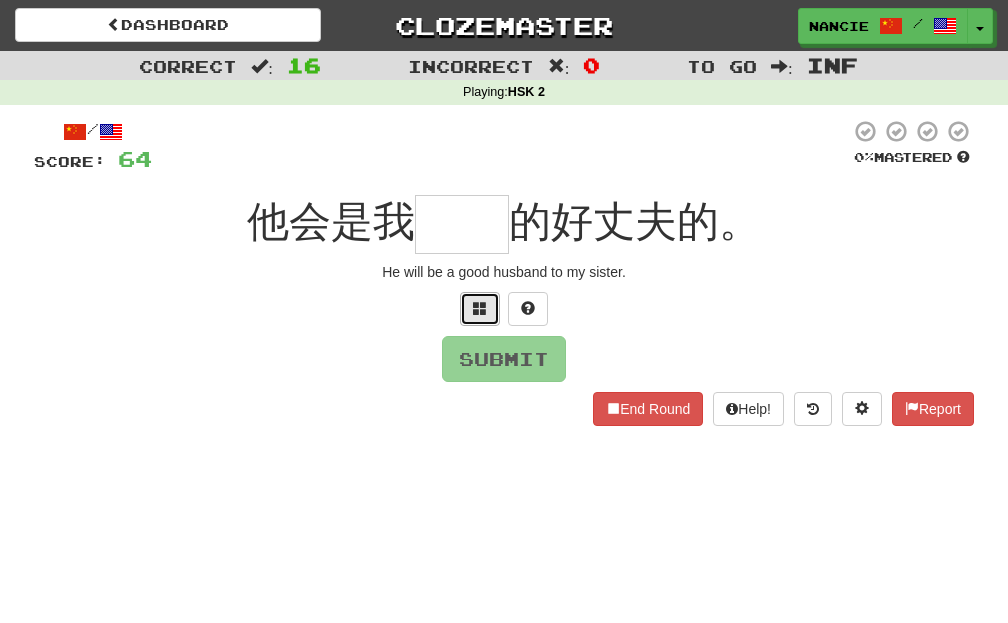 click at bounding box center [480, 309] 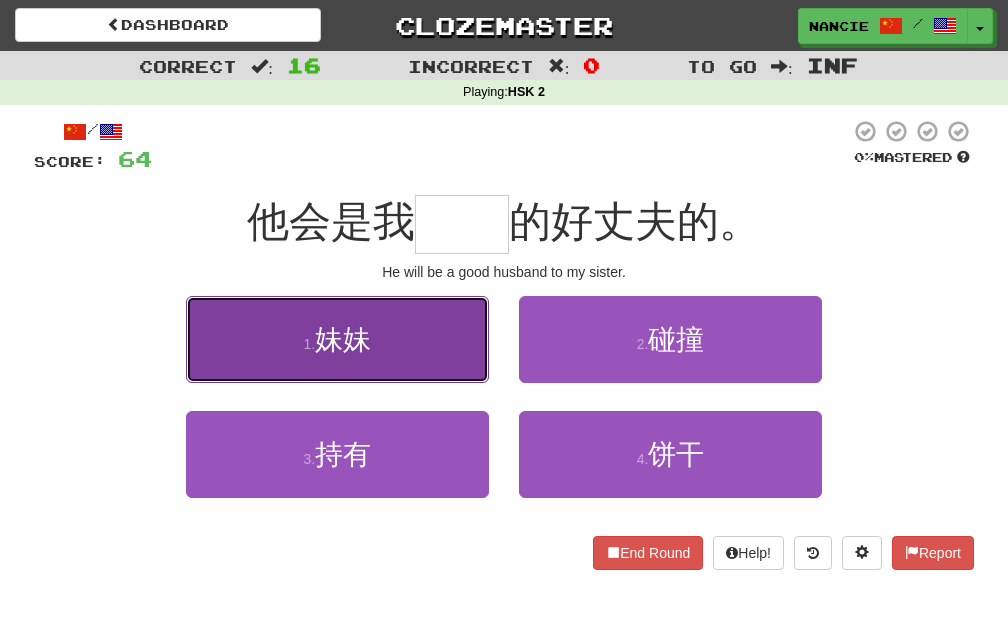 click on "1 .  妹妹" at bounding box center [337, 339] 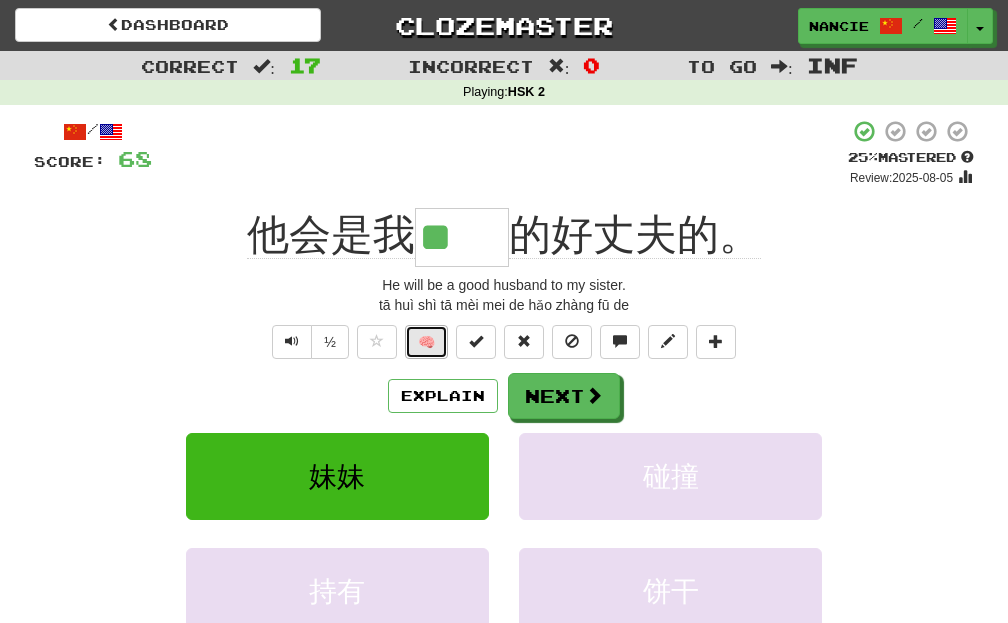 click on "🧠" at bounding box center [426, 342] 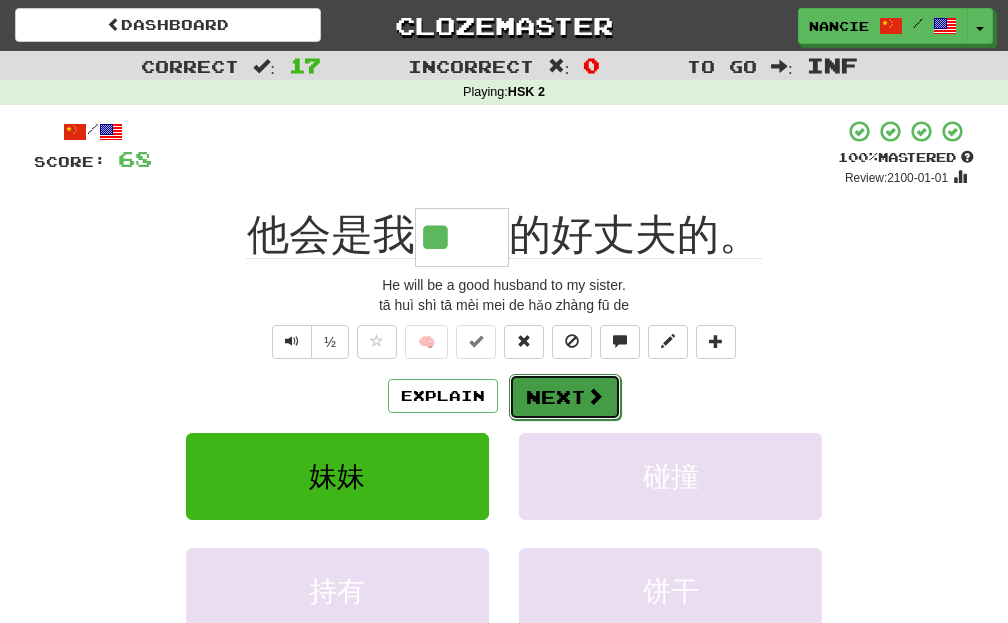 click on "Next" at bounding box center (565, 397) 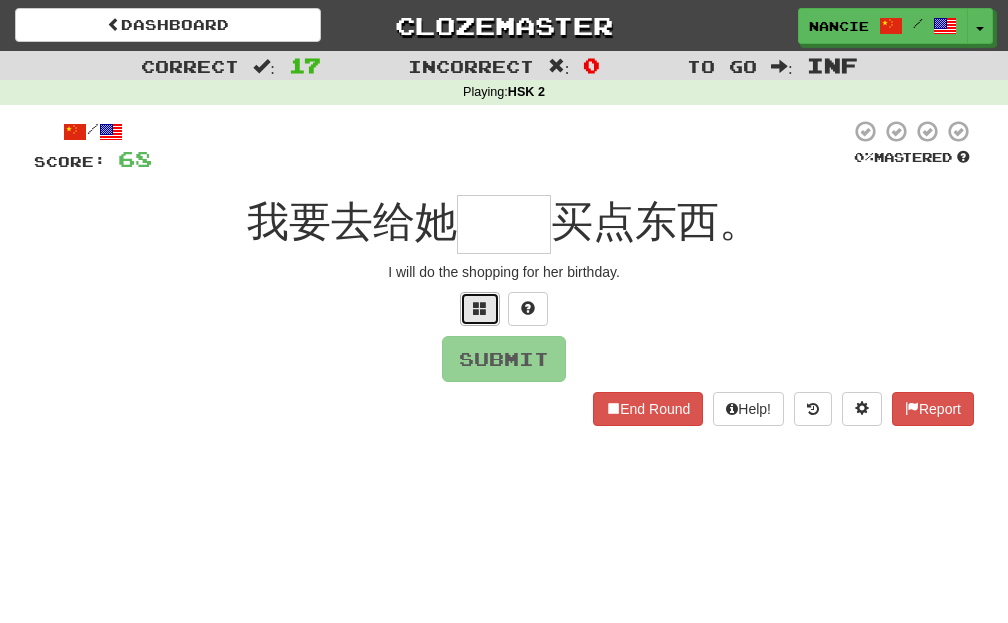 click at bounding box center [480, 309] 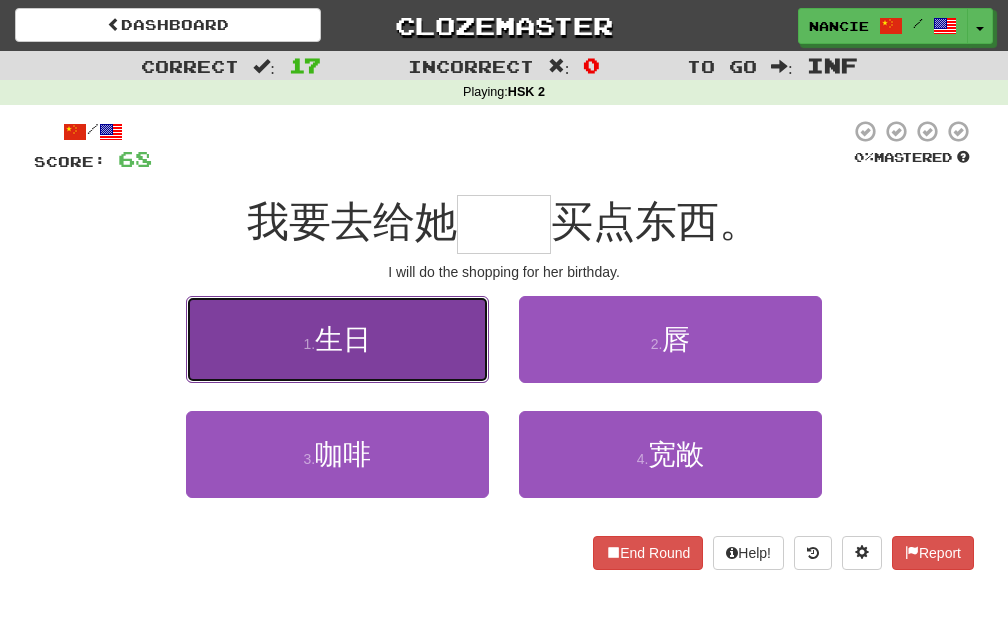 click on "1 .  生日" at bounding box center [337, 339] 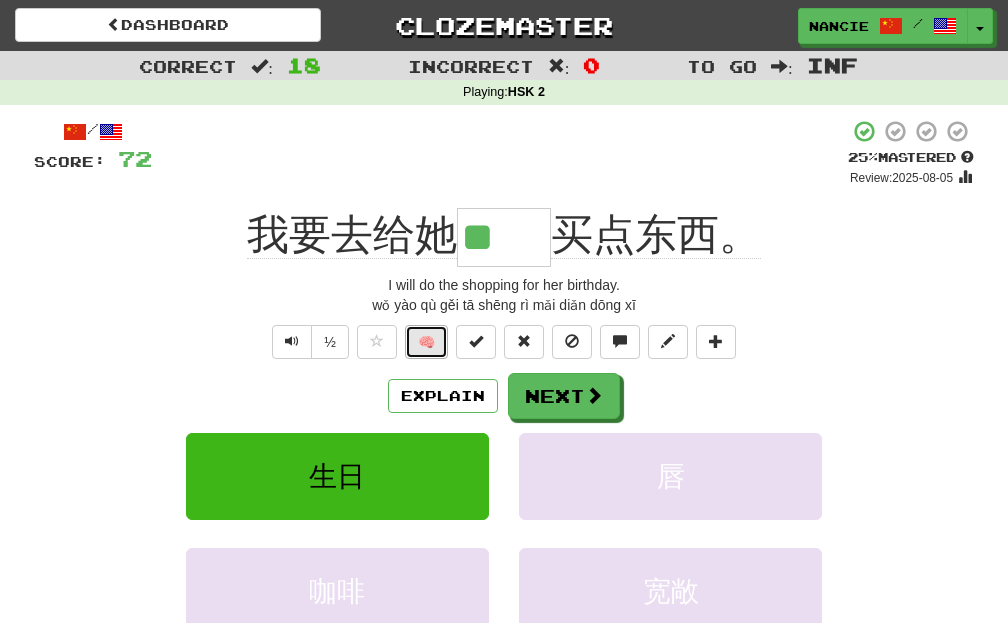 click on "🧠" at bounding box center [426, 342] 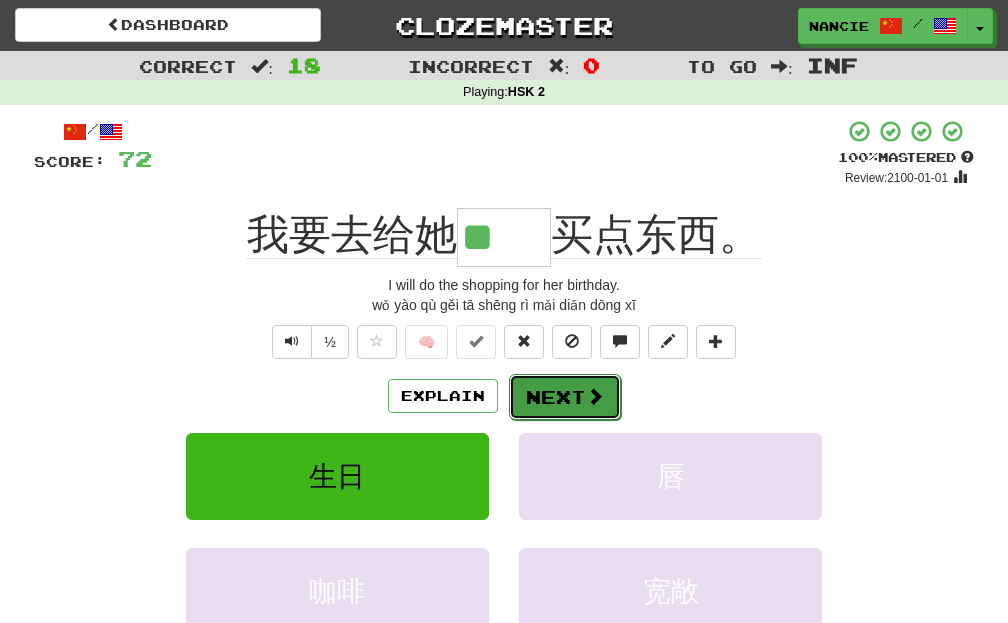 click on "Next" at bounding box center [565, 397] 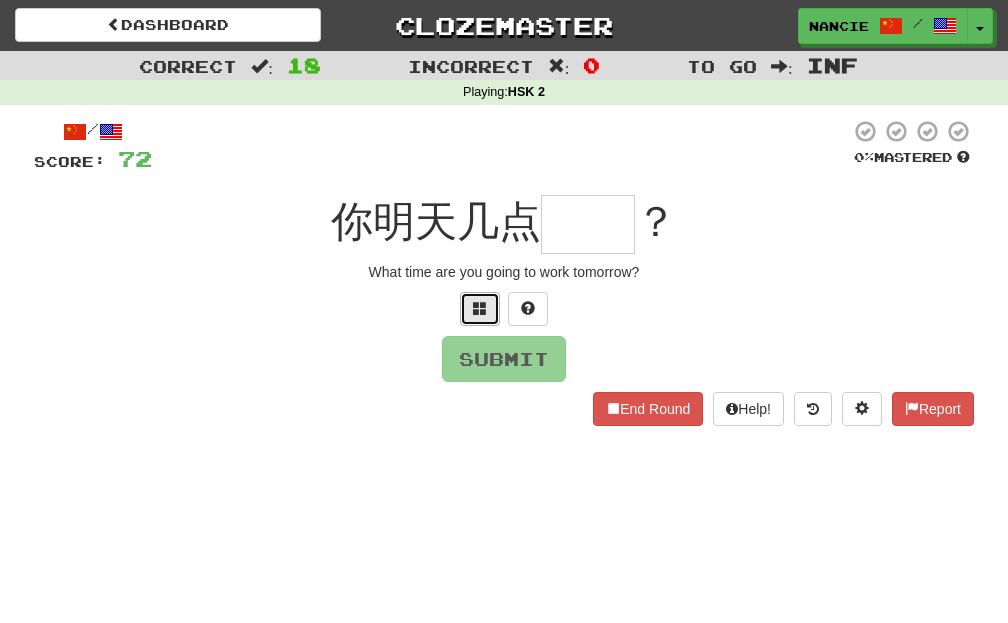 click at bounding box center [480, 309] 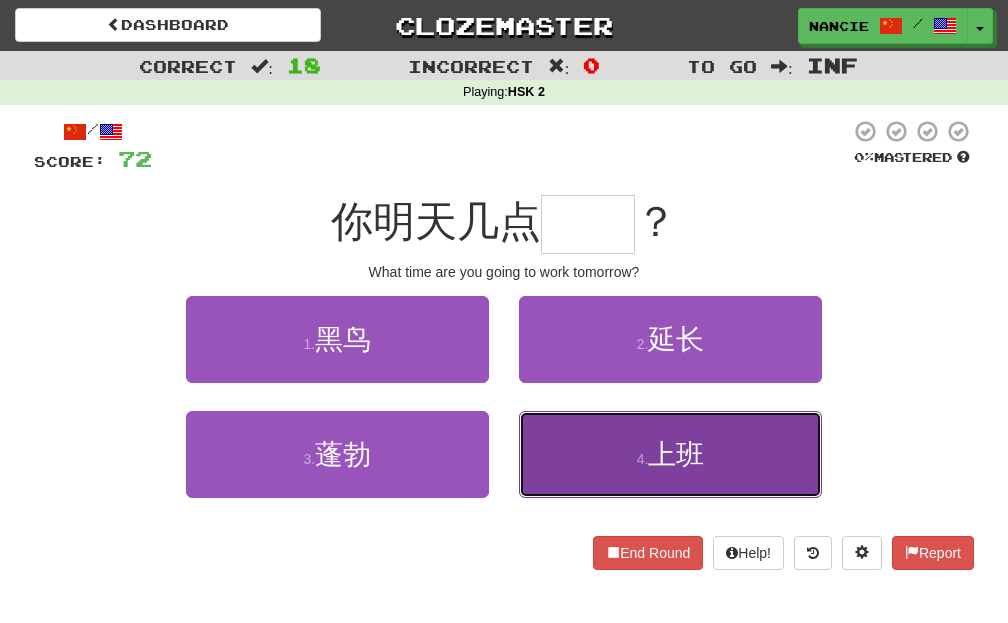 click on "4 .  上班" at bounding box center [670, 454] 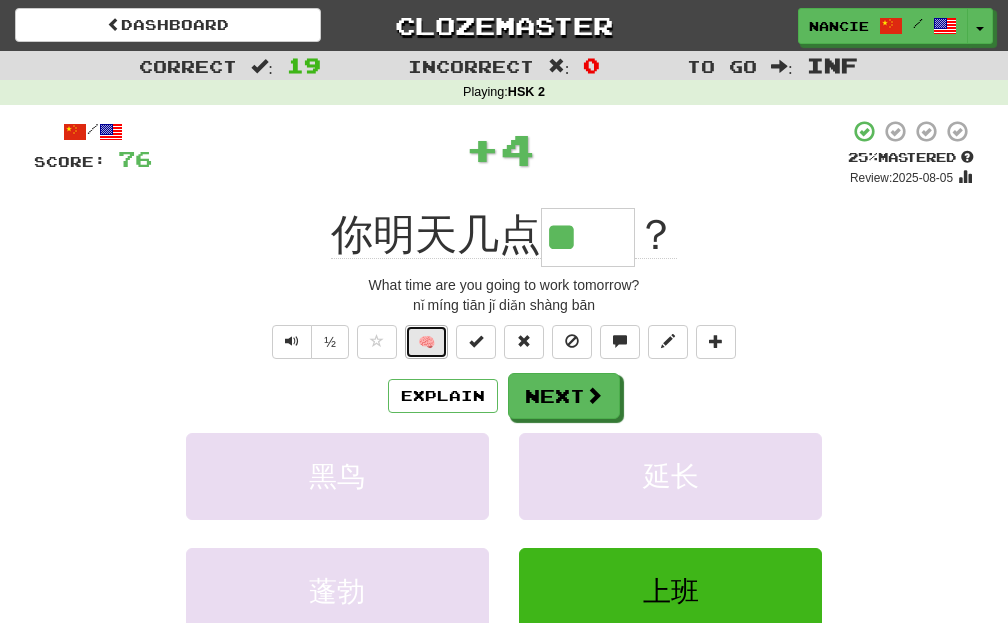 click on "🧠" at bounding box center (426, 342) 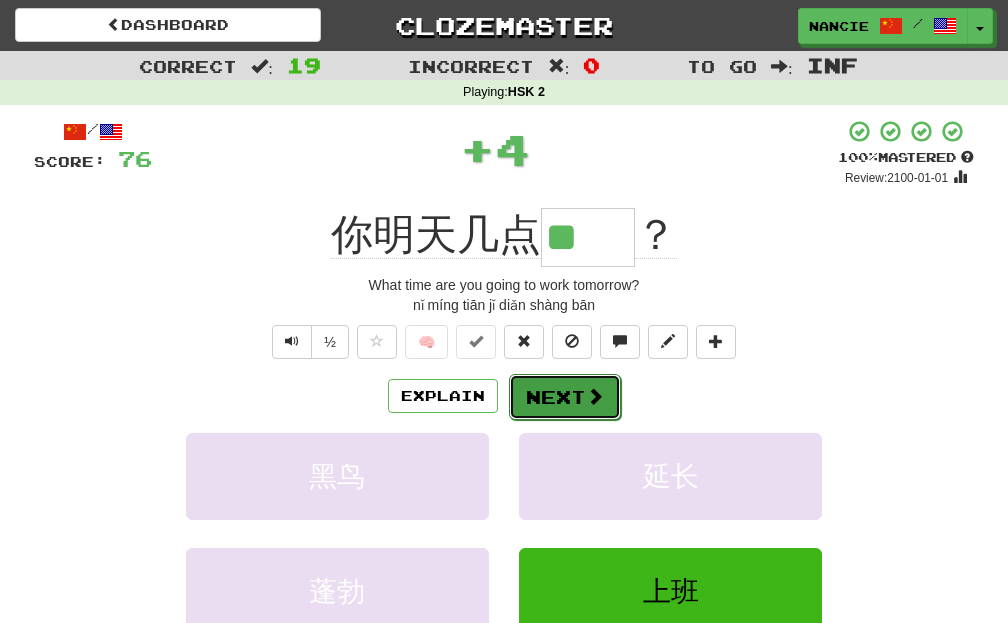 click on "Next" at bounding box center (565, 397) 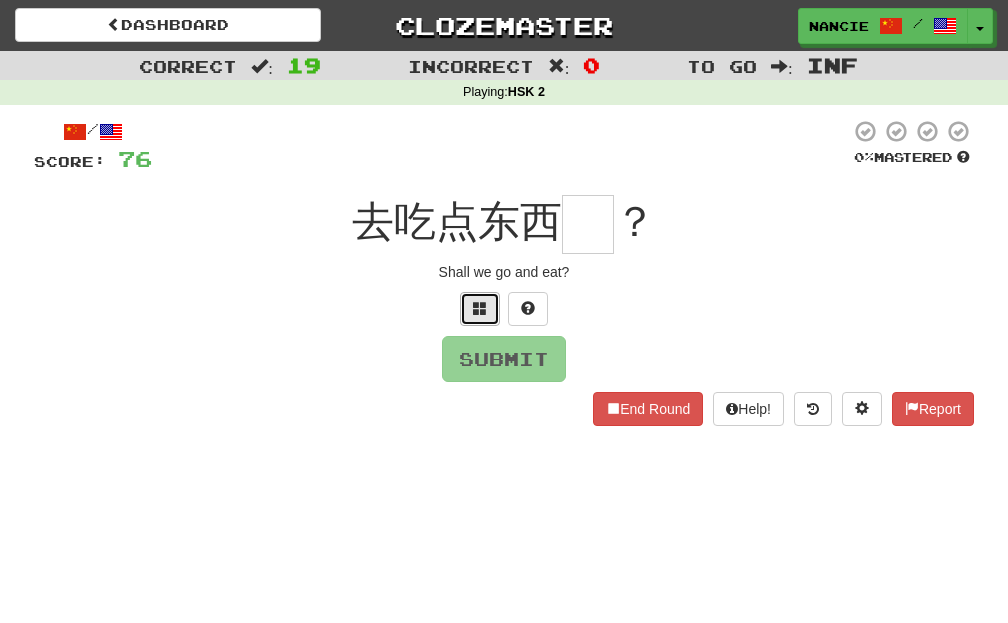 click at bounding box center (480, 309) 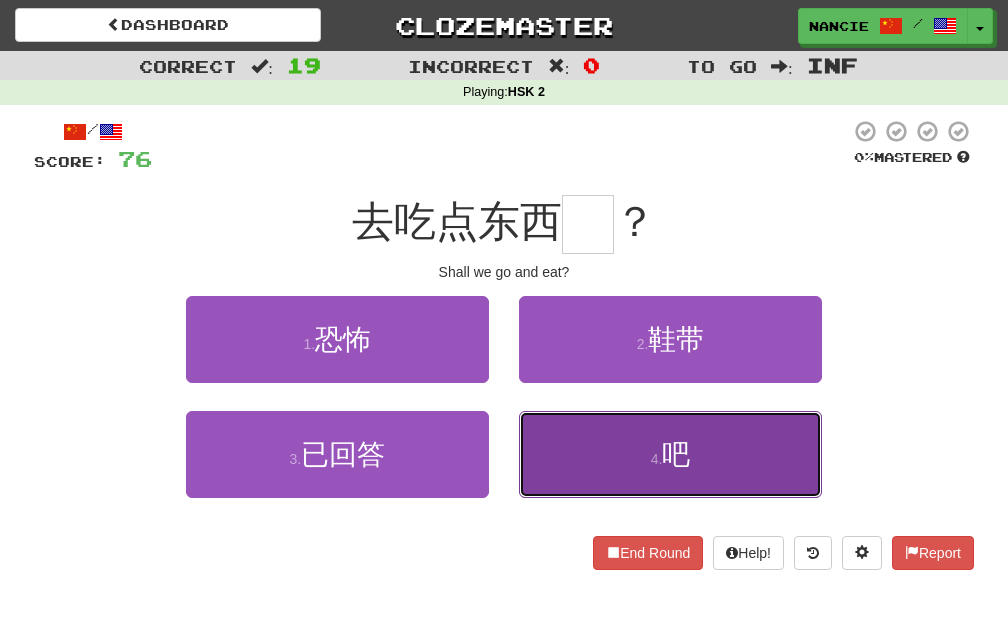 click on "4 .  吧" at bounding box center [670, 454] 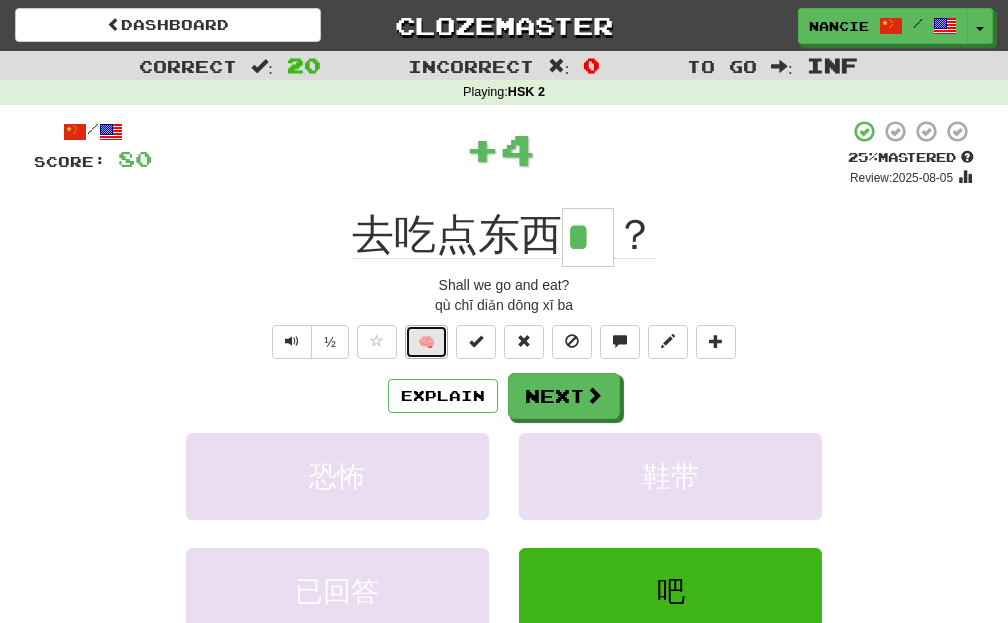 click on "🧠" at bounding box center [426, 342] 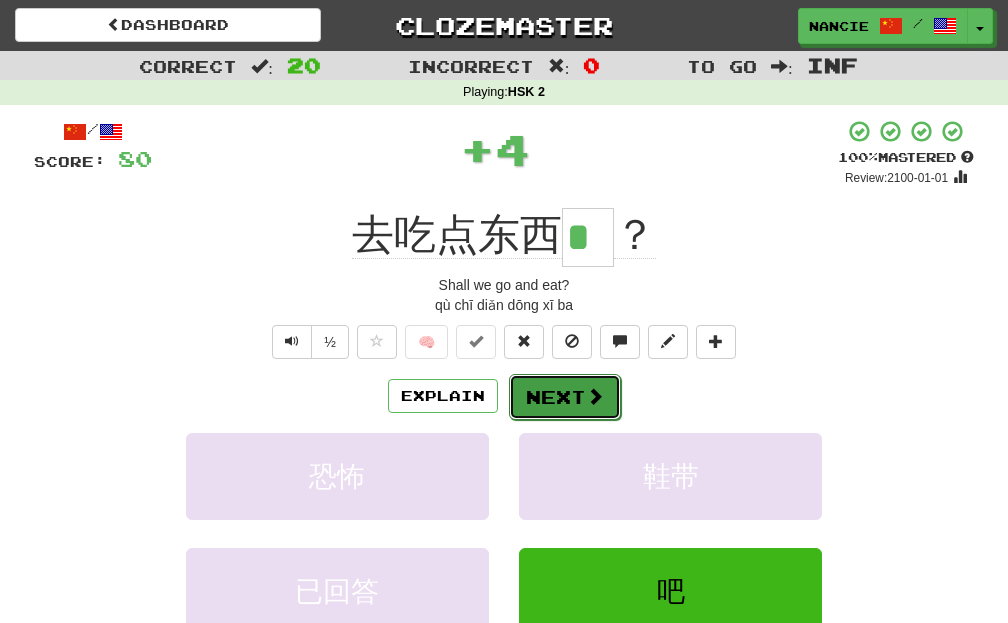 click on "Next" at bounding box center [565, 397] 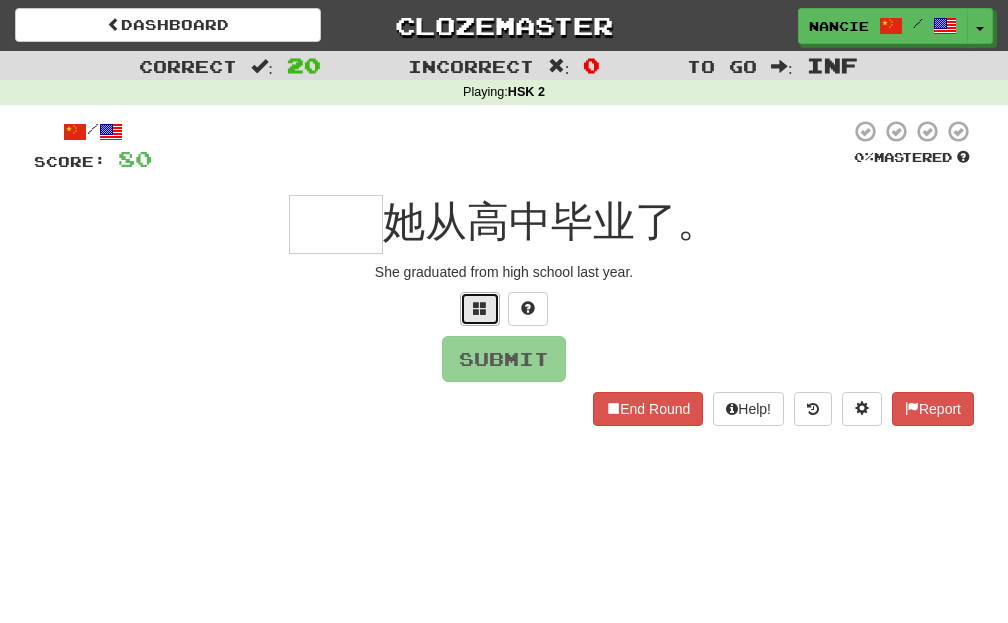 click at bounding box center [480, 309] 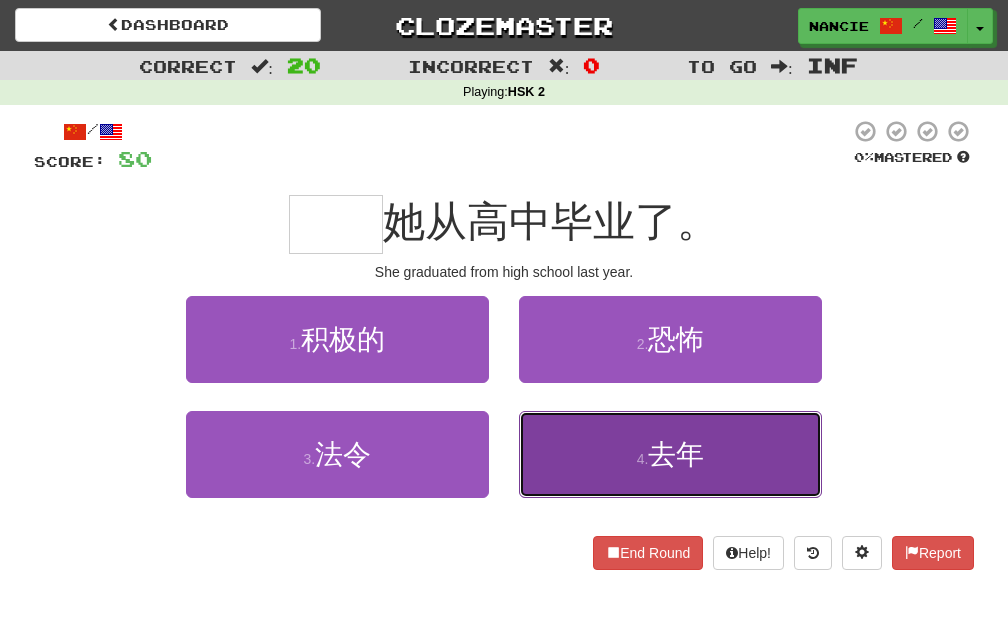 click on "4 .  去年" at bounding box center [670, 454] 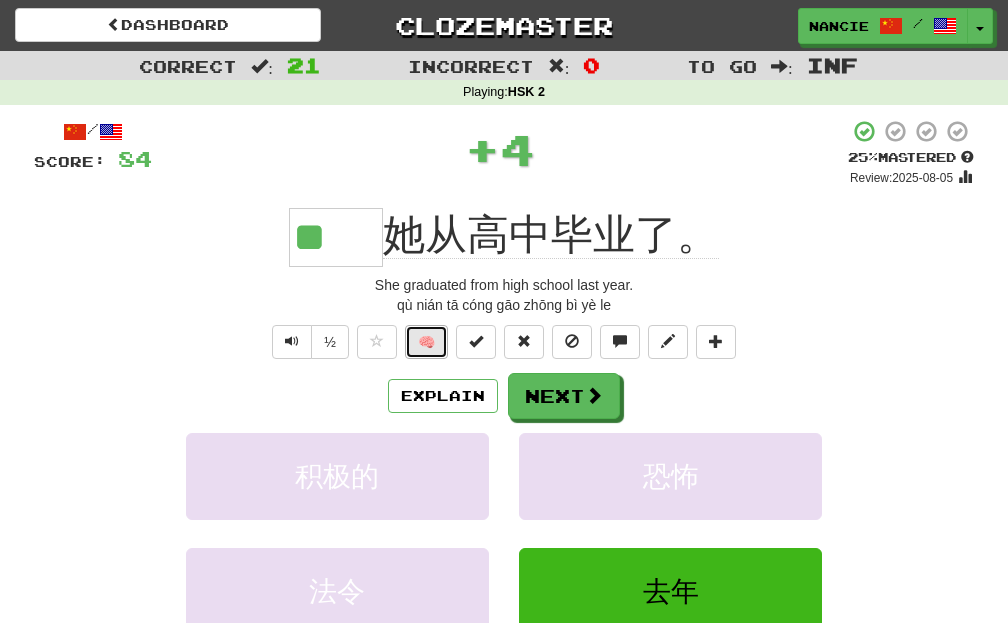 click on "🧠" at bounding box center (426, 342) 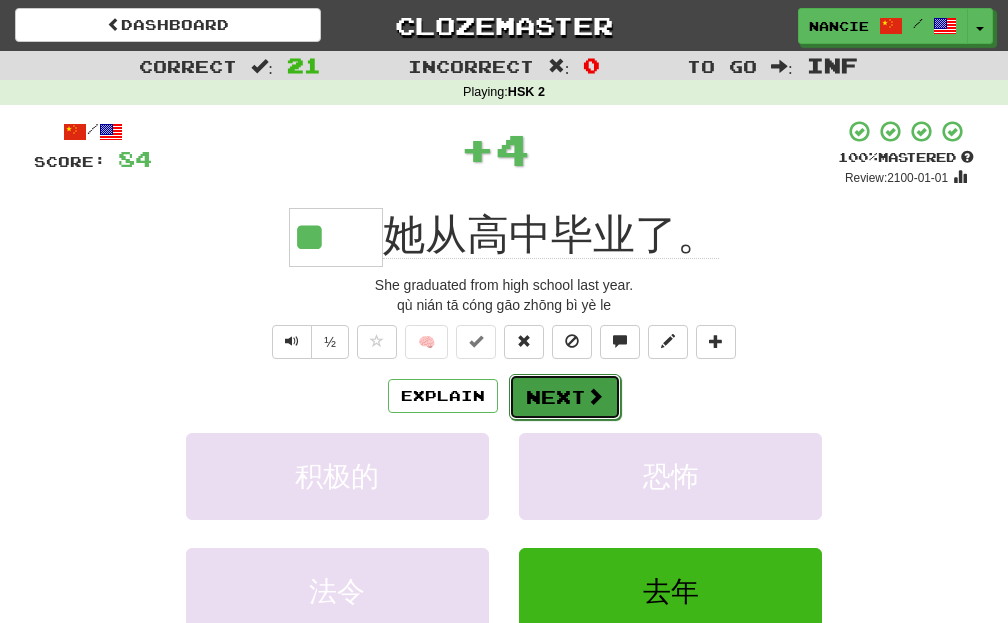 click on "Next" at bounding box center (565, 397) 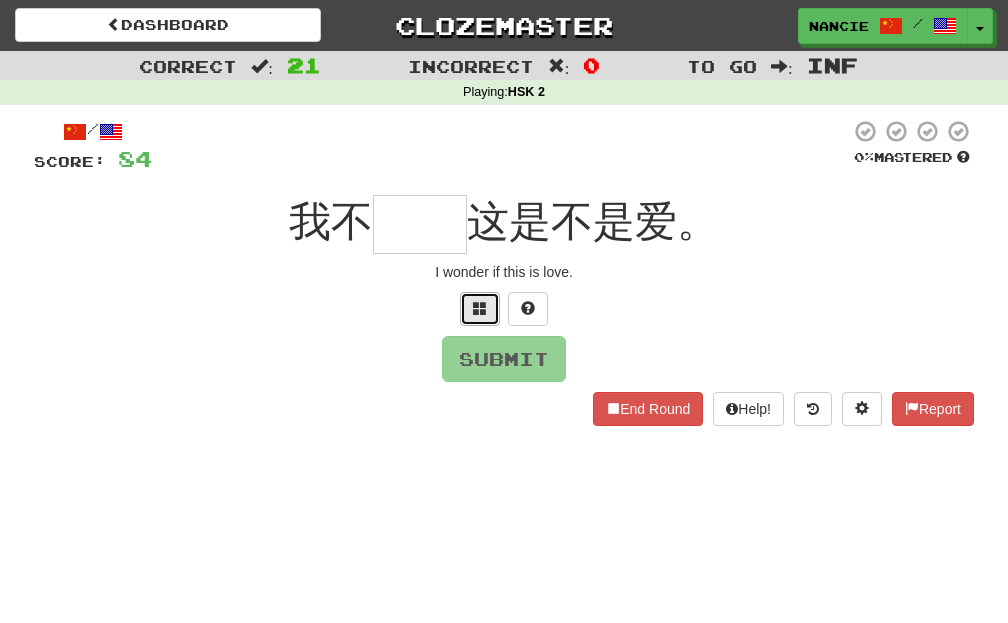 click at bounding box center [480, 308] 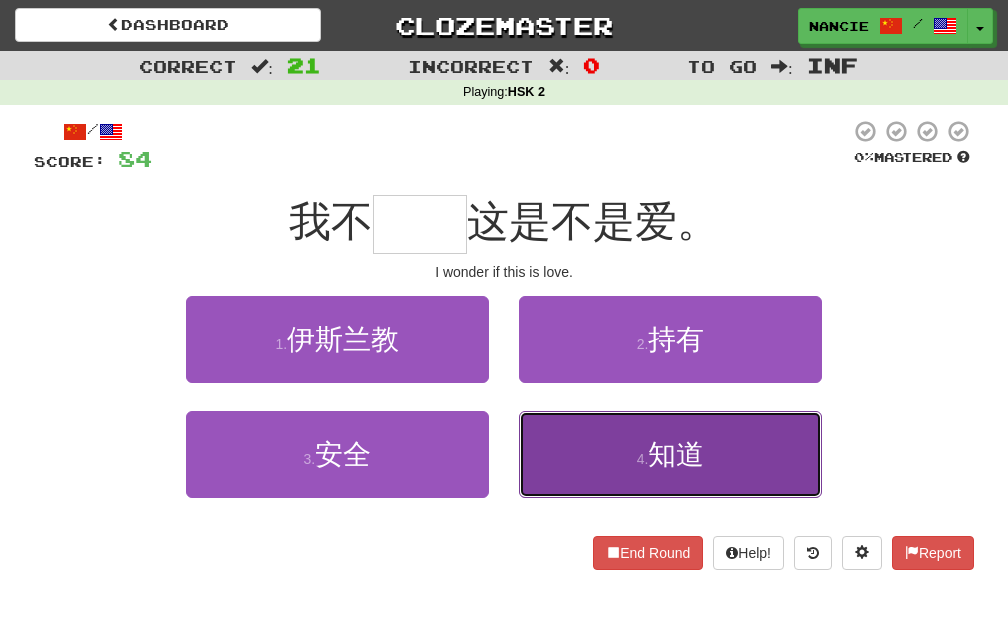 click on "4 .  知道" at bounding box center (670, 454) 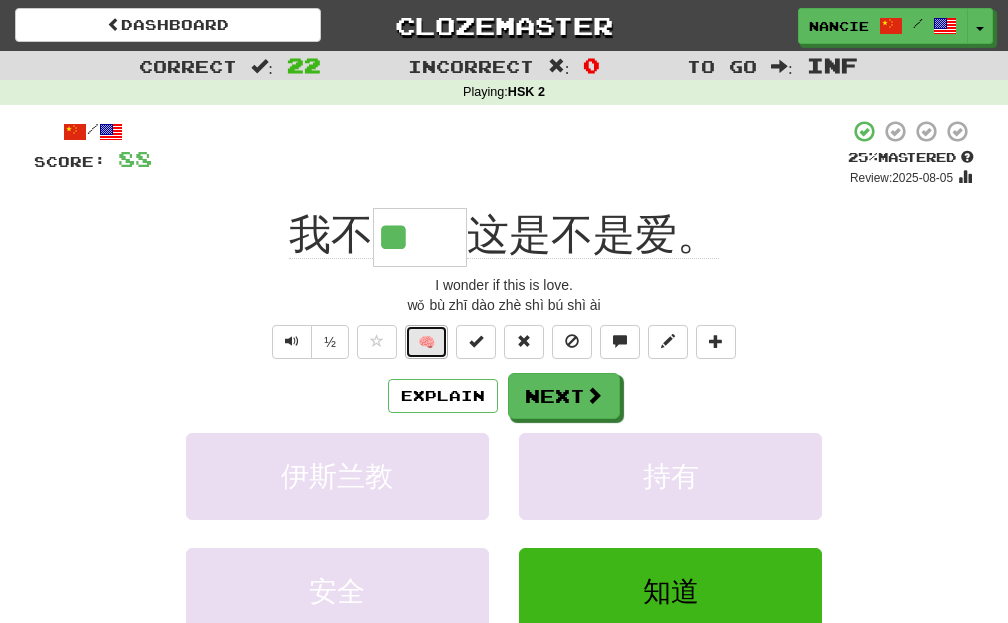 click on "🧠" at bounding box center (426, 342) 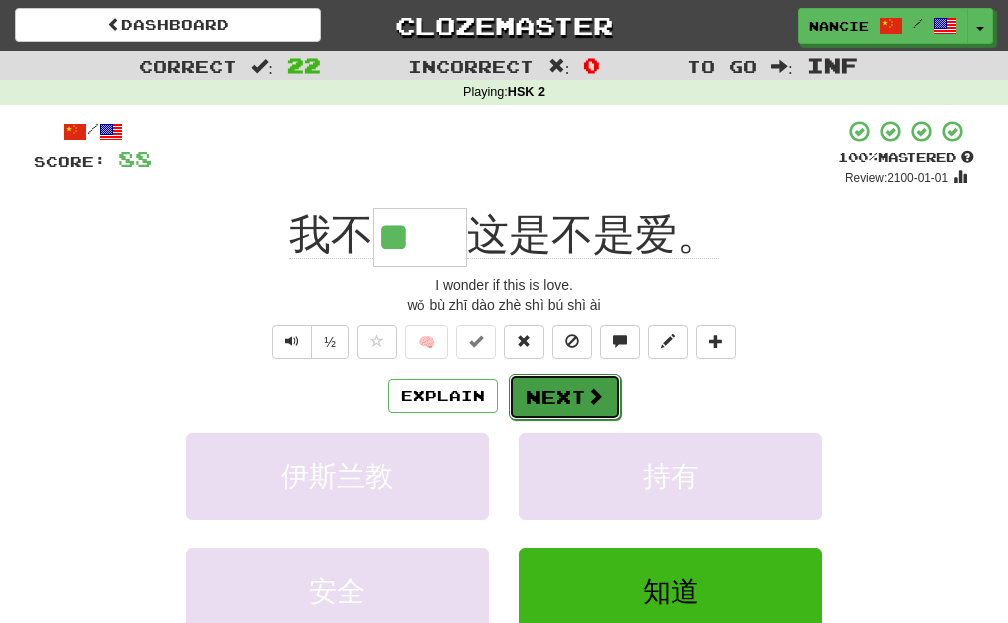 click on "Next" at bounding box center (565, 397) 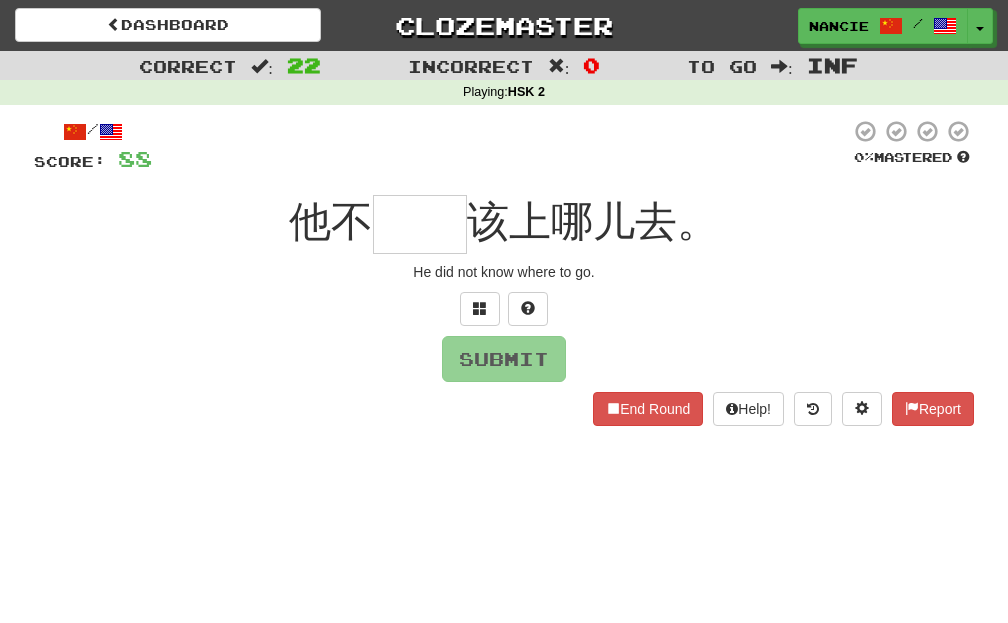 click at bounding box center (420, 224) 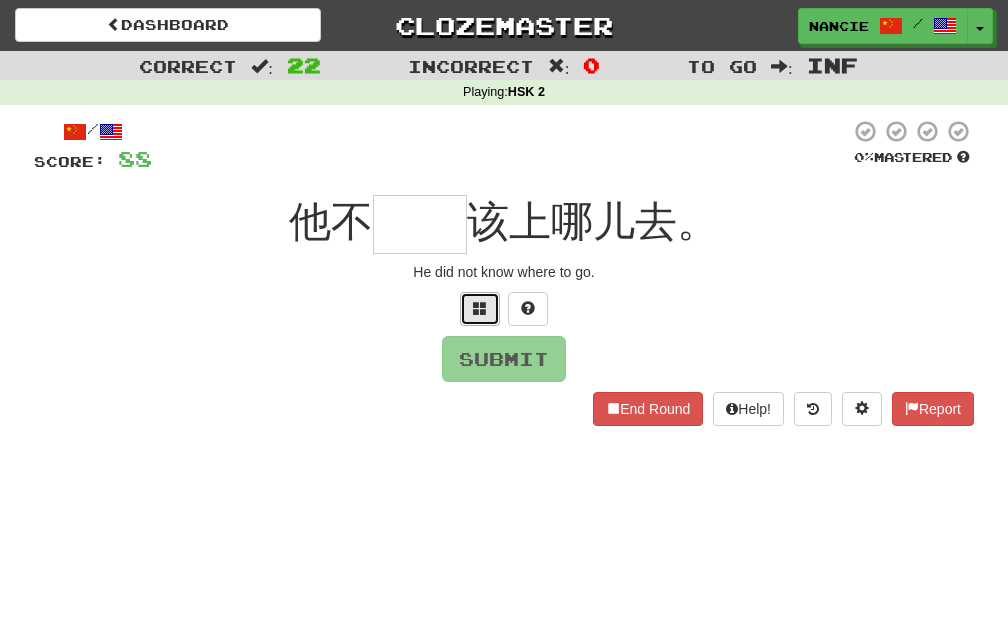 click at bounding box center (480, 309) 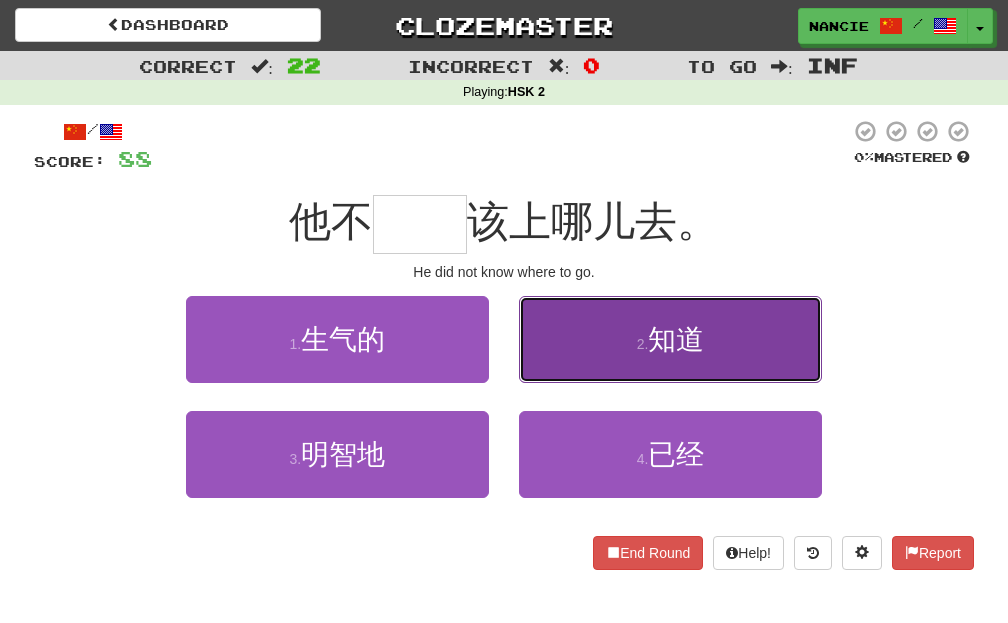 click on "2 .  知道" at bounding box center [670, 339] 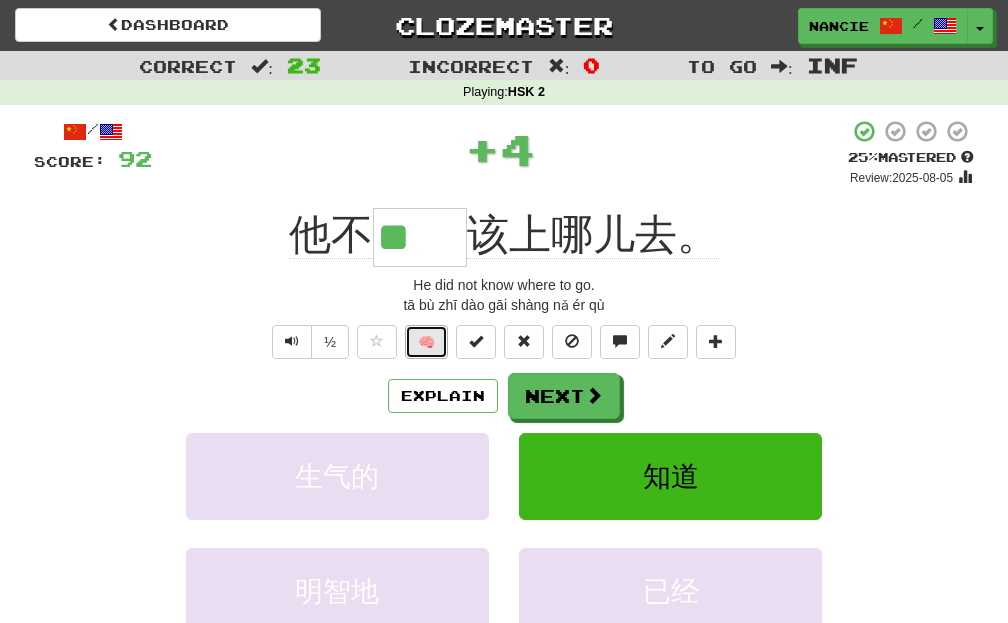 click on "🧠" at bounding box center [426, 342] 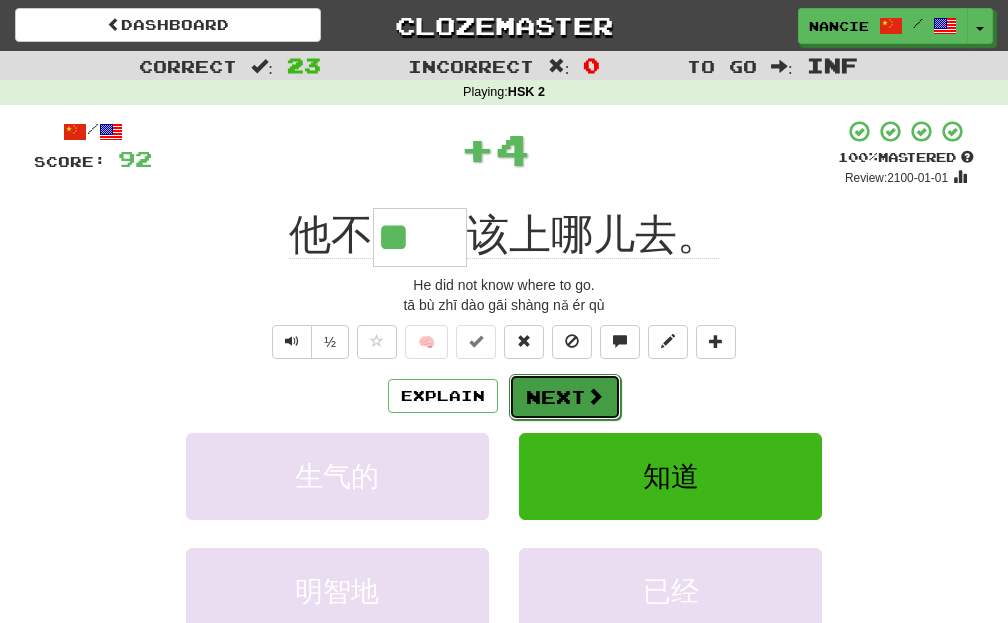 click on "Next" at bounding box center (565, 397) 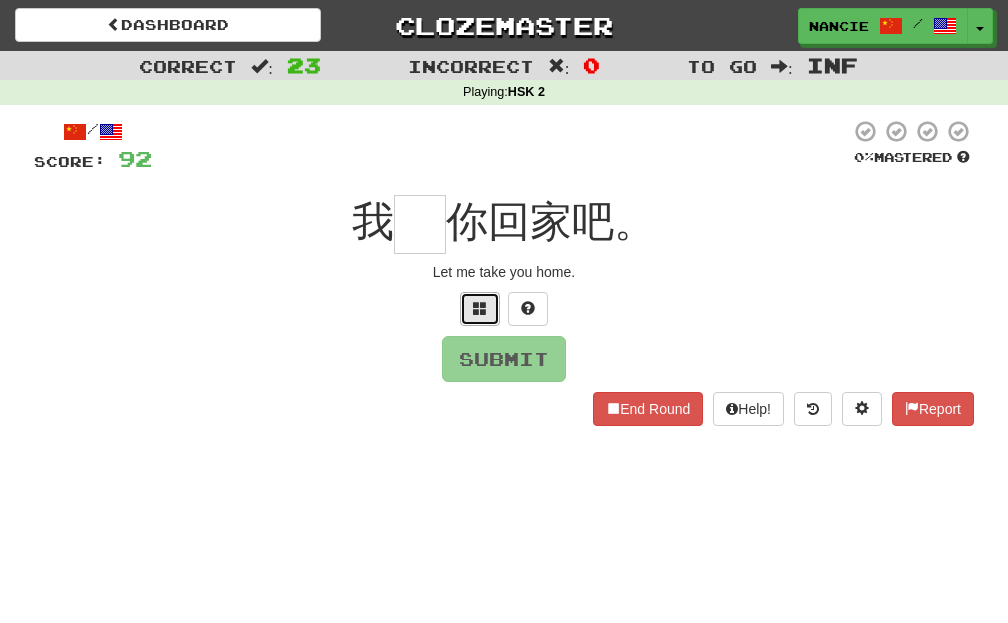 click at bounding box center (480, 309) 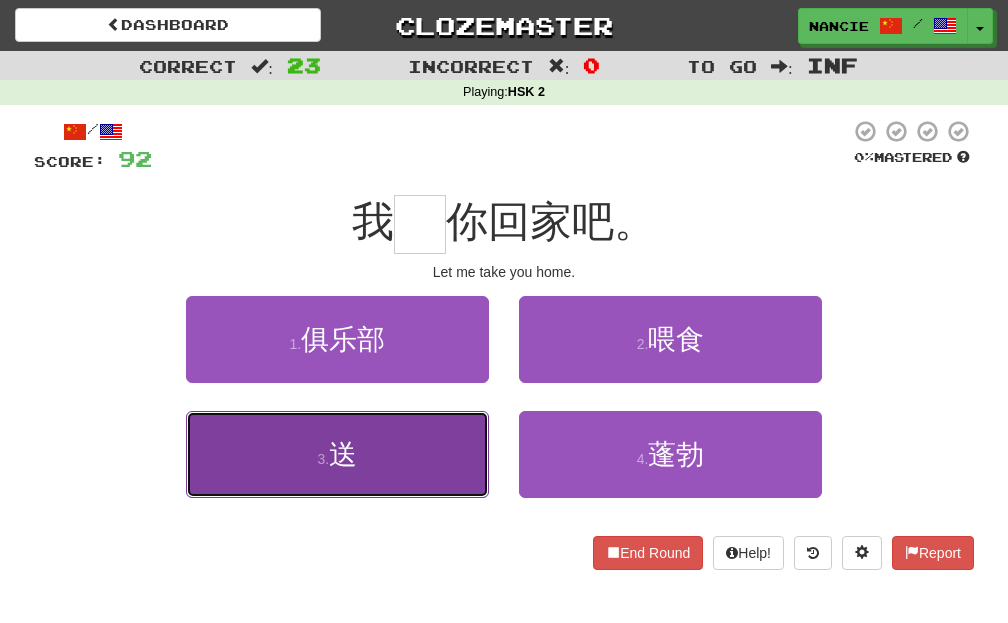 click on "3 .  送" at bounding box center (337, 454) 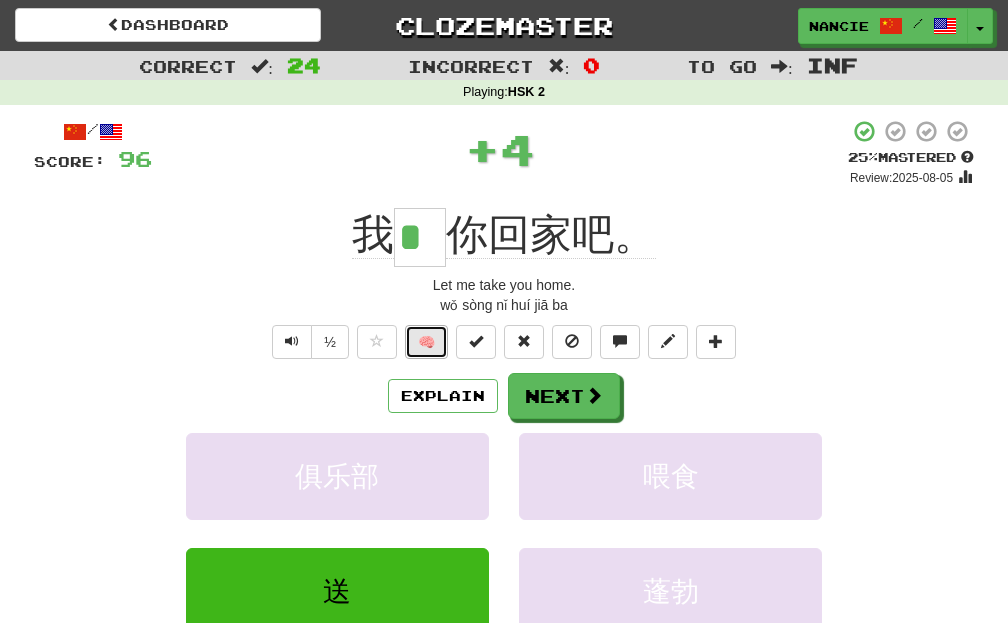 click on "🧠" at bounding box center (426, 342) 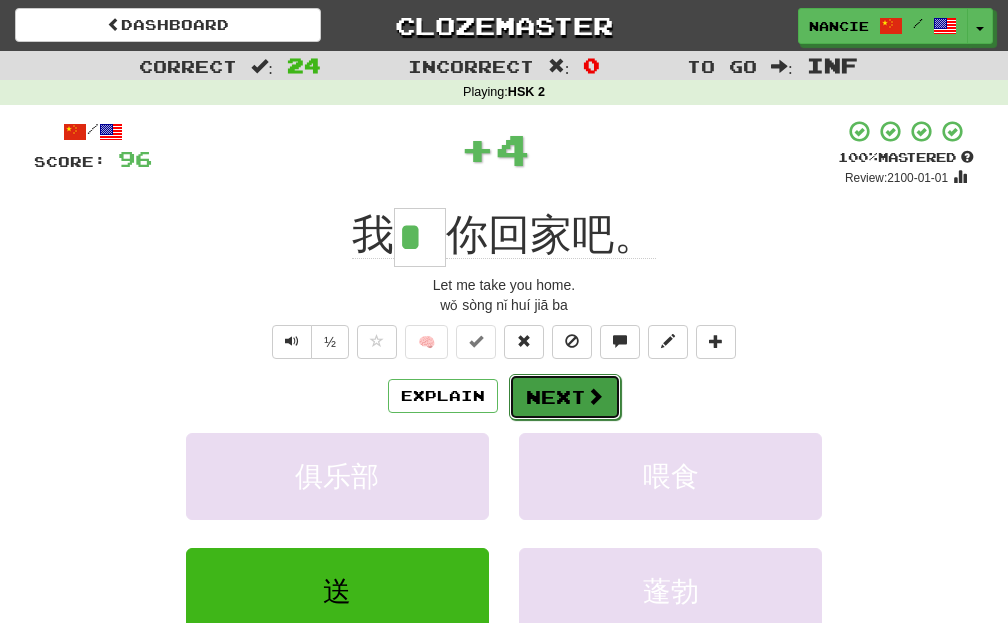 click on "Next" at bounding box center [565, 397] 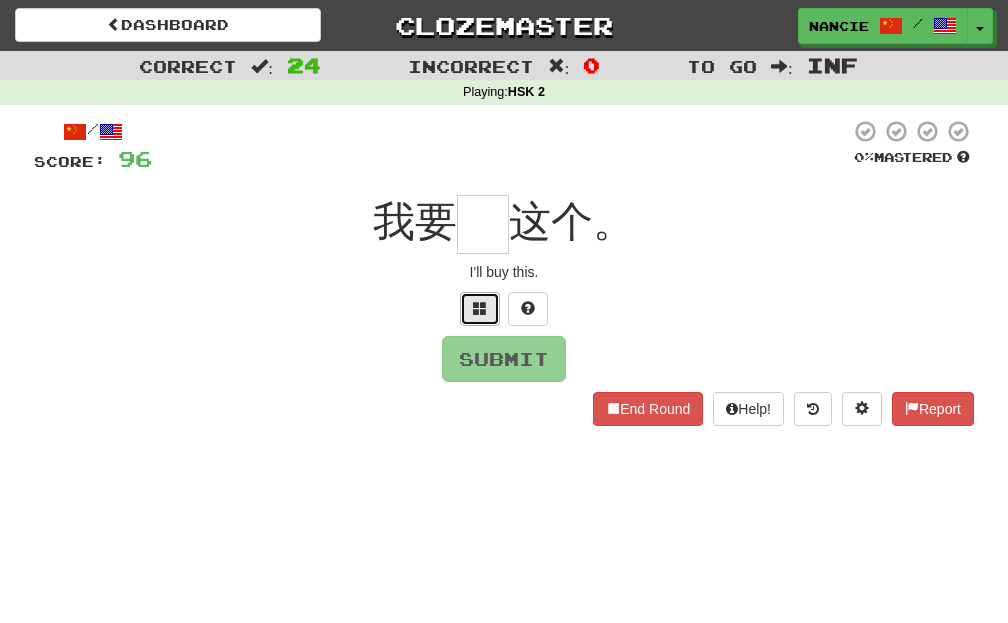 click at bounding box center [480, 308] 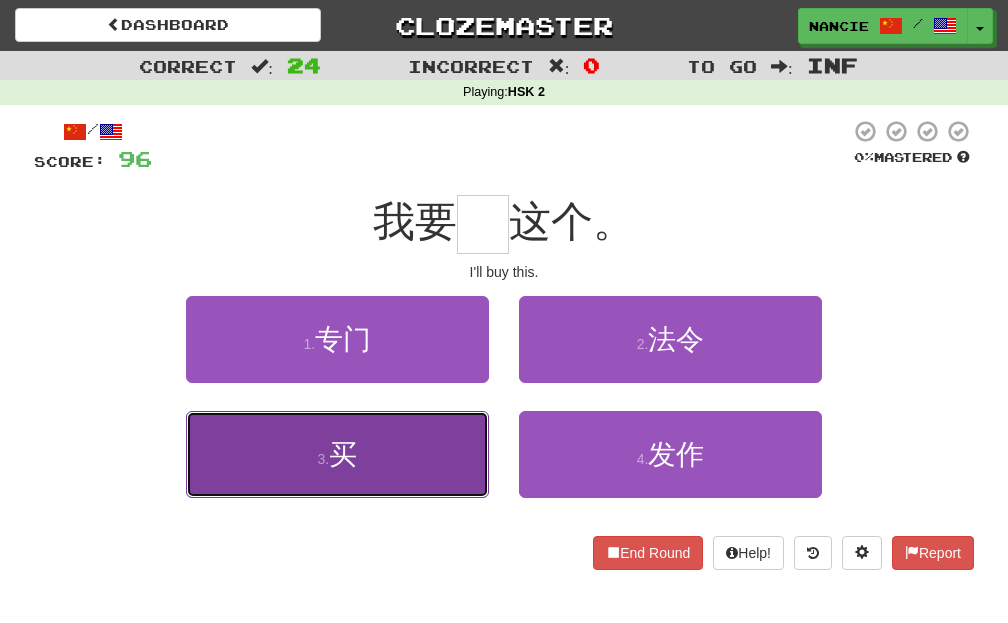 click on "3 .  买" at bounding box center (337, 454) 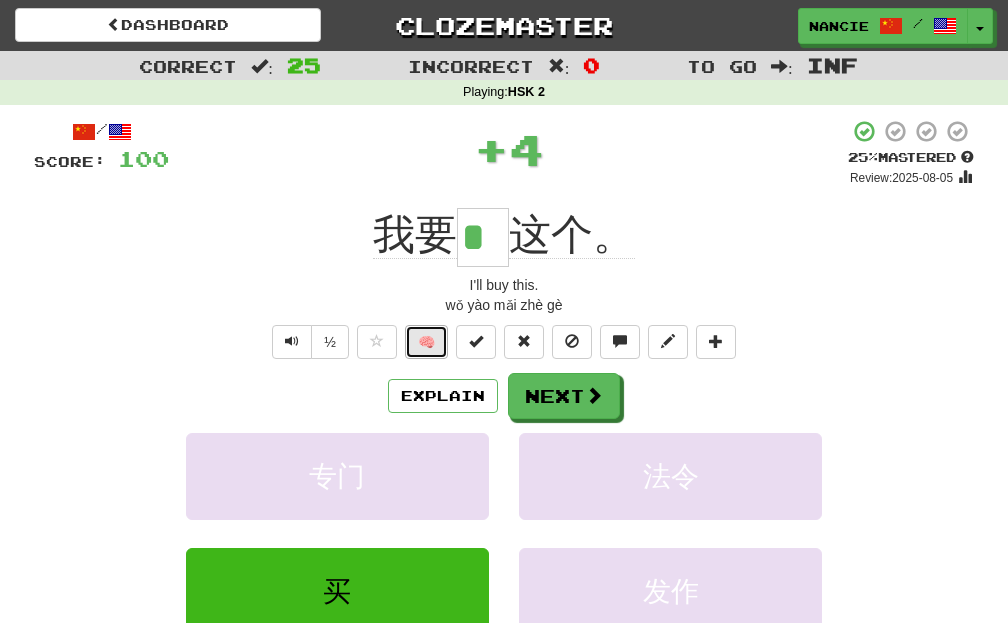 click on "🧠" at bounding box center [426, 342] 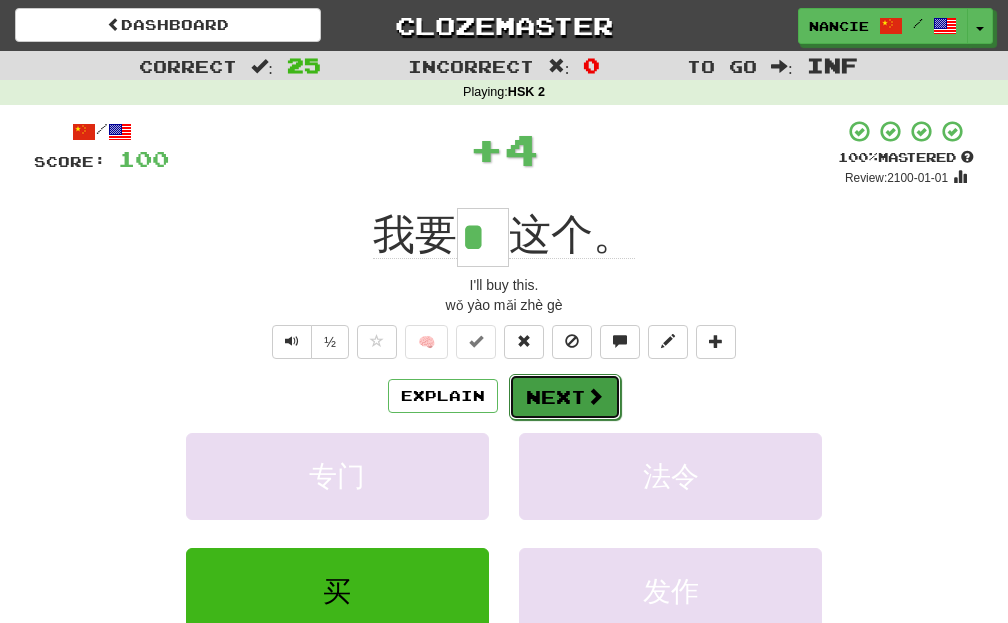 click on "Next" at bounding box center [565, 397] 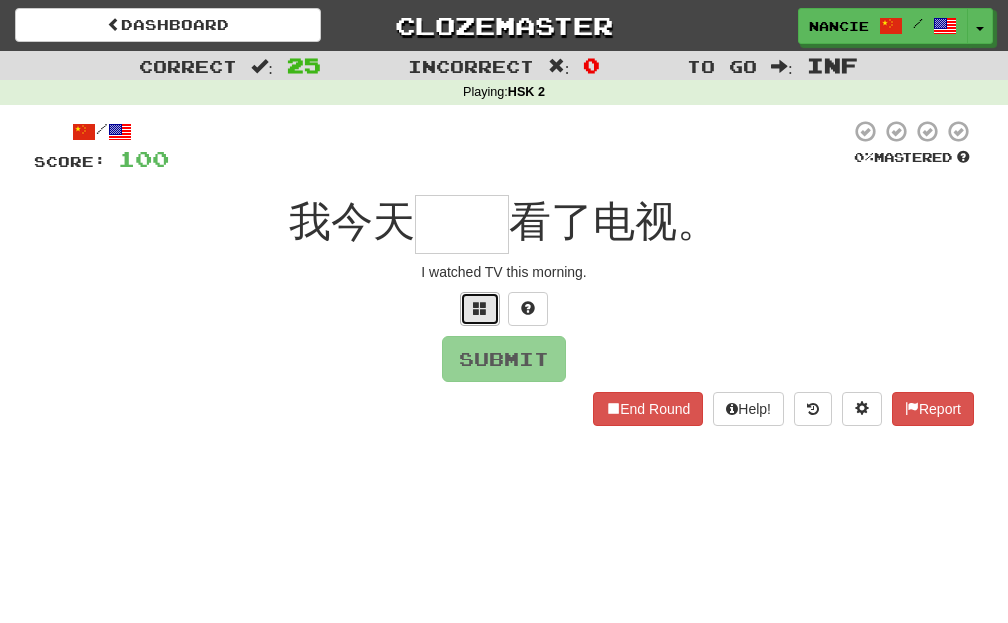 click at bounding box center (480, 309) 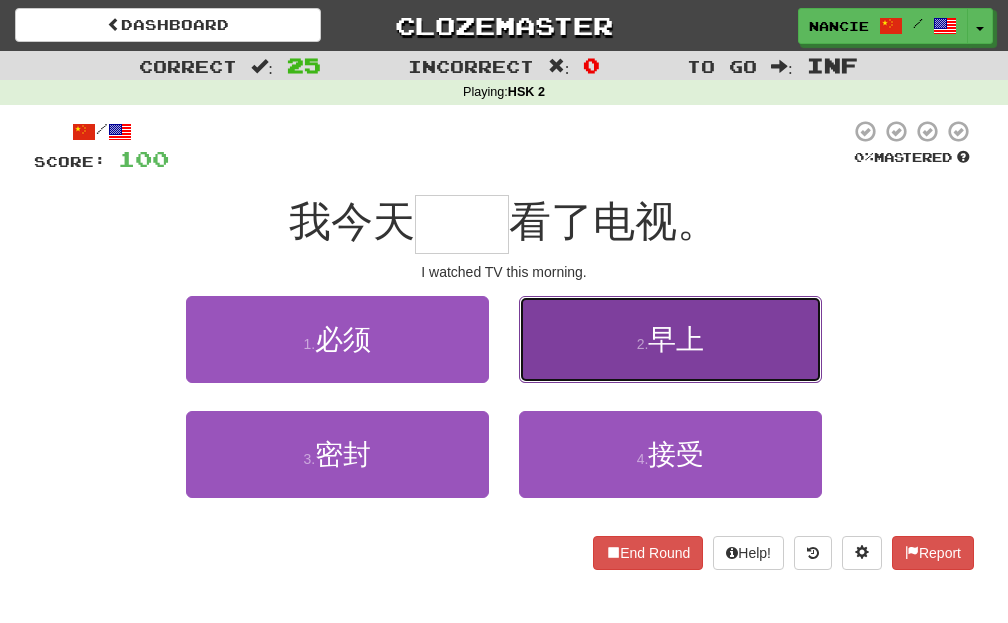 click on "2 .  早上" at bounding box center [670, 339] 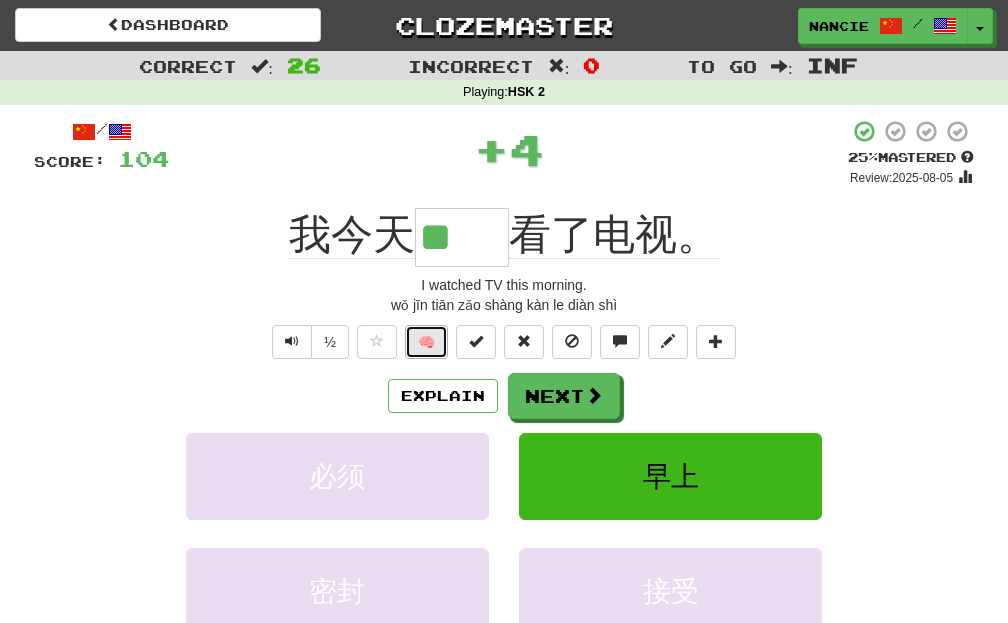 click on "🧠" at bounding box center (426, 342) 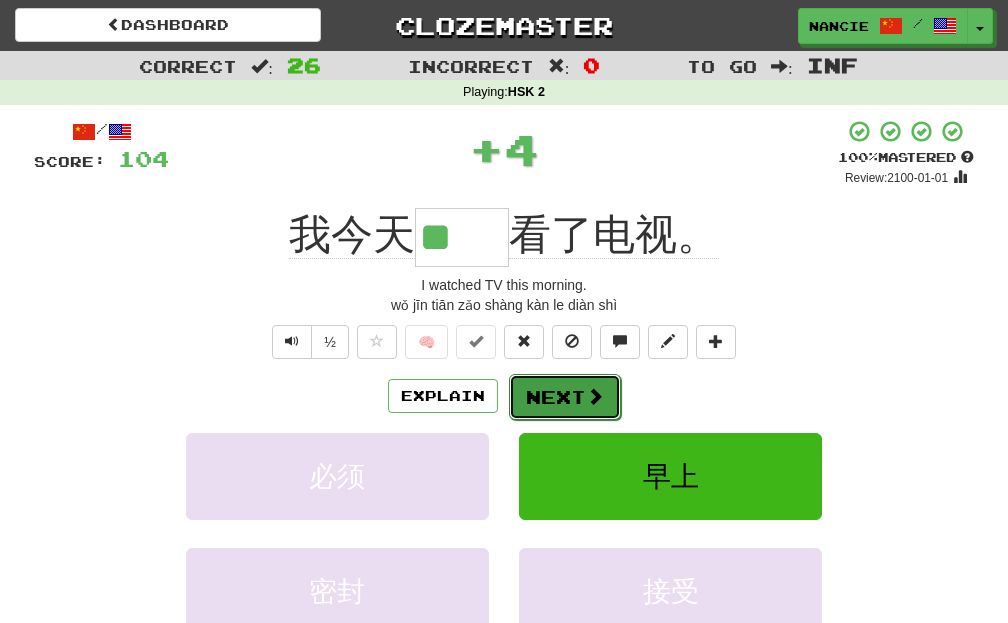 click on "Next" at bounding box center [565, 397] 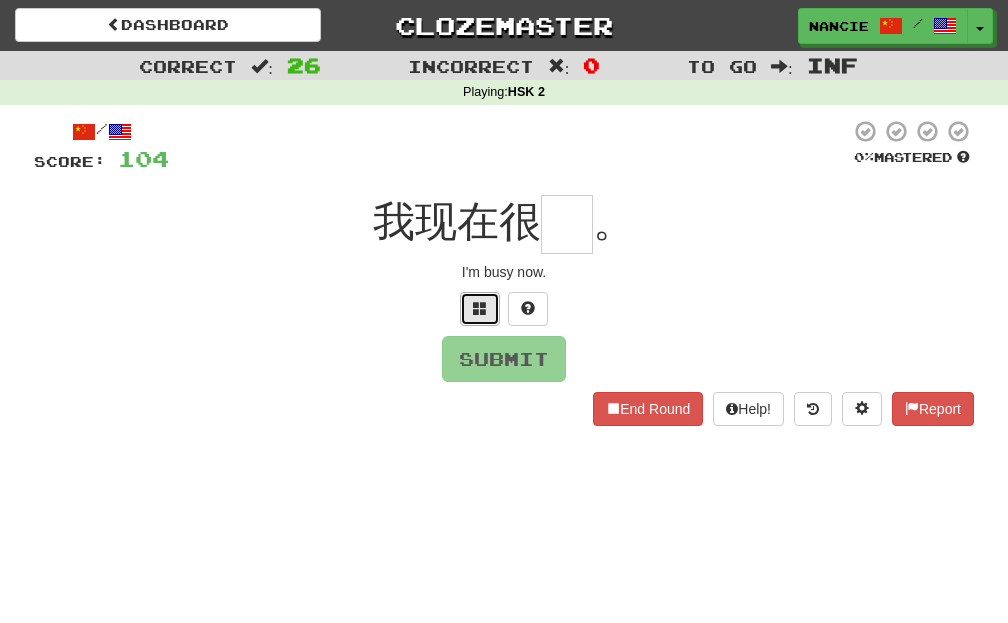 click at bounding box center [480, 308] 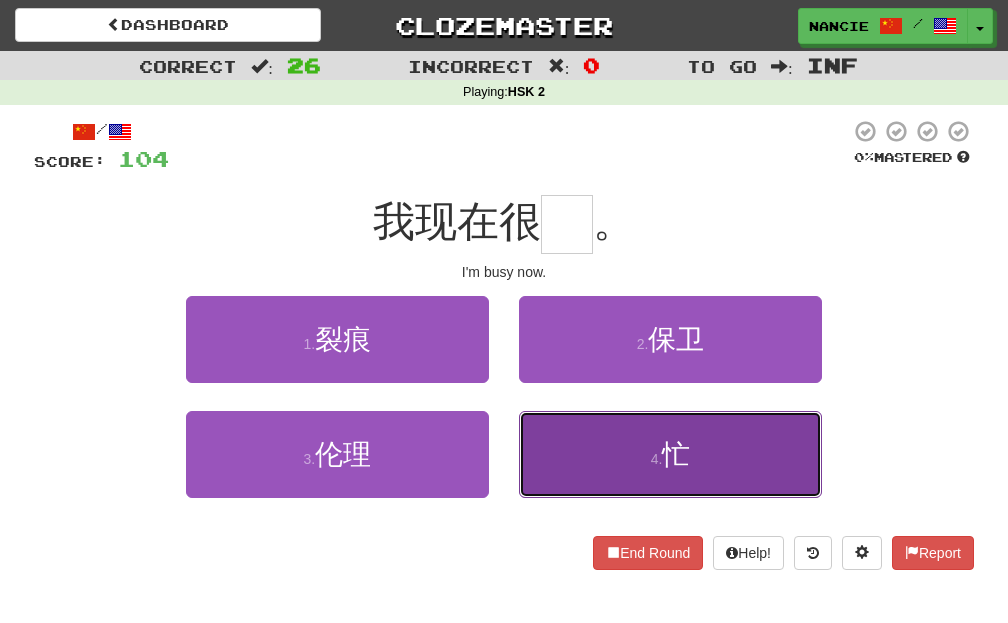 click on "4 .  忙" at bounding box center [670, 454] 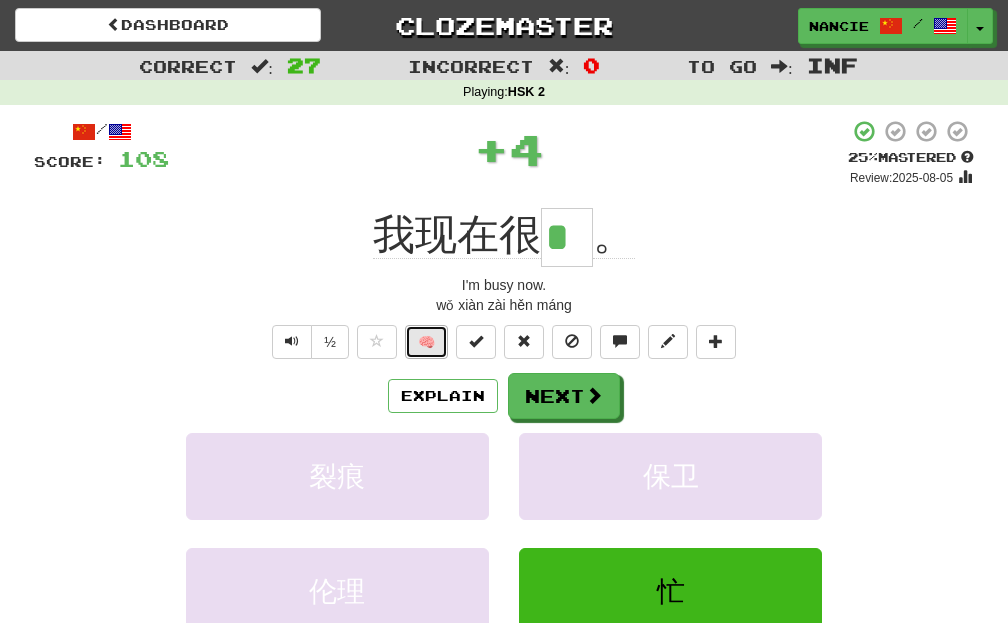 click on "🧠" at bounding box center (426, 342) 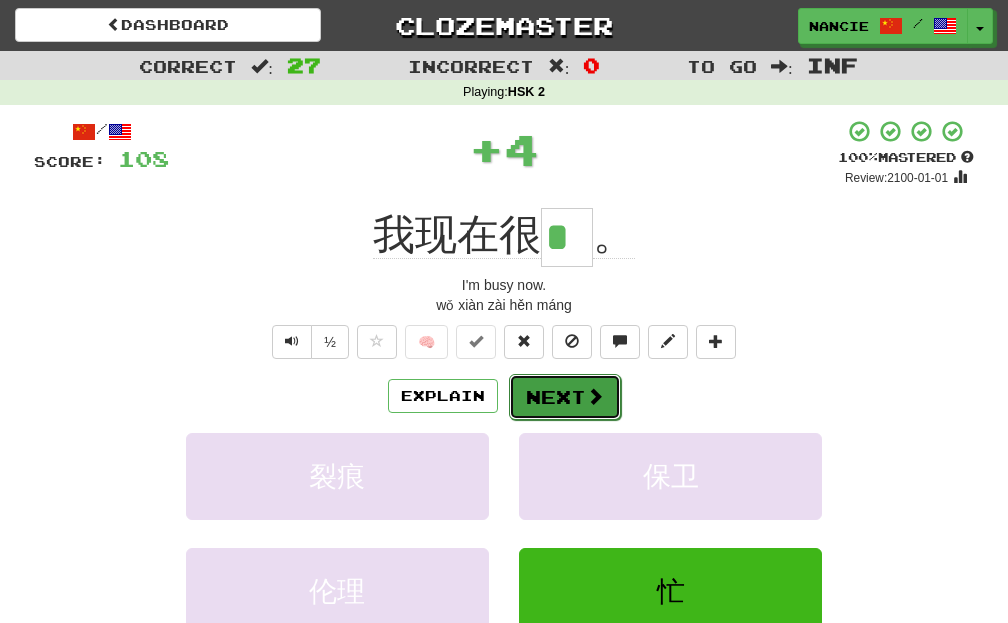 click on "Next" at bounding box center (565, 397) 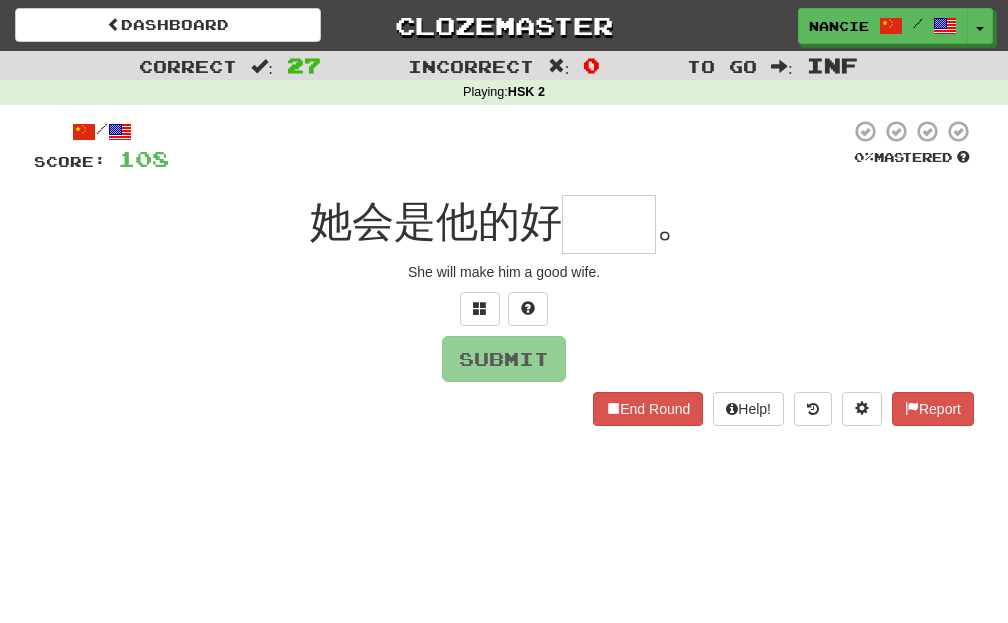 click at bounding box center [504, 309] 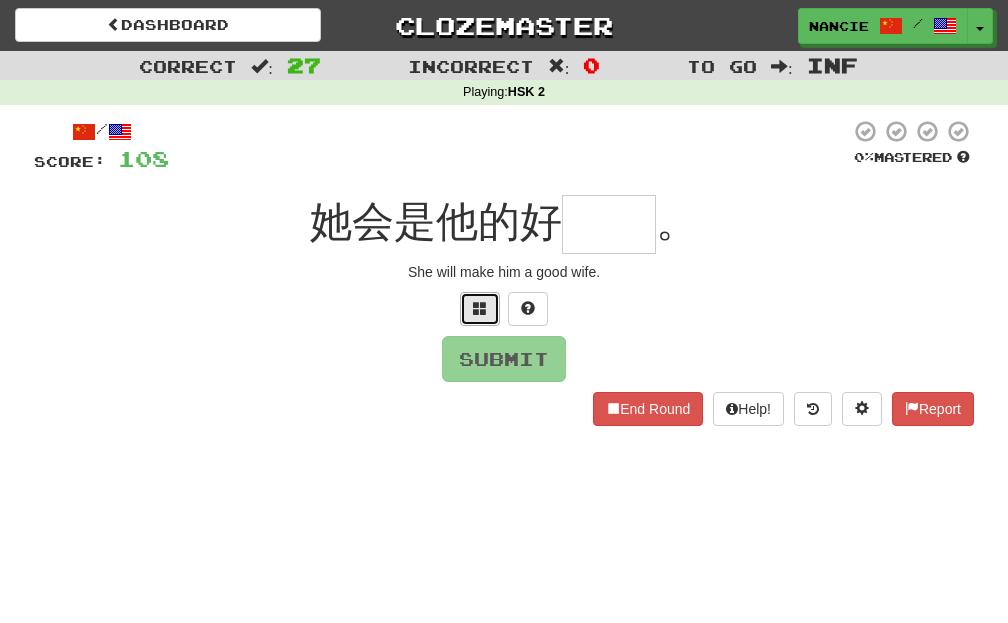 click at bounding box center (480, 309) 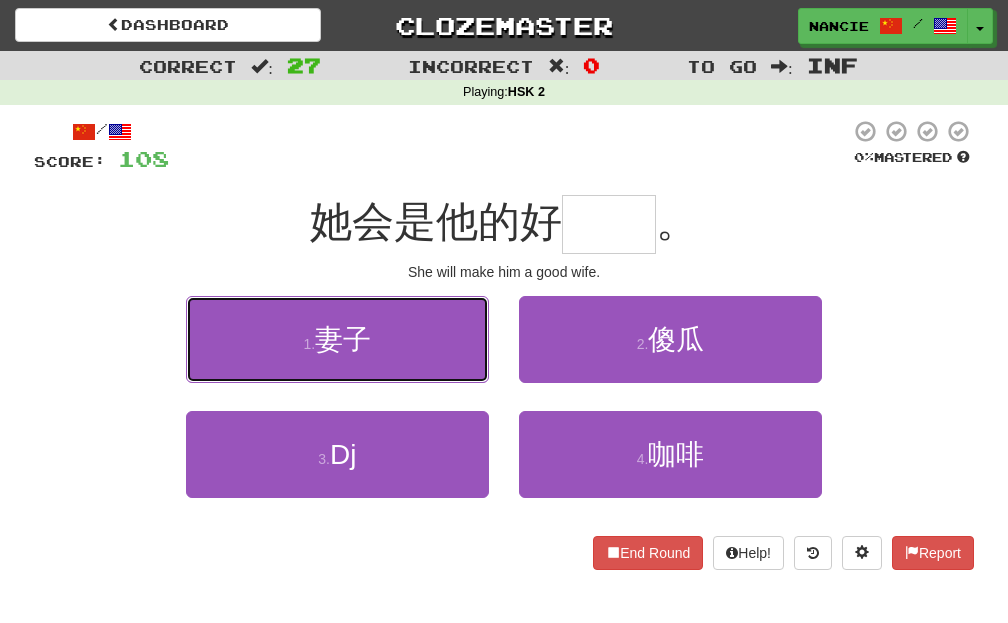 click on "[NUMBER] . 妻子" at bounding box center (337, 339) 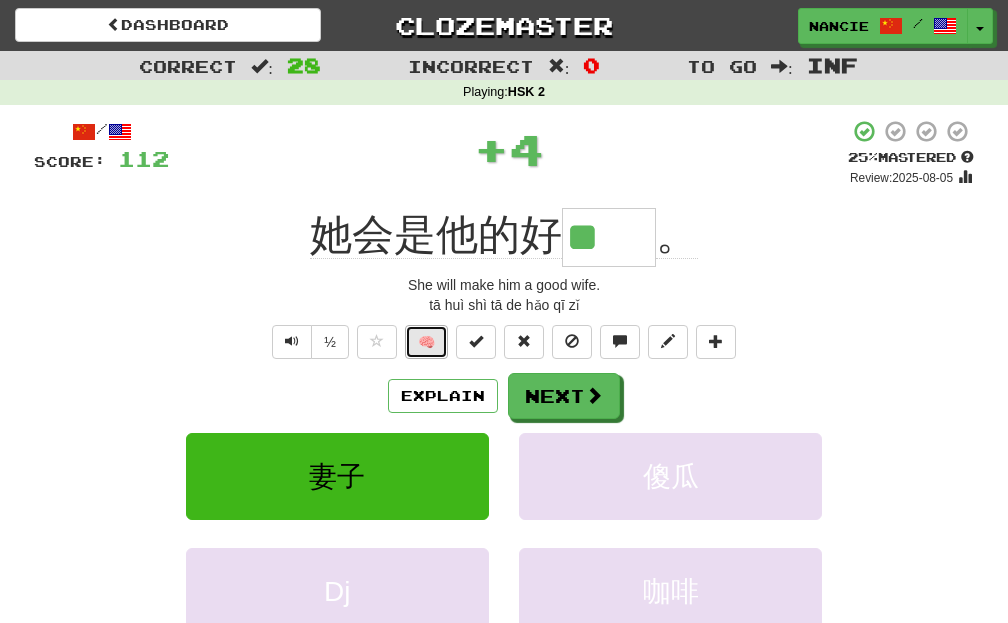 click on "🧠" at bounding box center (426, 342) 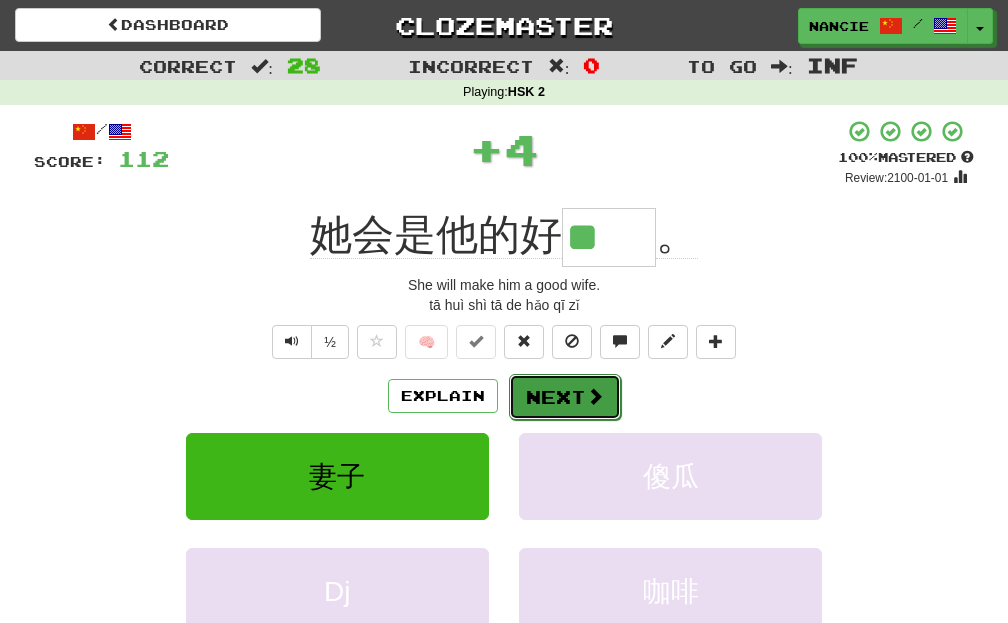 click on "Next" at bounding box center [565, 397] 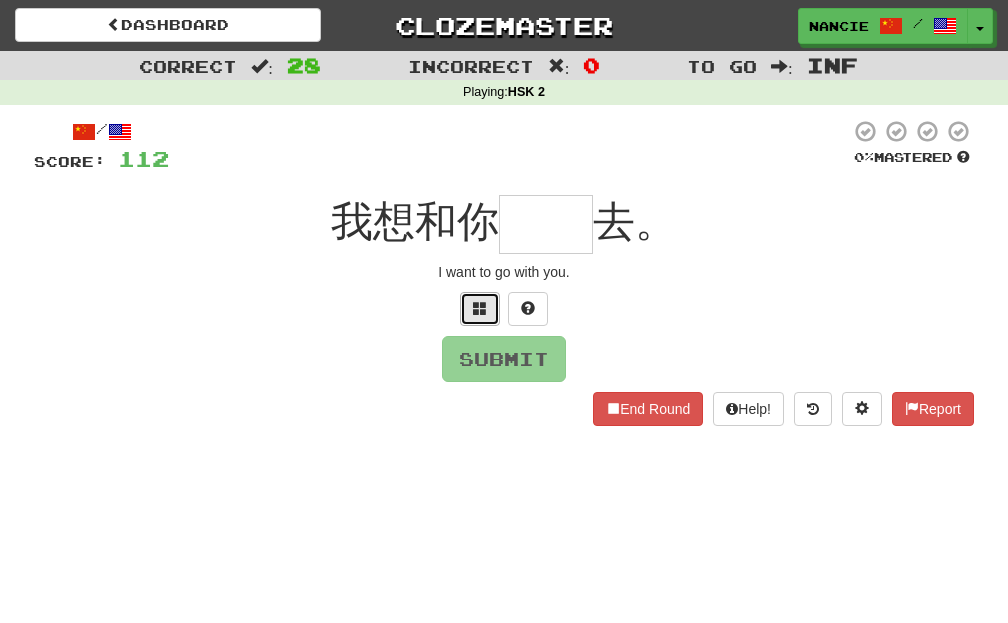click at bounding box center [480, 309] 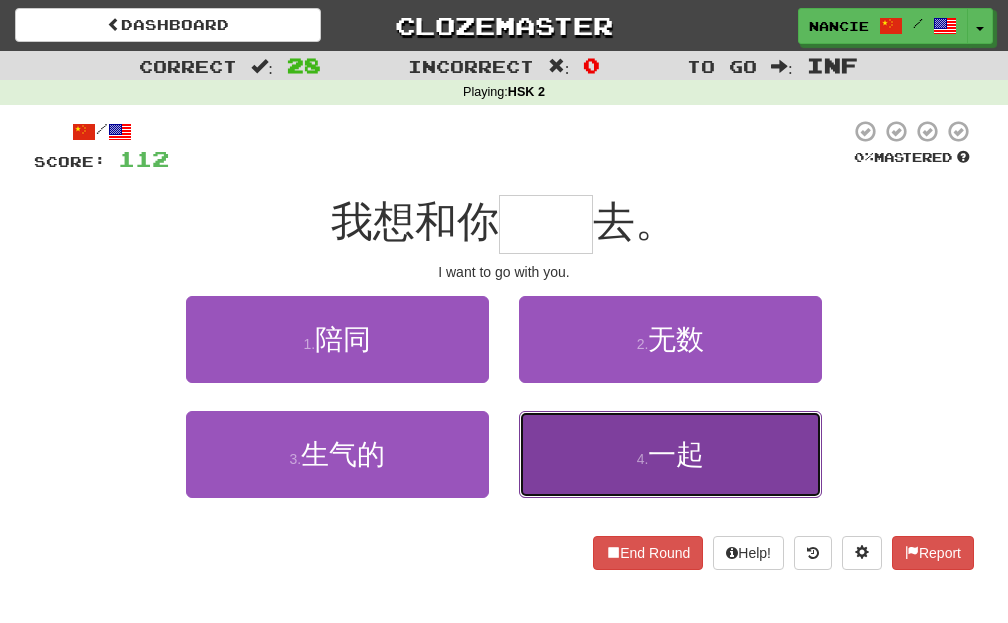 click on "4 .  一起" at bounding box center (670, 454) 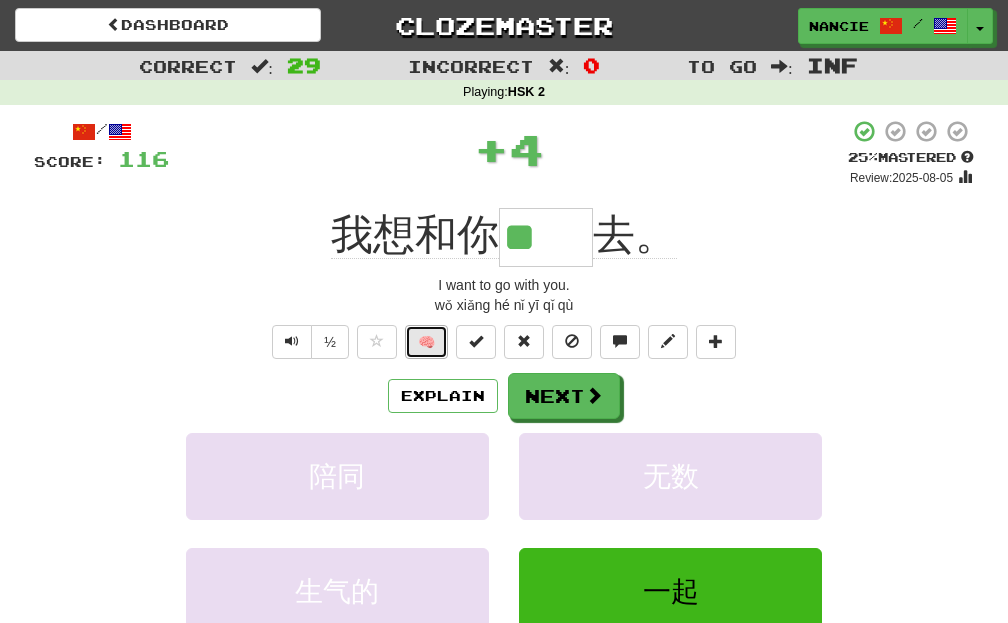 click on "🧠" at bounding box center (426, 342) 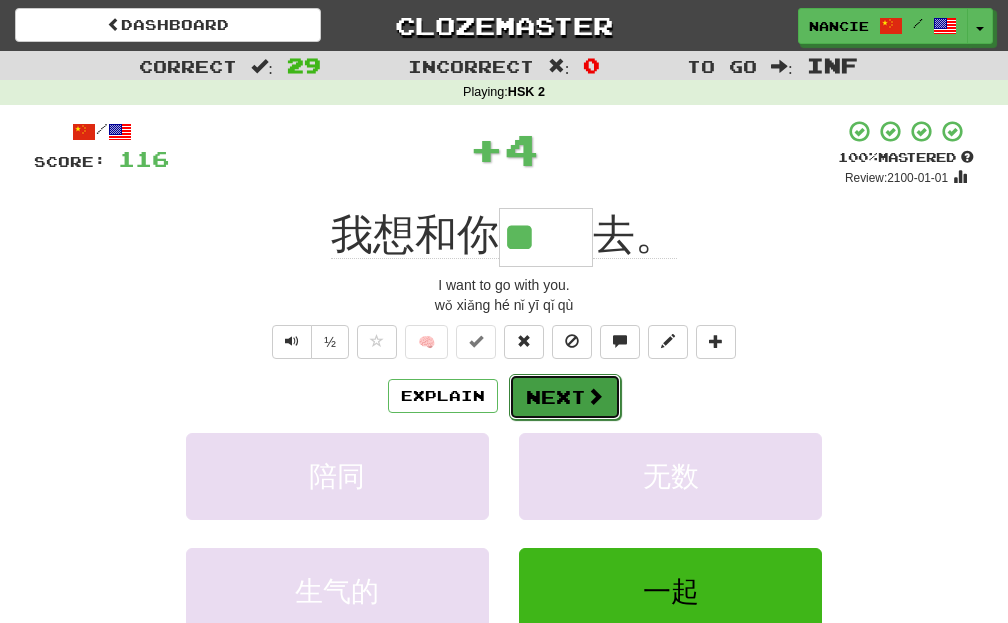 click on "Next" at bounding box center [565, 397] 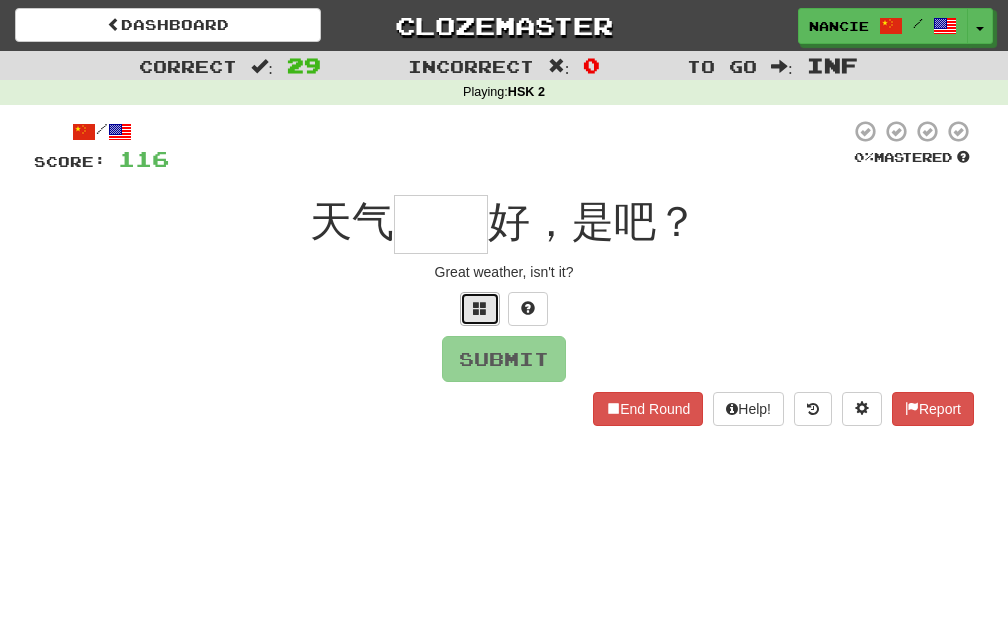 click at bounding box center [480, 309] 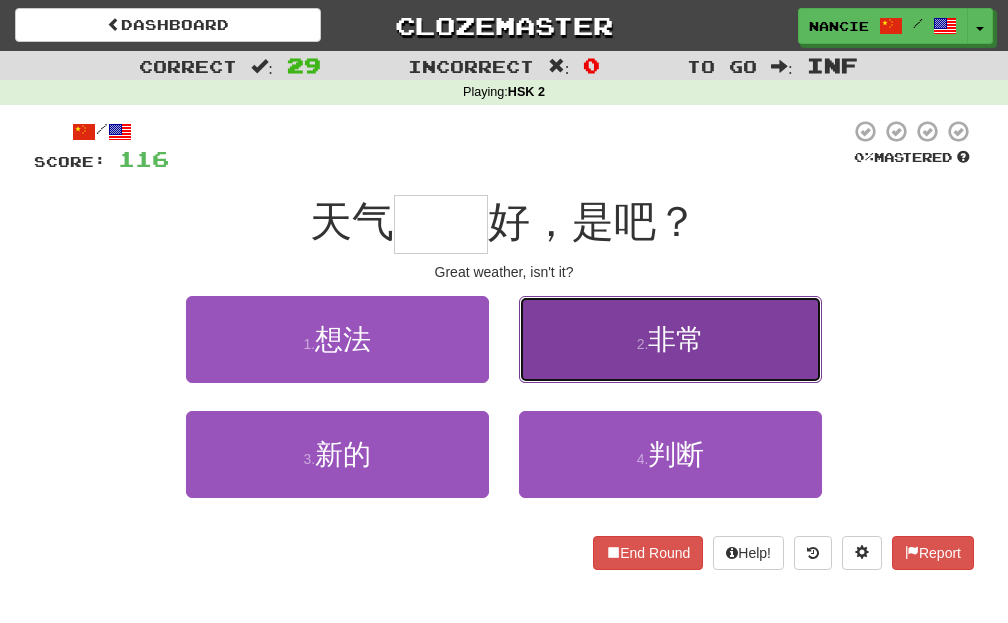click on "2 .  非常" at bounding box center [670, 339] 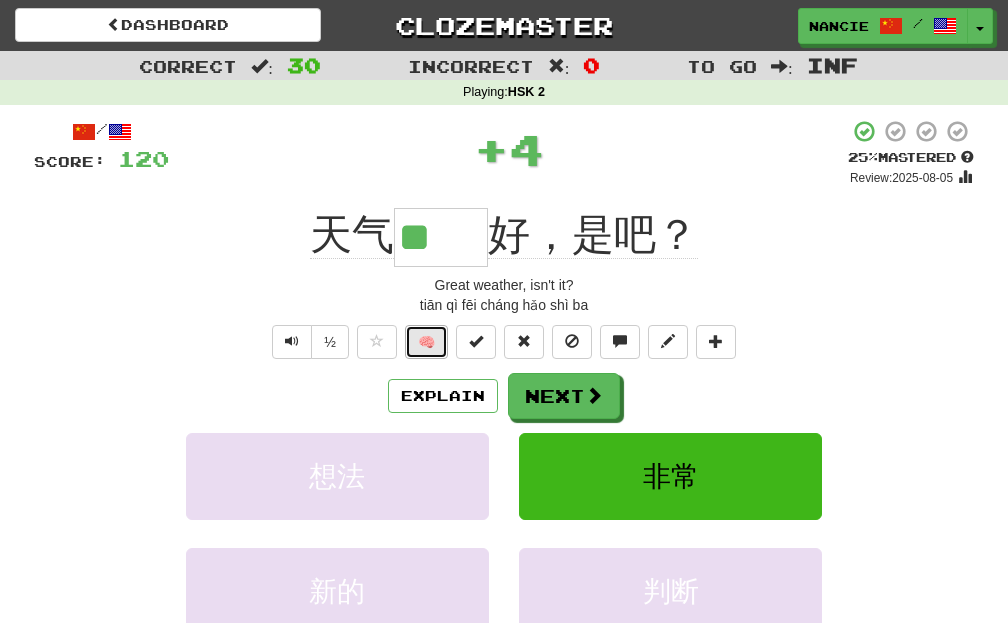 click on "🧠" at bounding box center (426, 342) 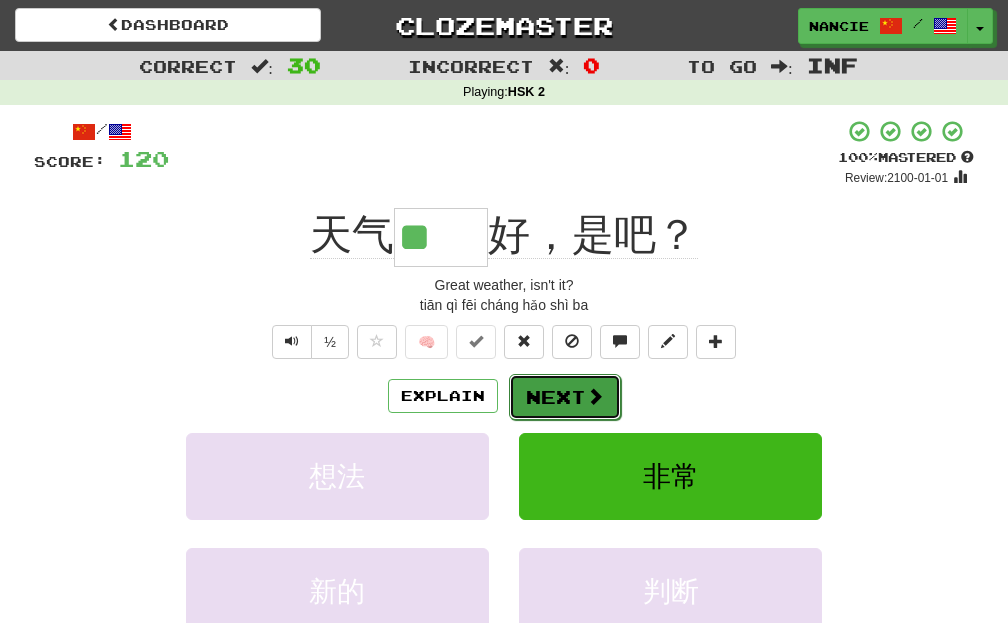 click on "Next" at bounding box center (565, 397) 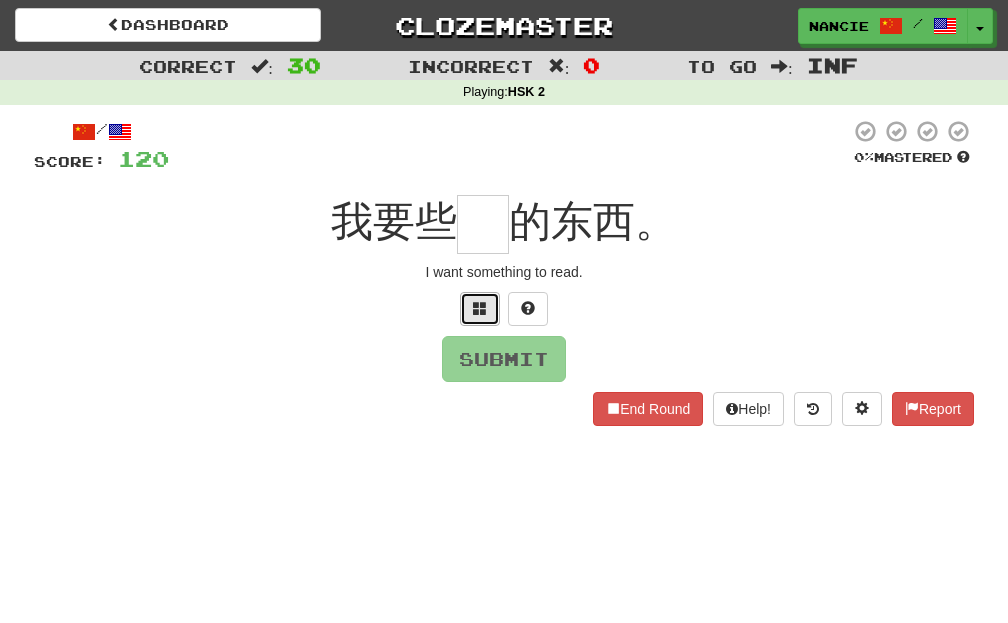click at bounding box center (480, 308) 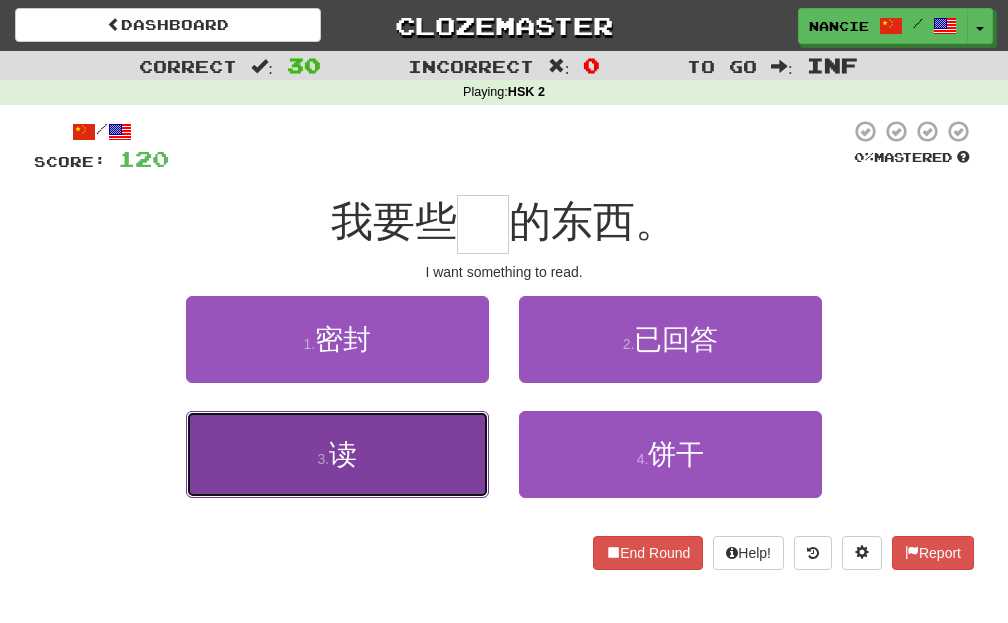 click on "3 .  读" at bounding box center (337, 454) 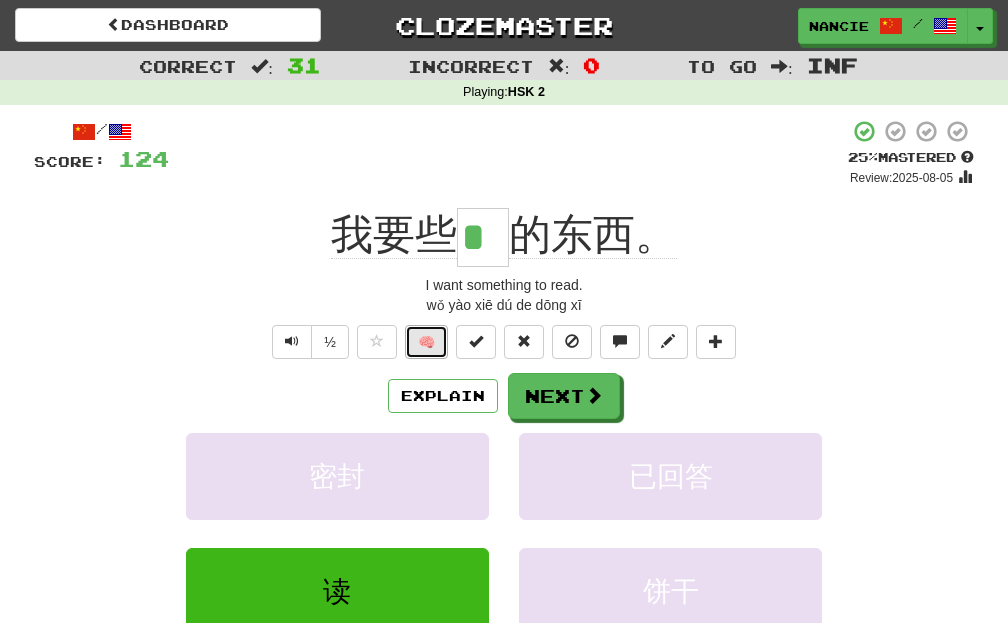 click on "🧠" at bounding box center [426, 342] 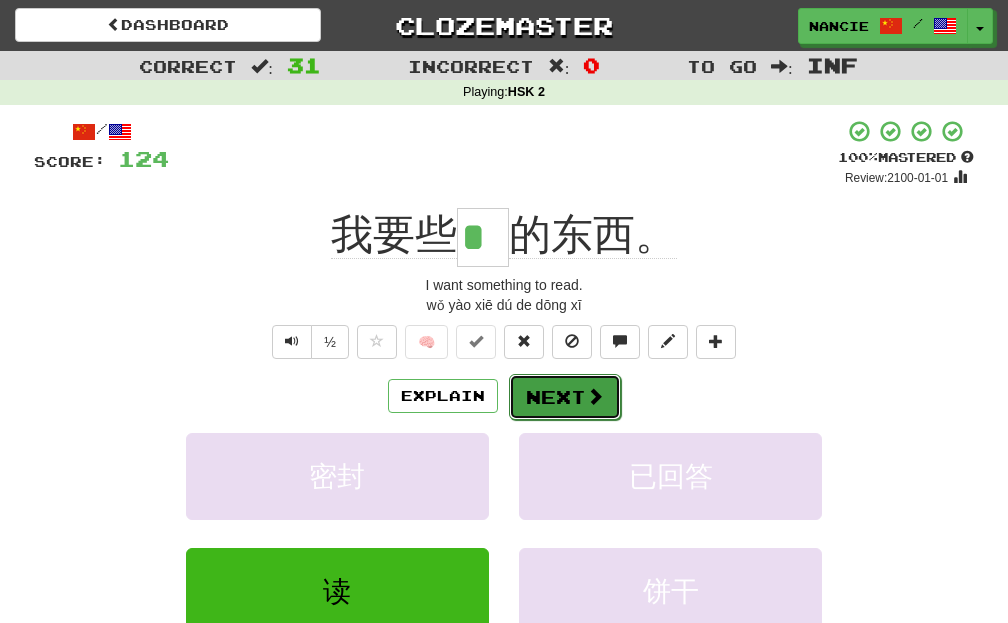 click on "Next" at bounding box center (565, 397) 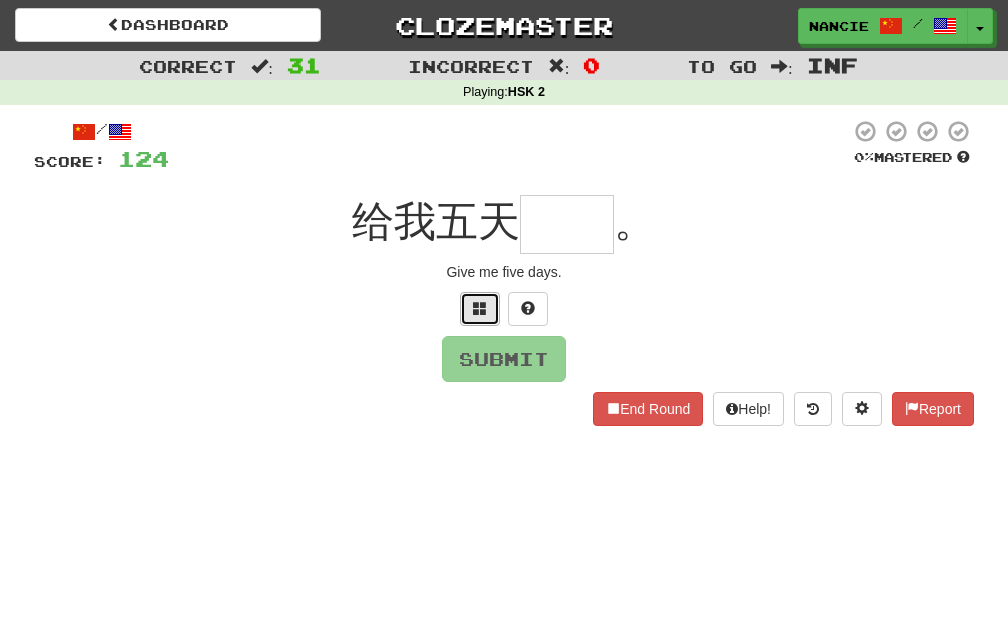 click at bounding box center (480, 309) 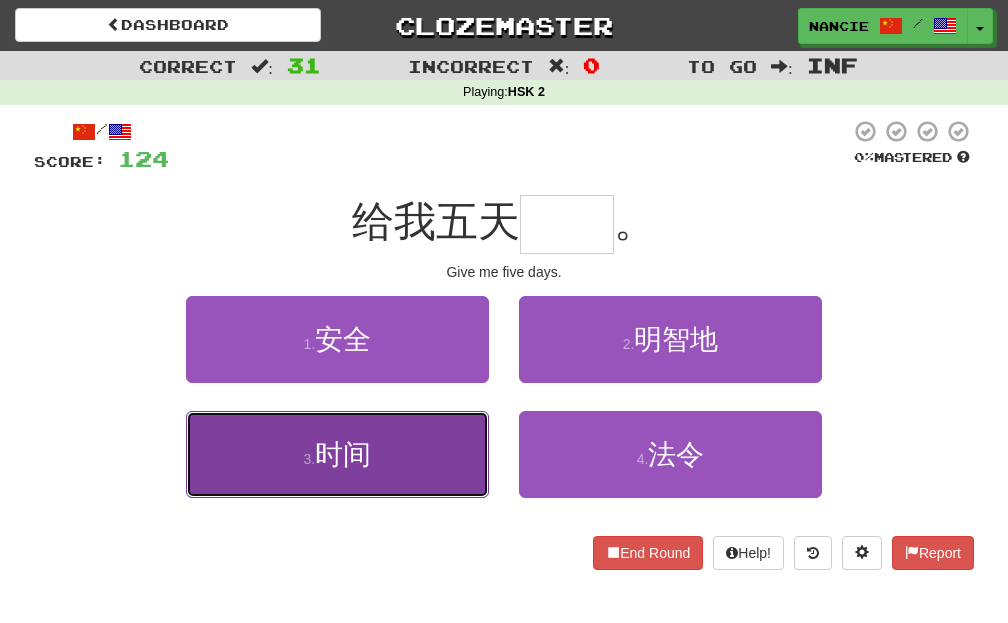 click on "3 .  时间" at bounding box center (337, 454) 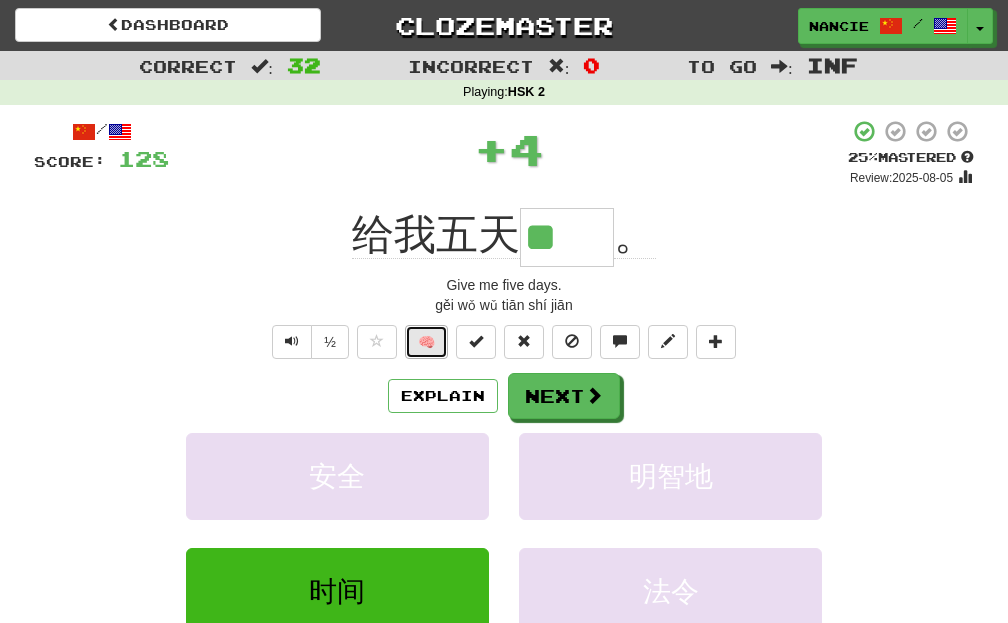 click on "🧠" at bounding box center [426, 342] 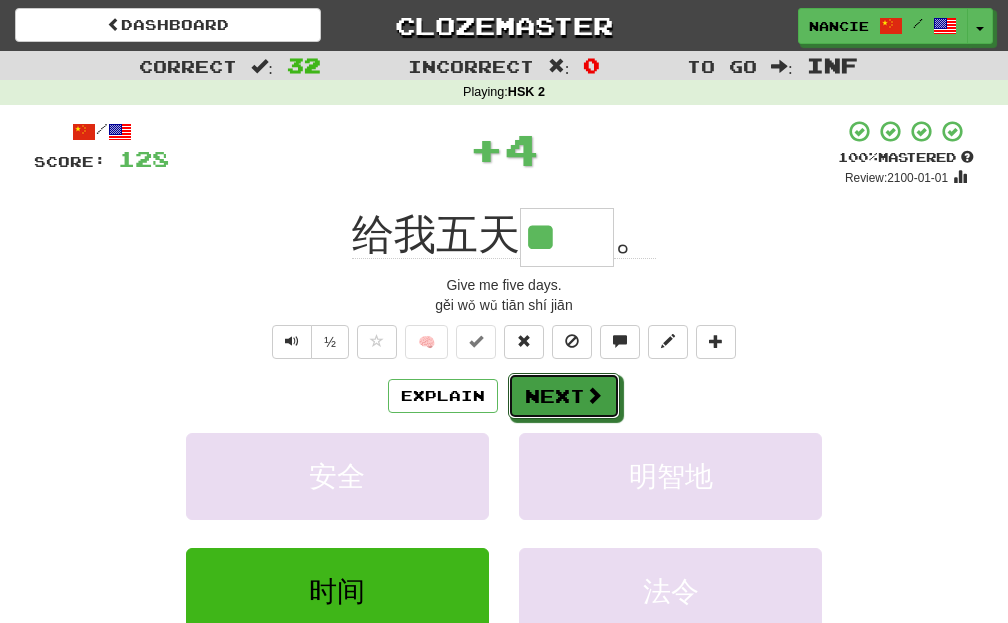 click on "Next" at bounding box center (564, 396) 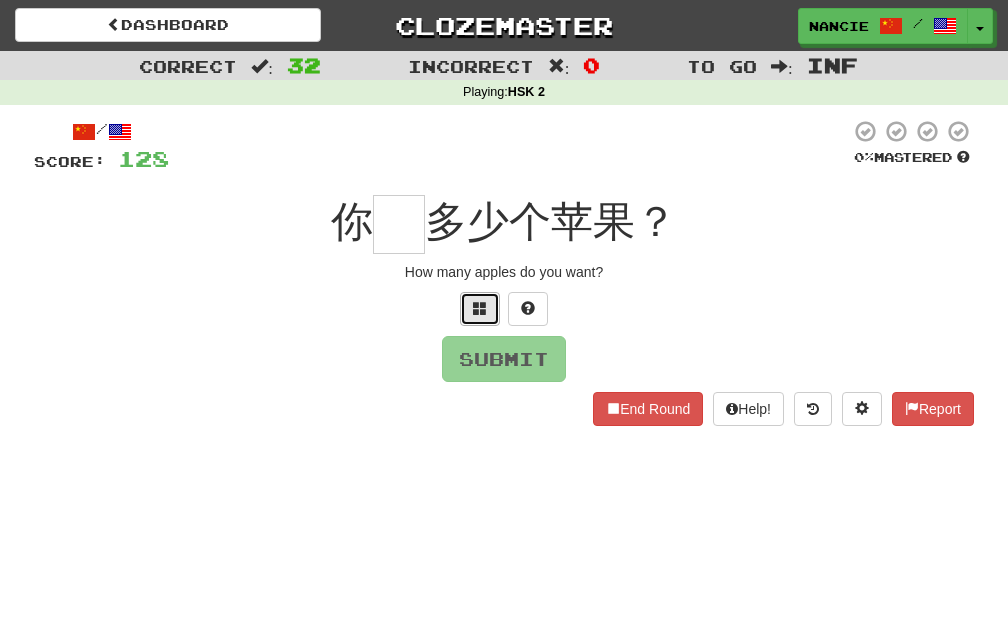 click at bounding box center [480, 309] 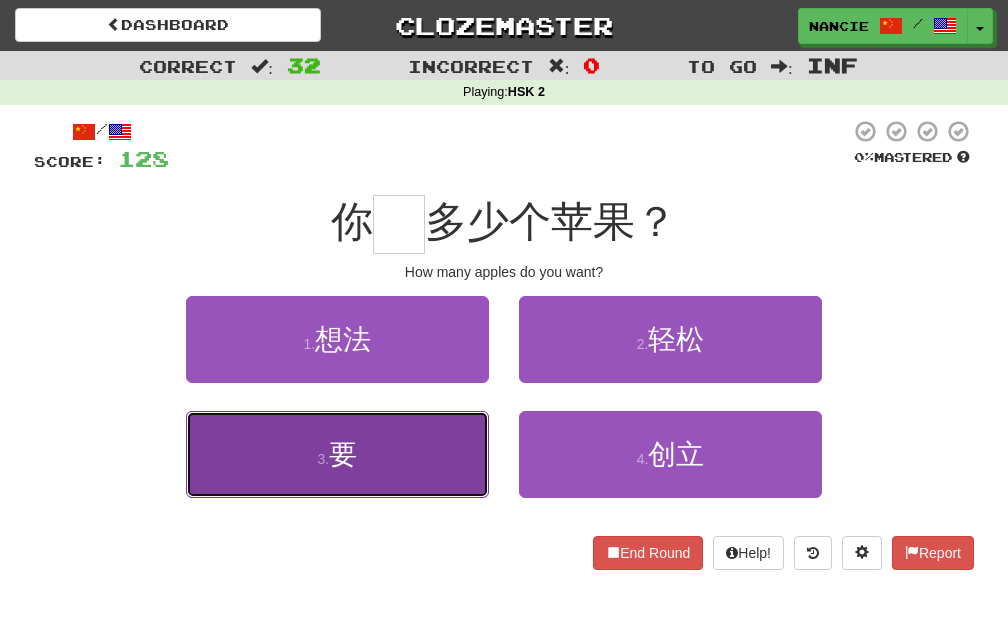 click on "3 .  要" at bounding box center (337, 454) 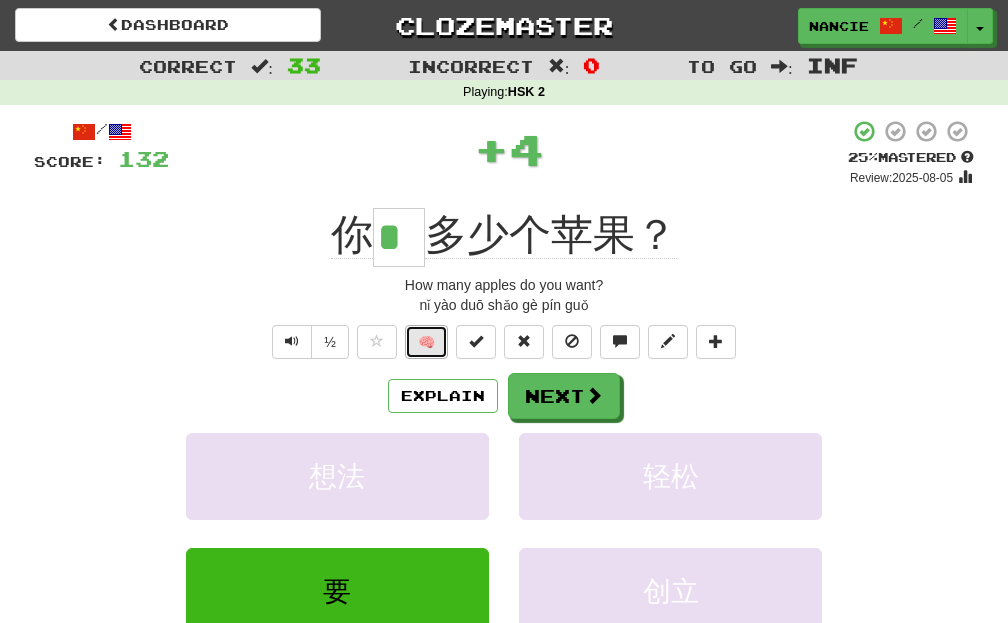 click on "🧠" at bounding box center (426, 342) 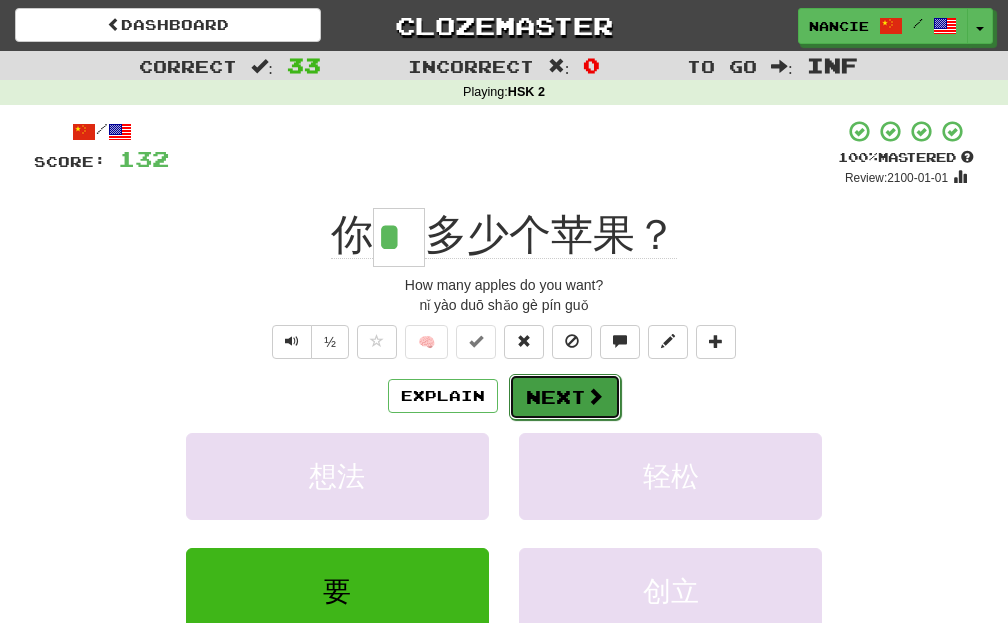 click on "Next" at bounding box center (565, 397) 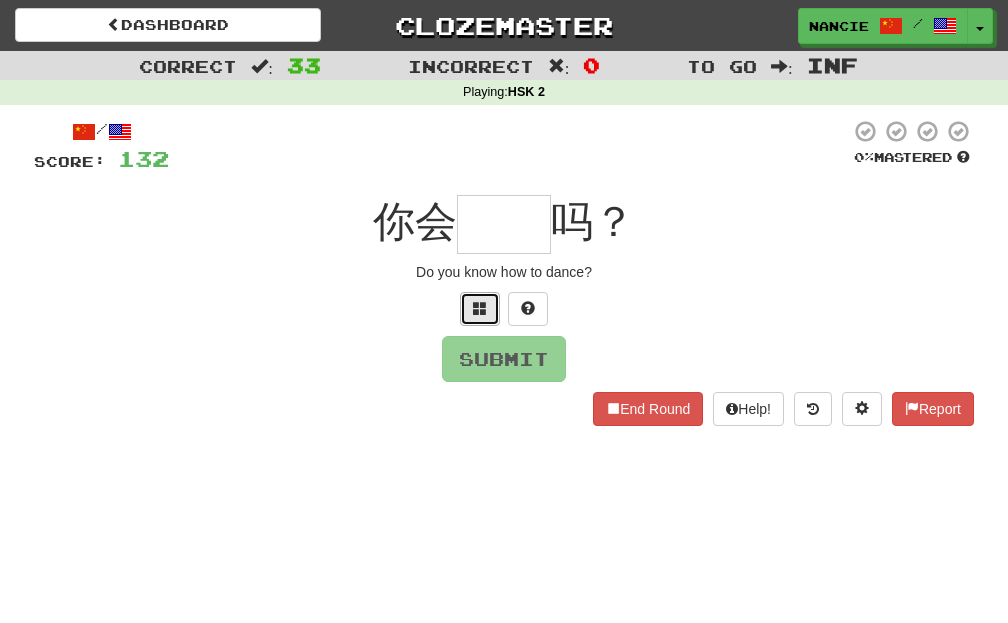 click at bounding box center (480, 309) 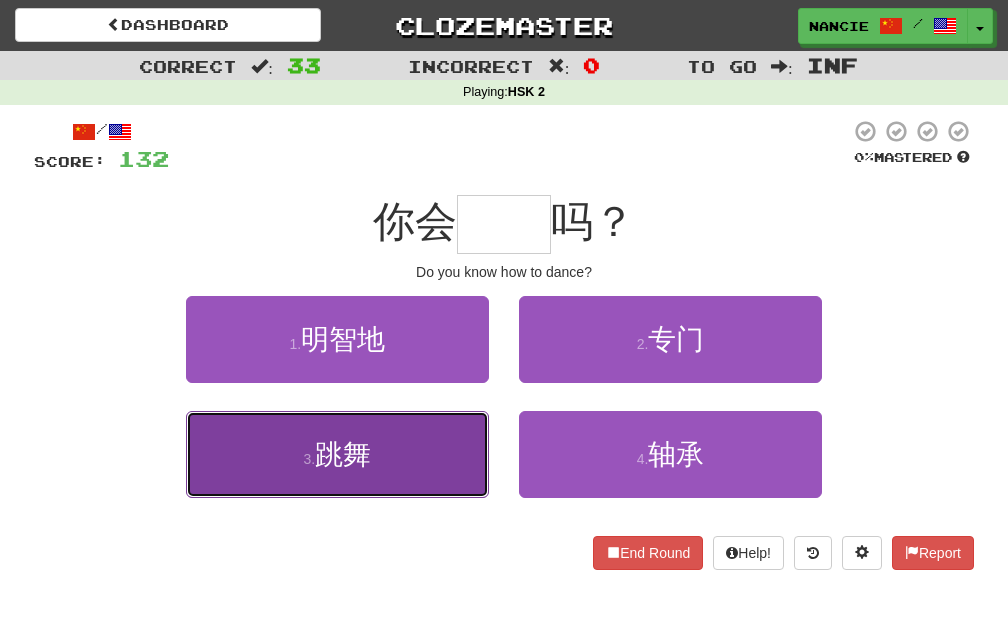click on "3 .  跳舞" at bounding box center [337, 454] 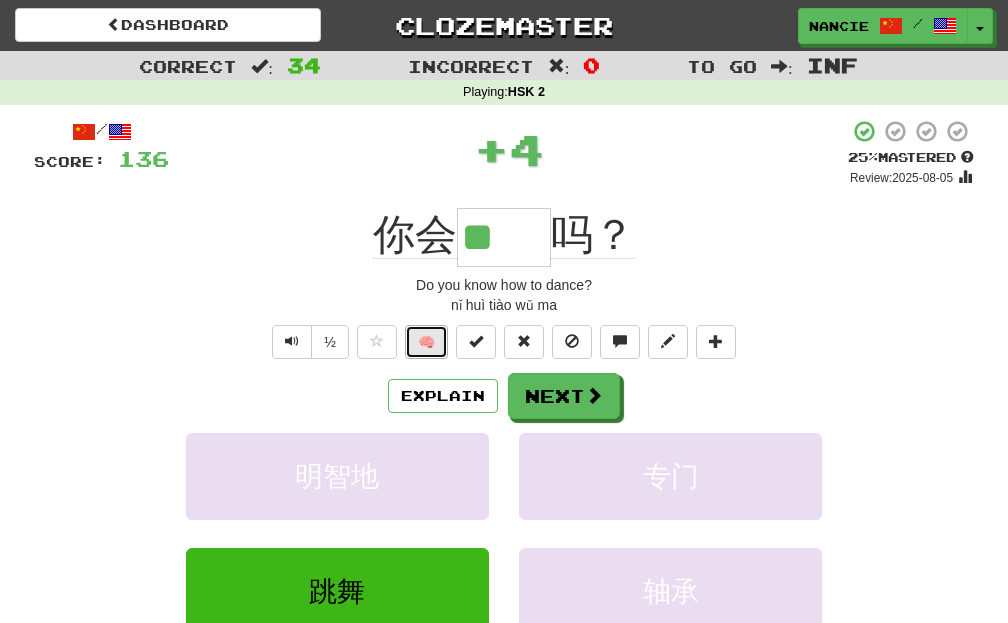 click on "🧠" at bounding box center [426, 342] 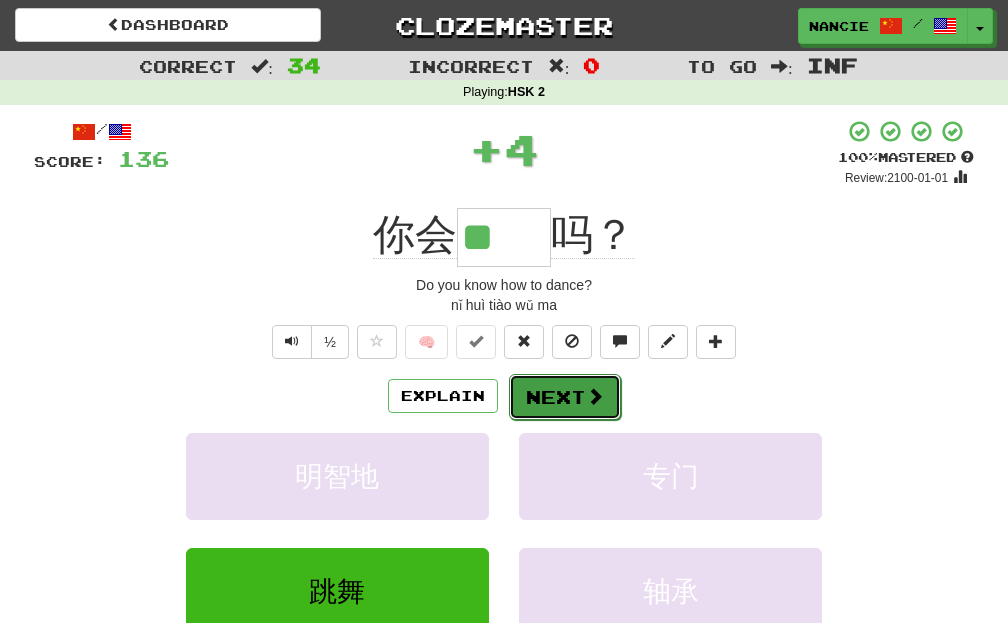 click on "Next" at bounding box center [565, 397] 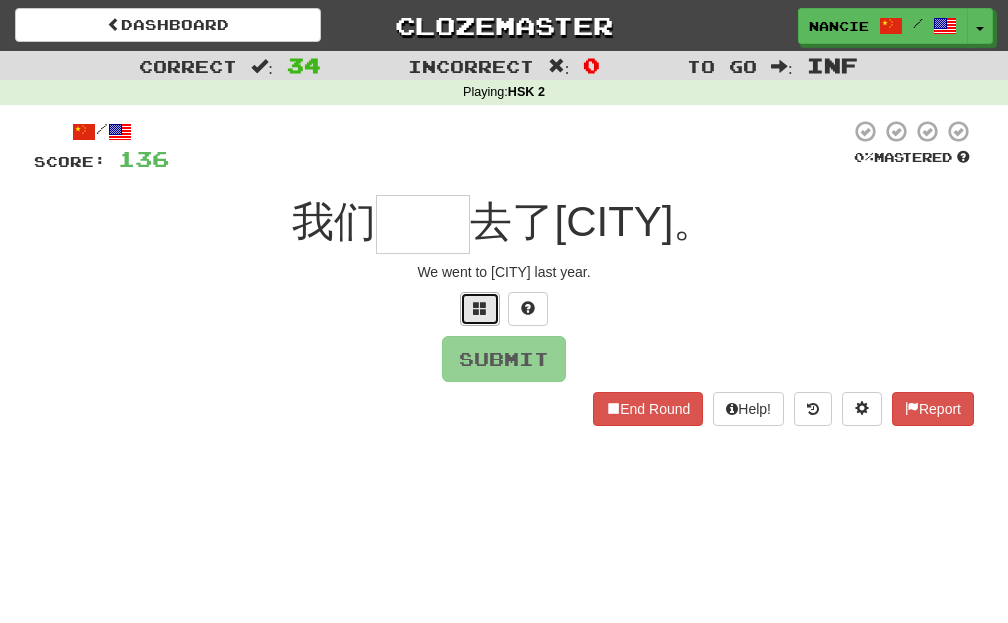 click at bounding box center (480, 309) 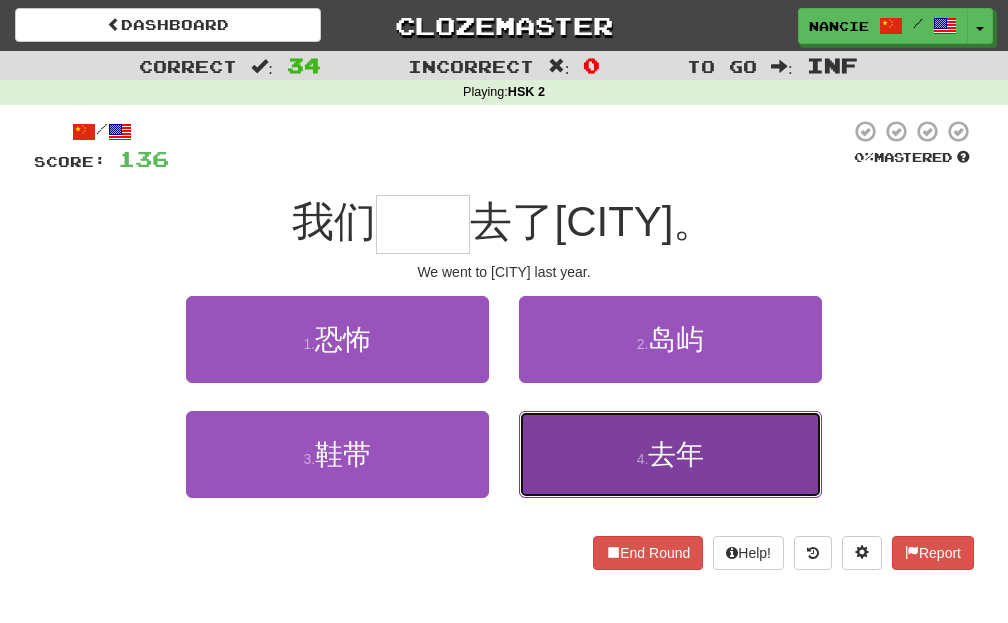 click on "4 .  去年" at bounding box center [670, 454] 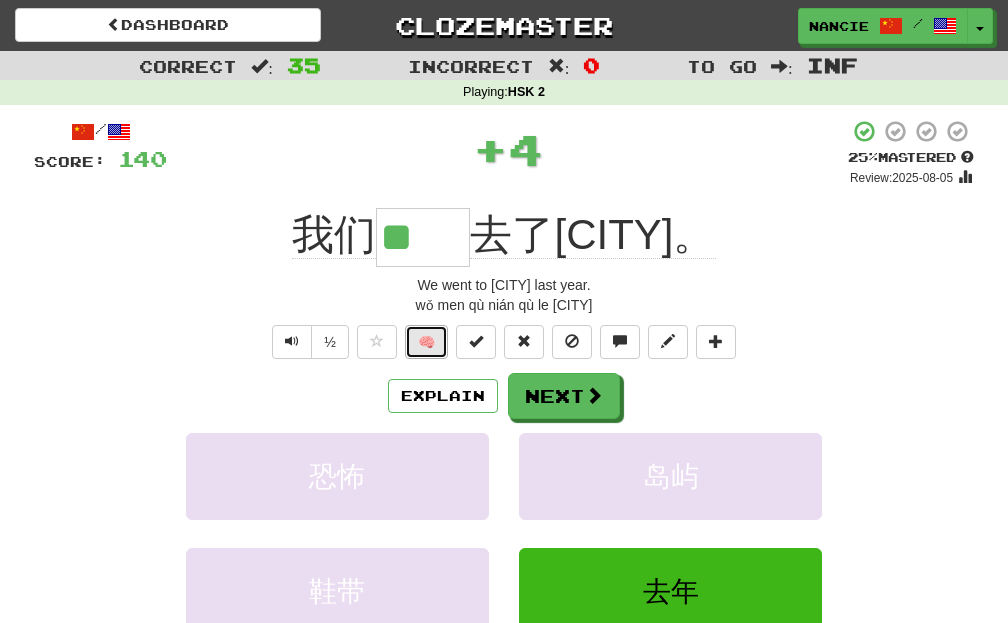 click on "🧠" at bounding box center [426, 342] 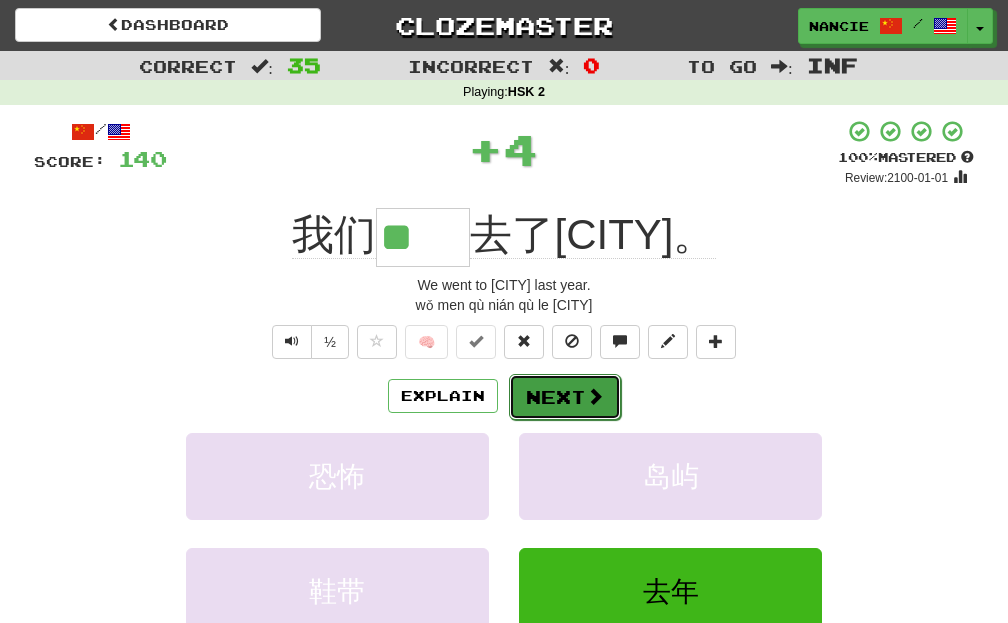 click on "Next" at bounding box center [565, 397] 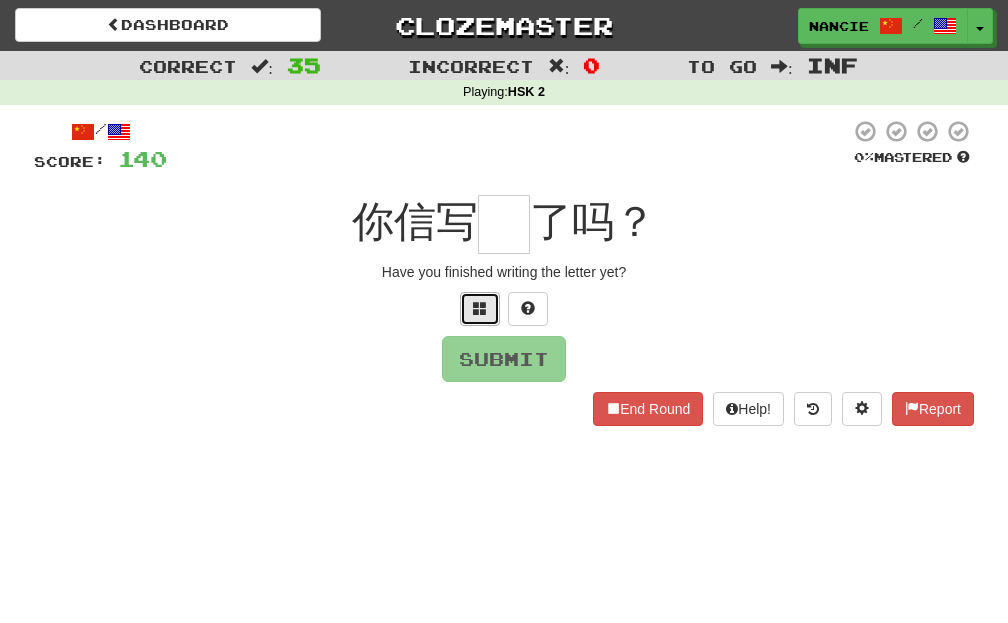 click at bounding box center [480, 309] 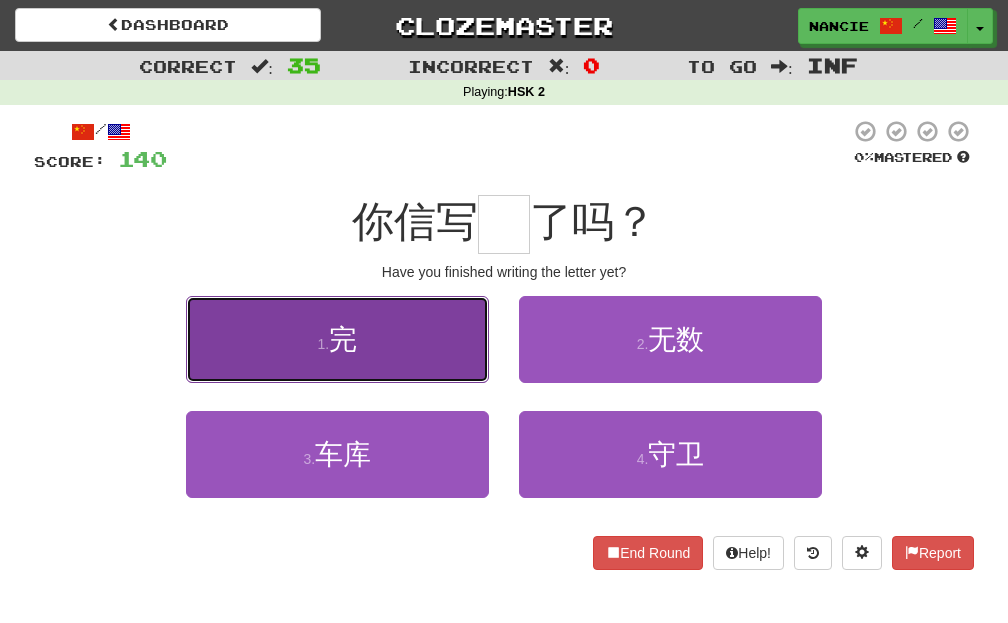 click on "1 .  完" at bounding box center [337, 339] 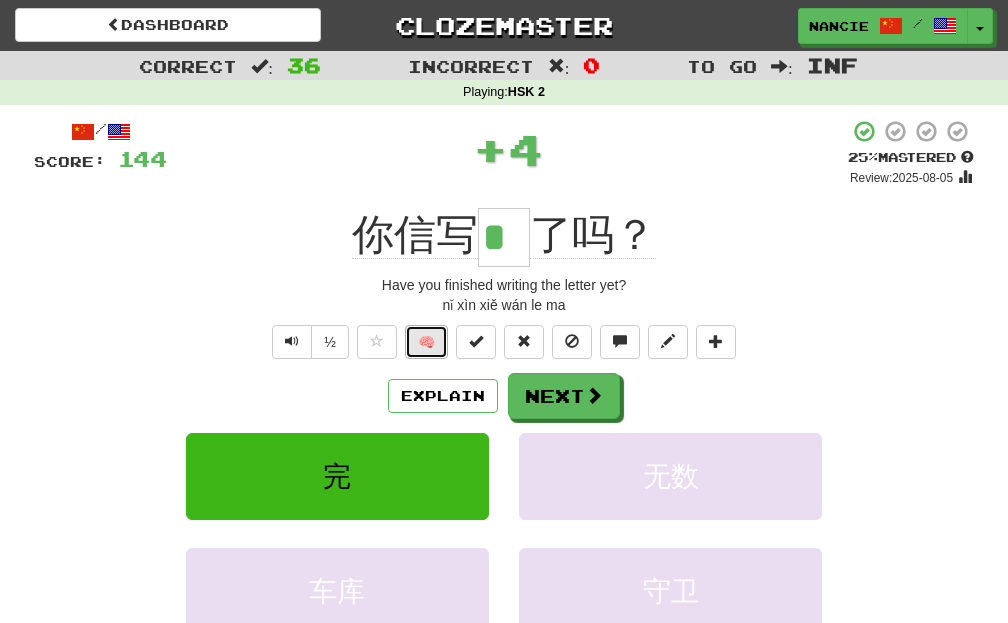 click on "🧠" at bounding box center (426, 342) 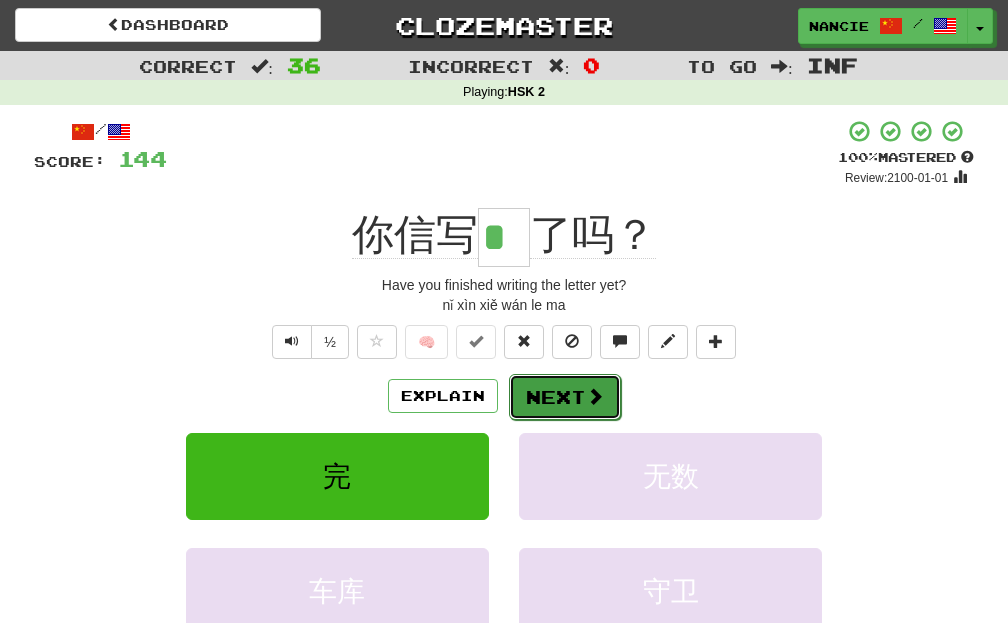 click on "Next" at bounding box center [565, 397] 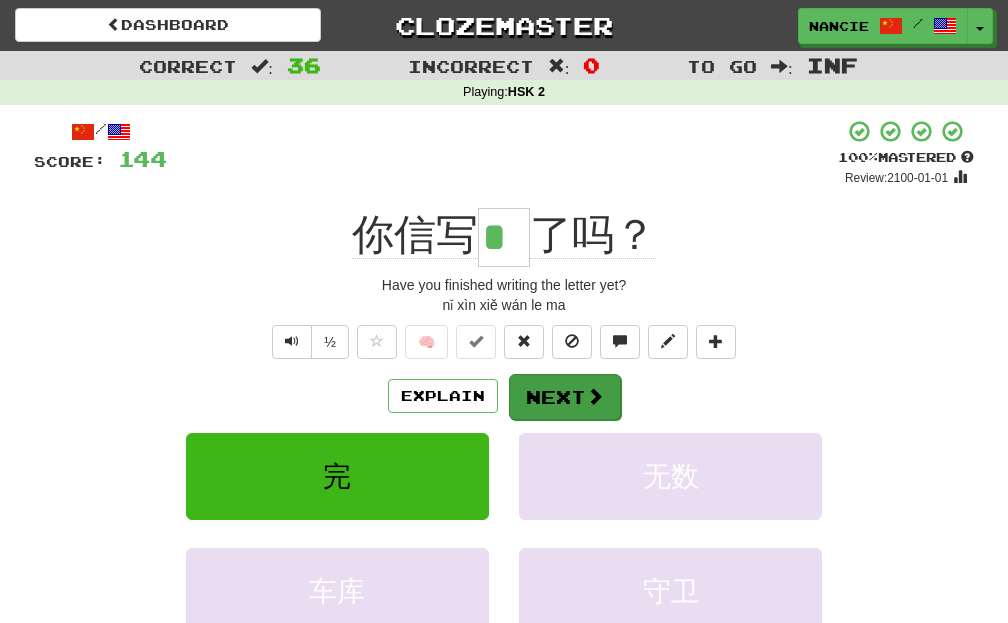 type 